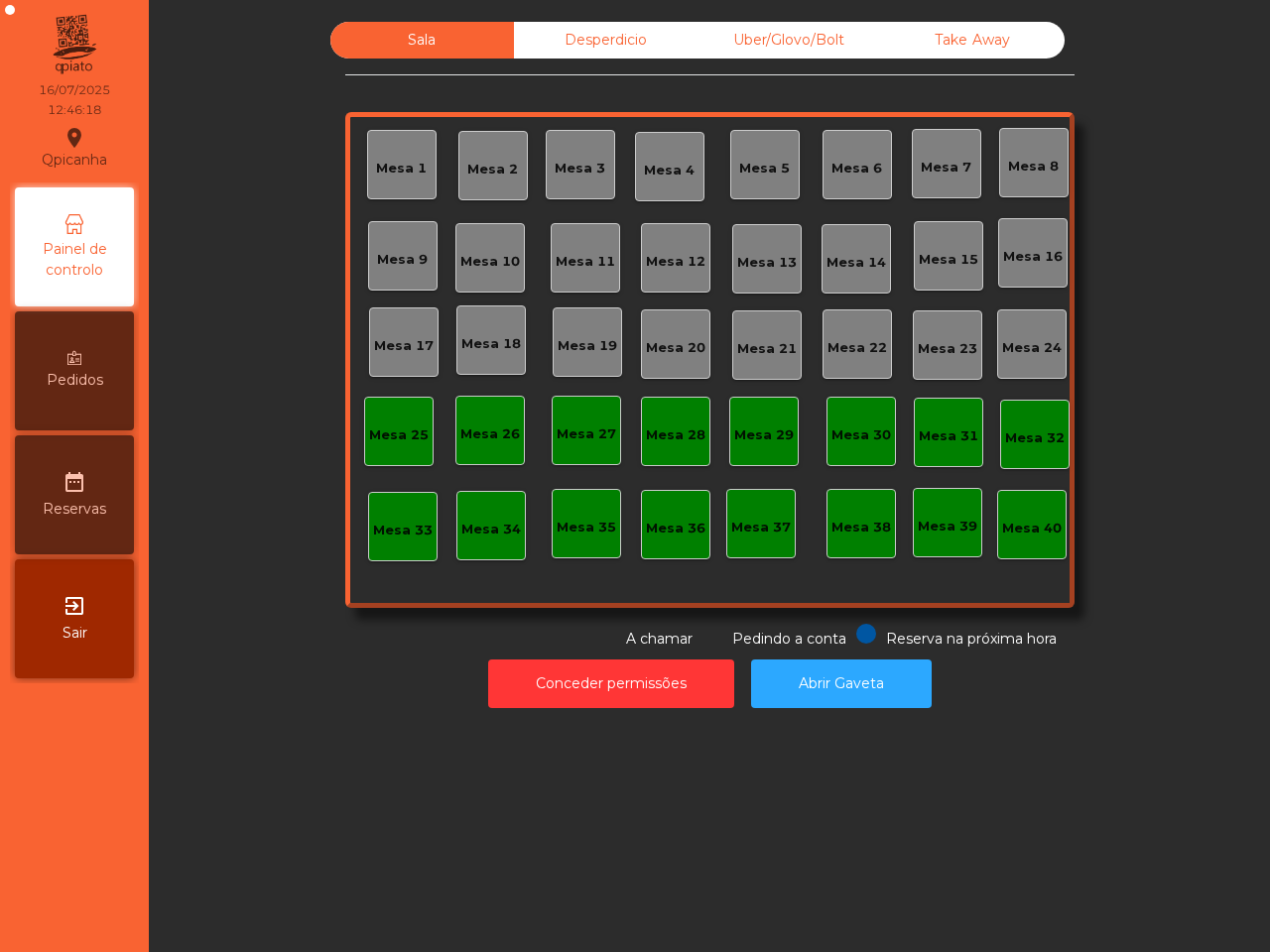 scroll, scrollTop: 0, scrollLeft: 0, axis: both 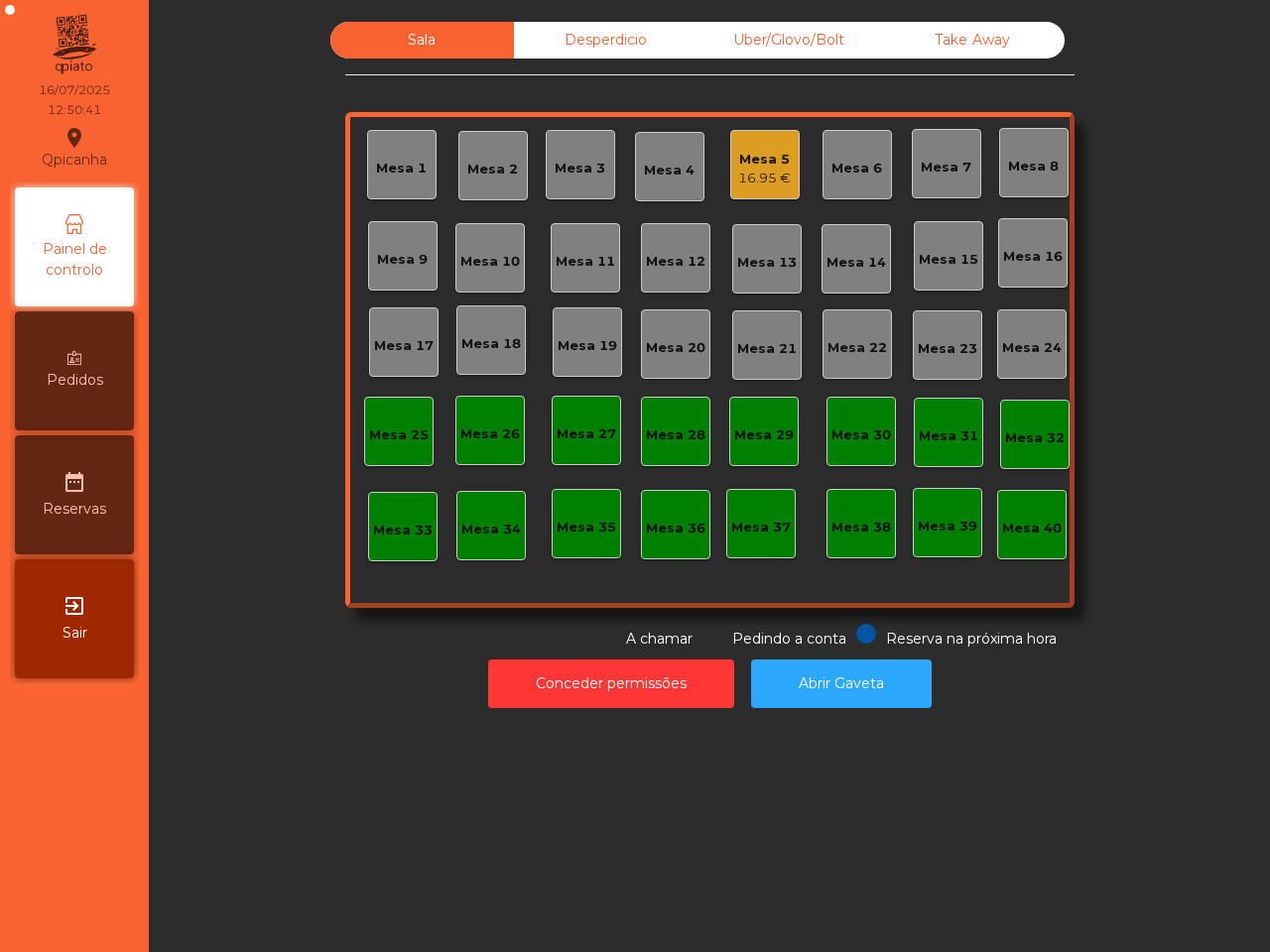 click on "Mesa 5   16.95 €" 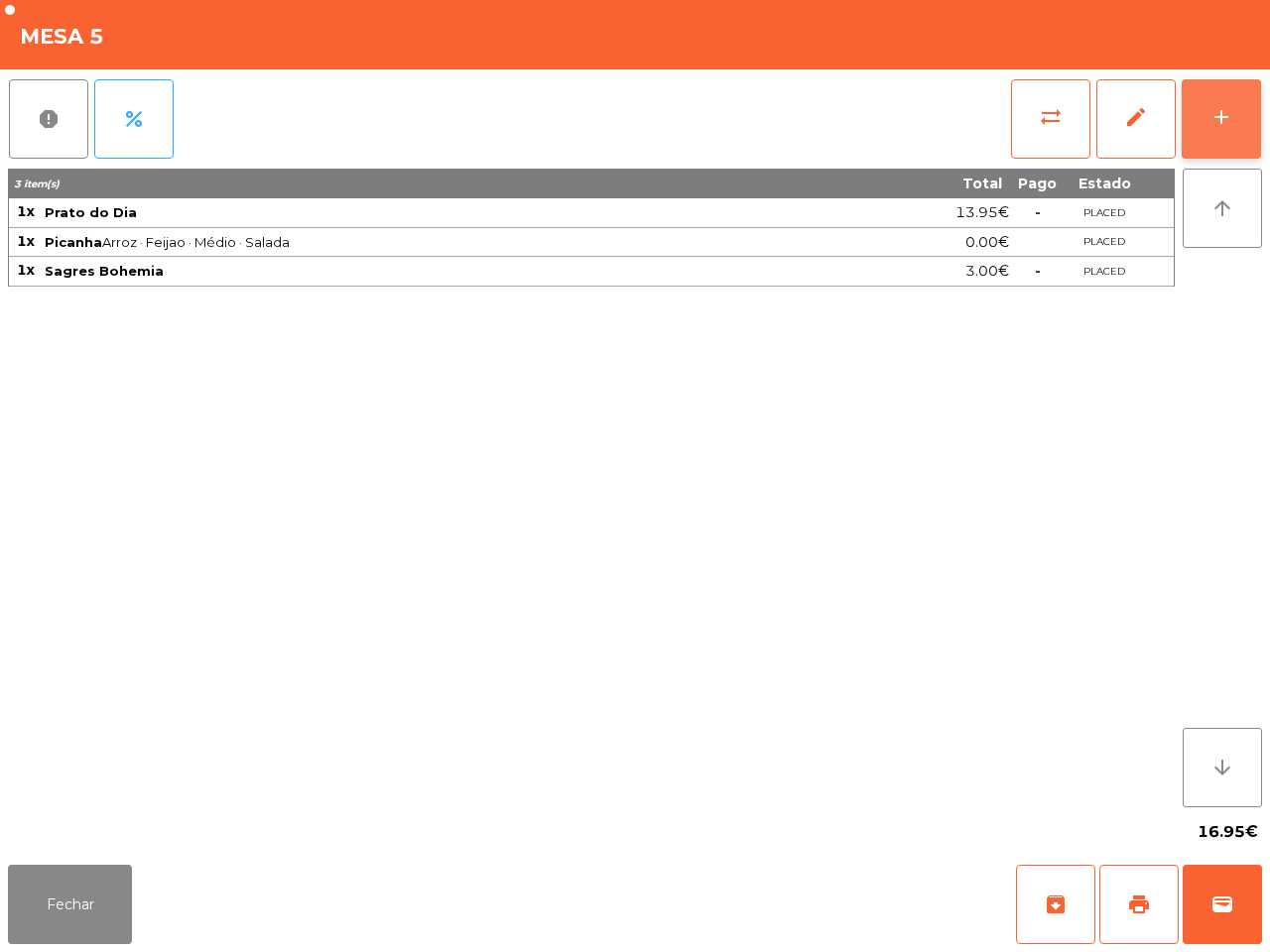click on "add" 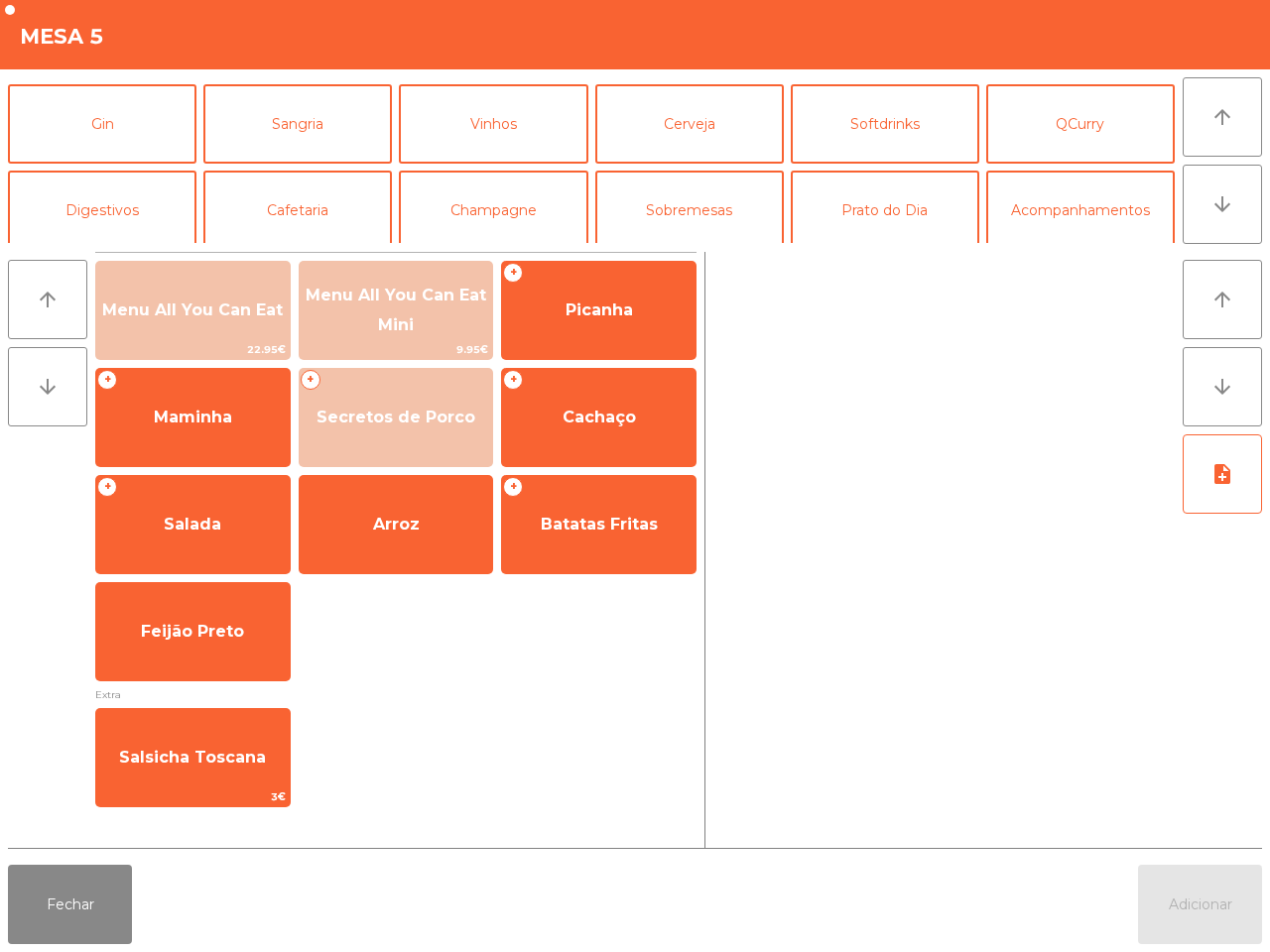 scroll, scrollTop: 172, scrollLeft: 0, axis: vertical 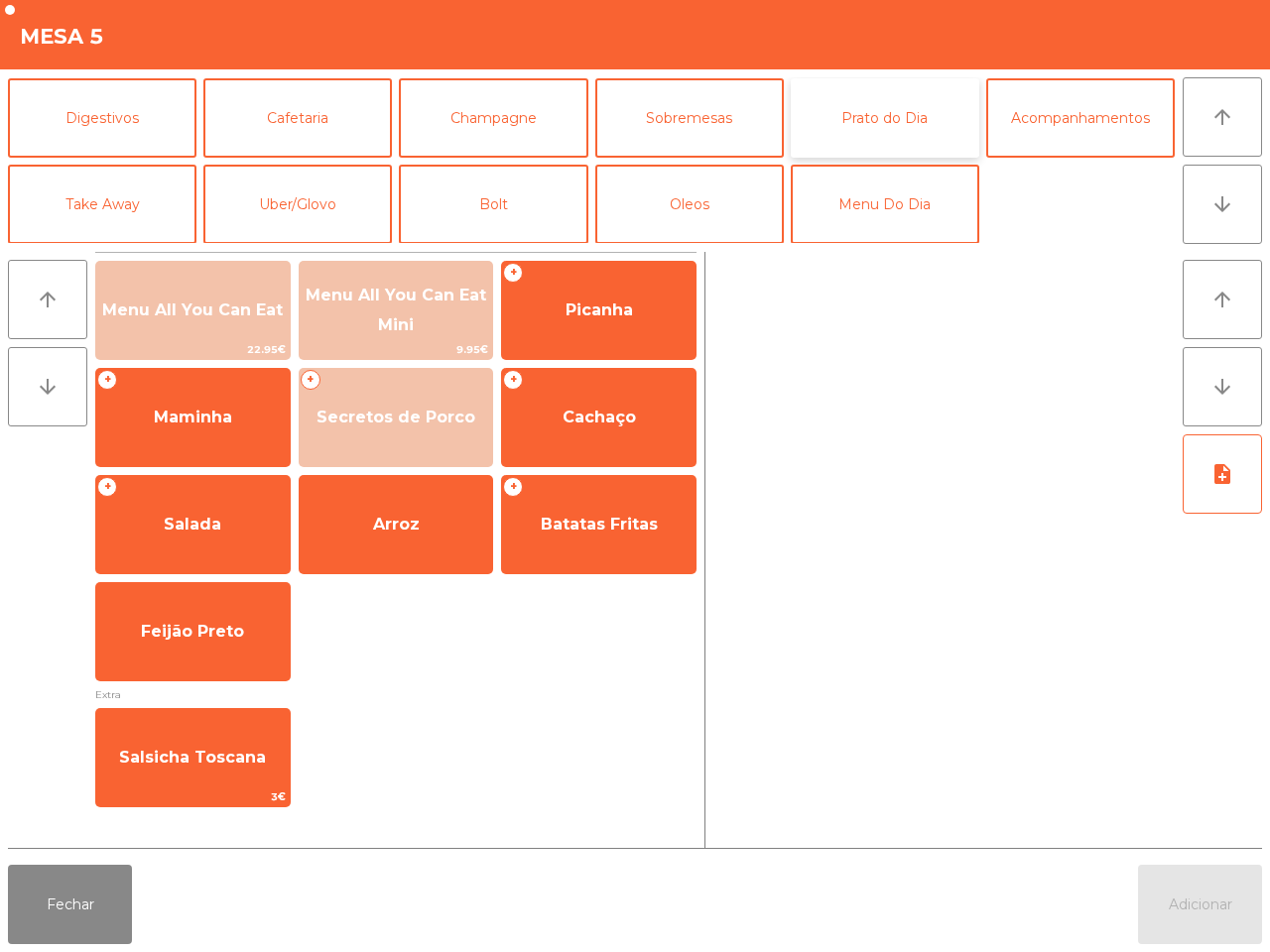 click on "Prato do Dia" 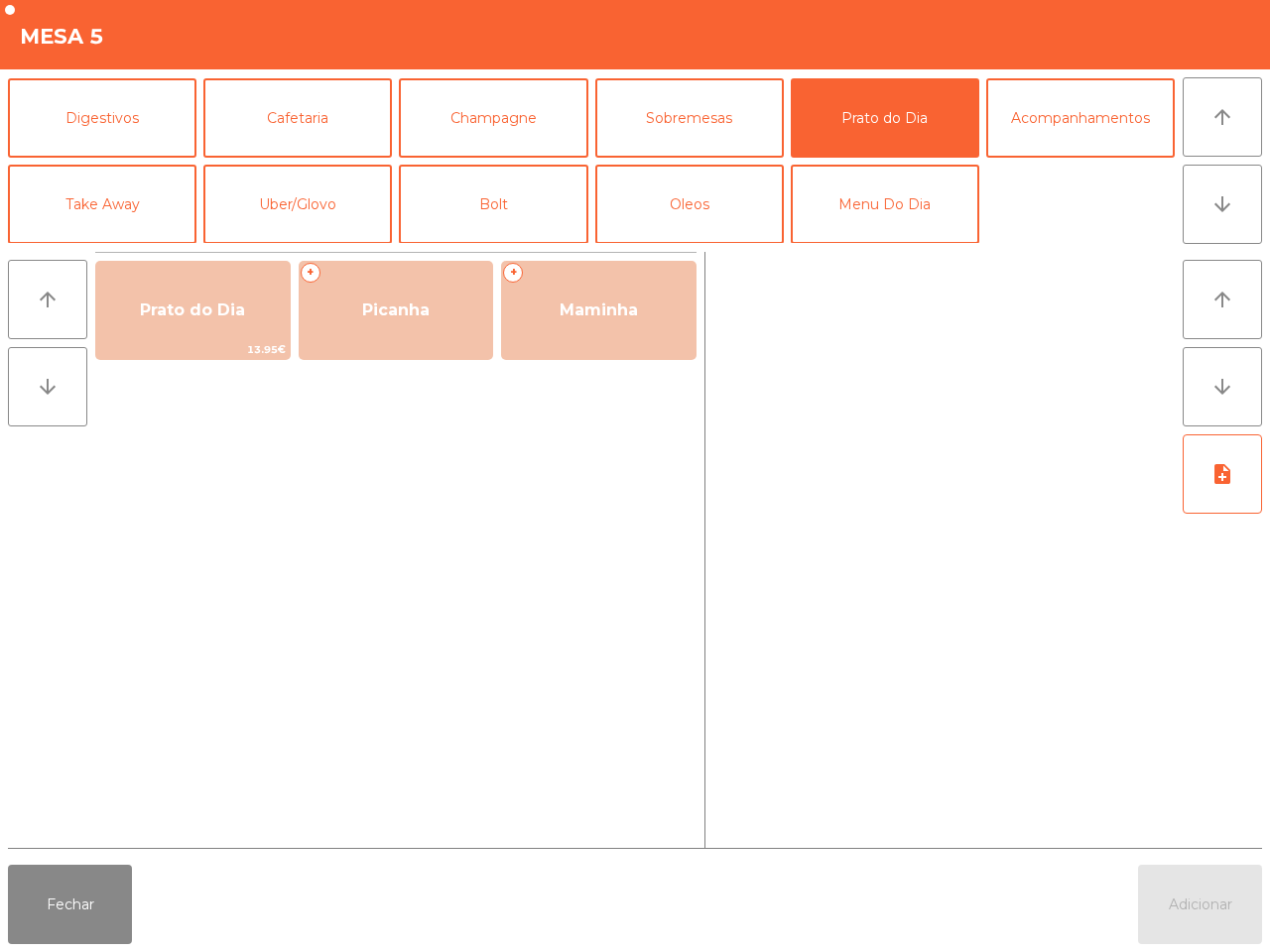 click 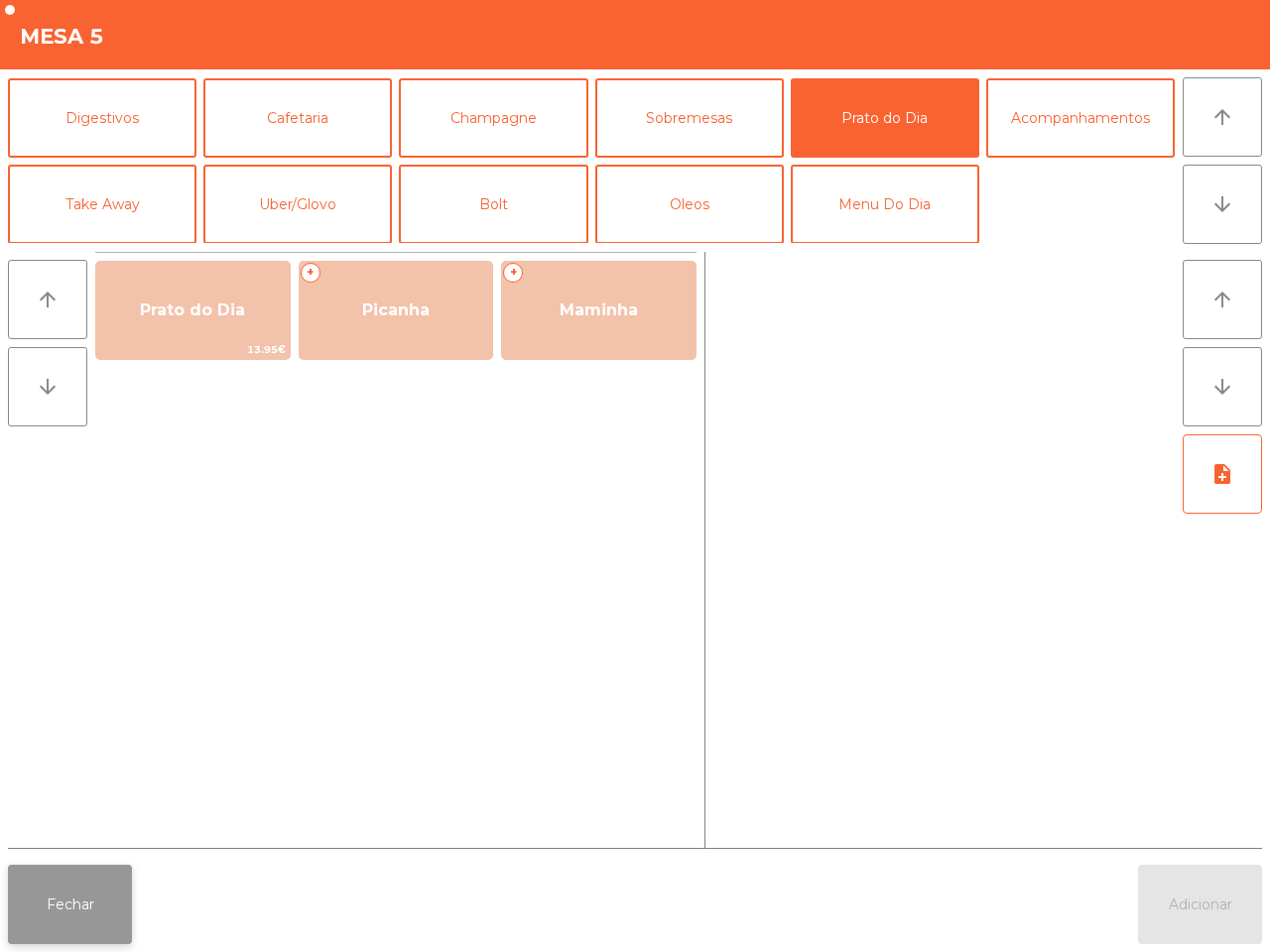 click on "Fechar" 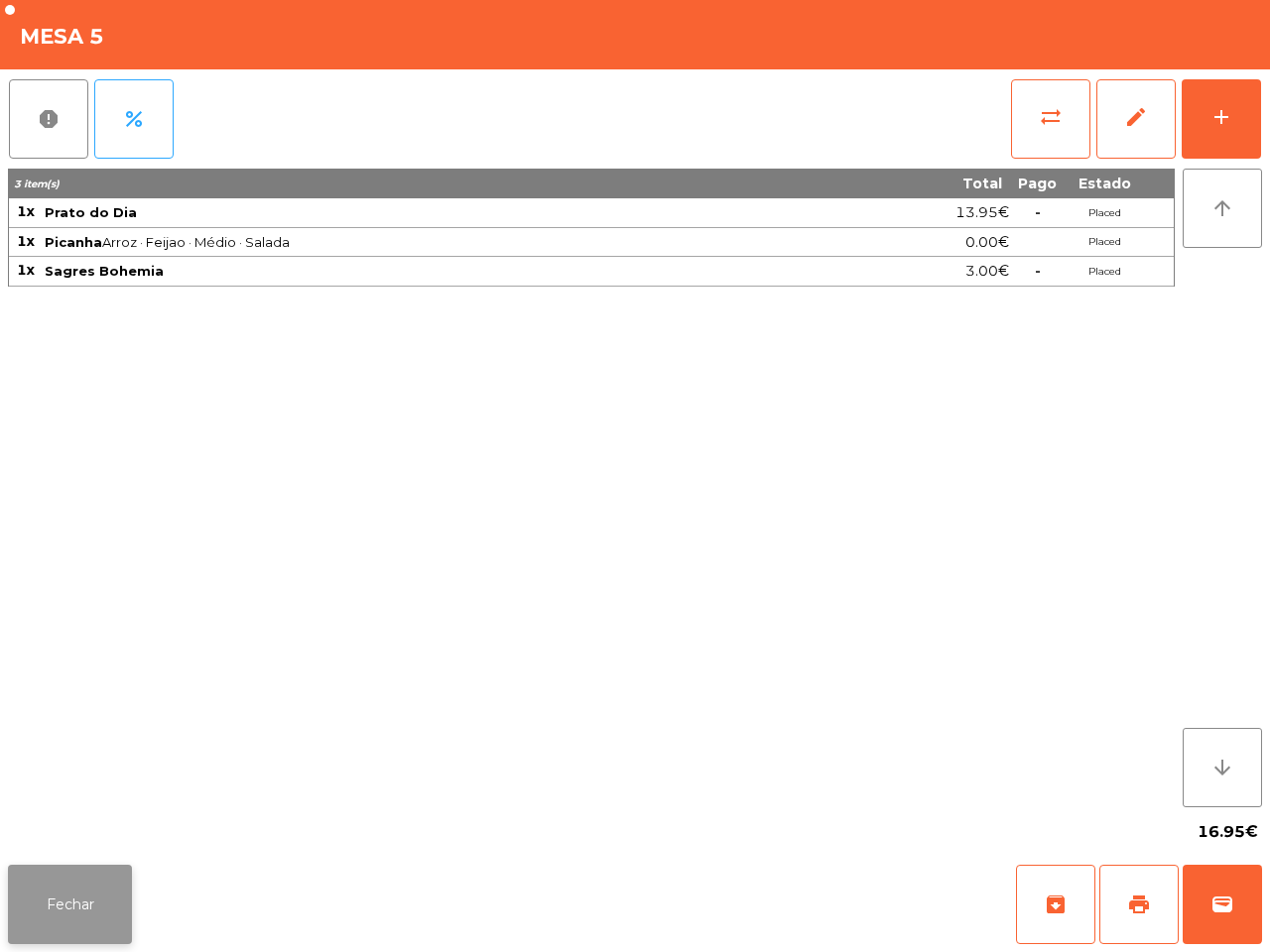 drag, startPoint x: 185, startPoint y: 895, endPoint x: 111, endPoint y: 893, distance: 74.02702 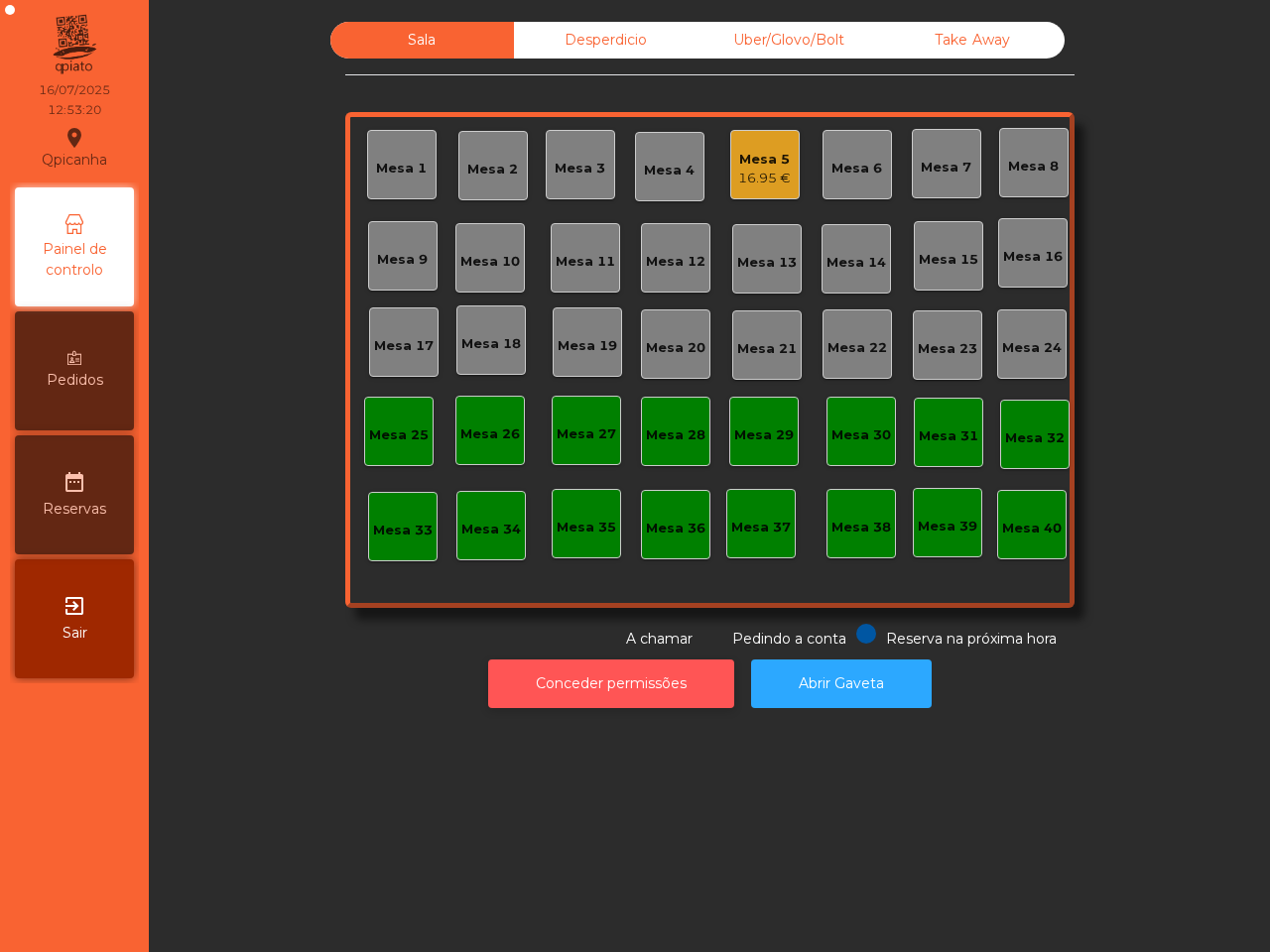 click on "Conceder permissões" 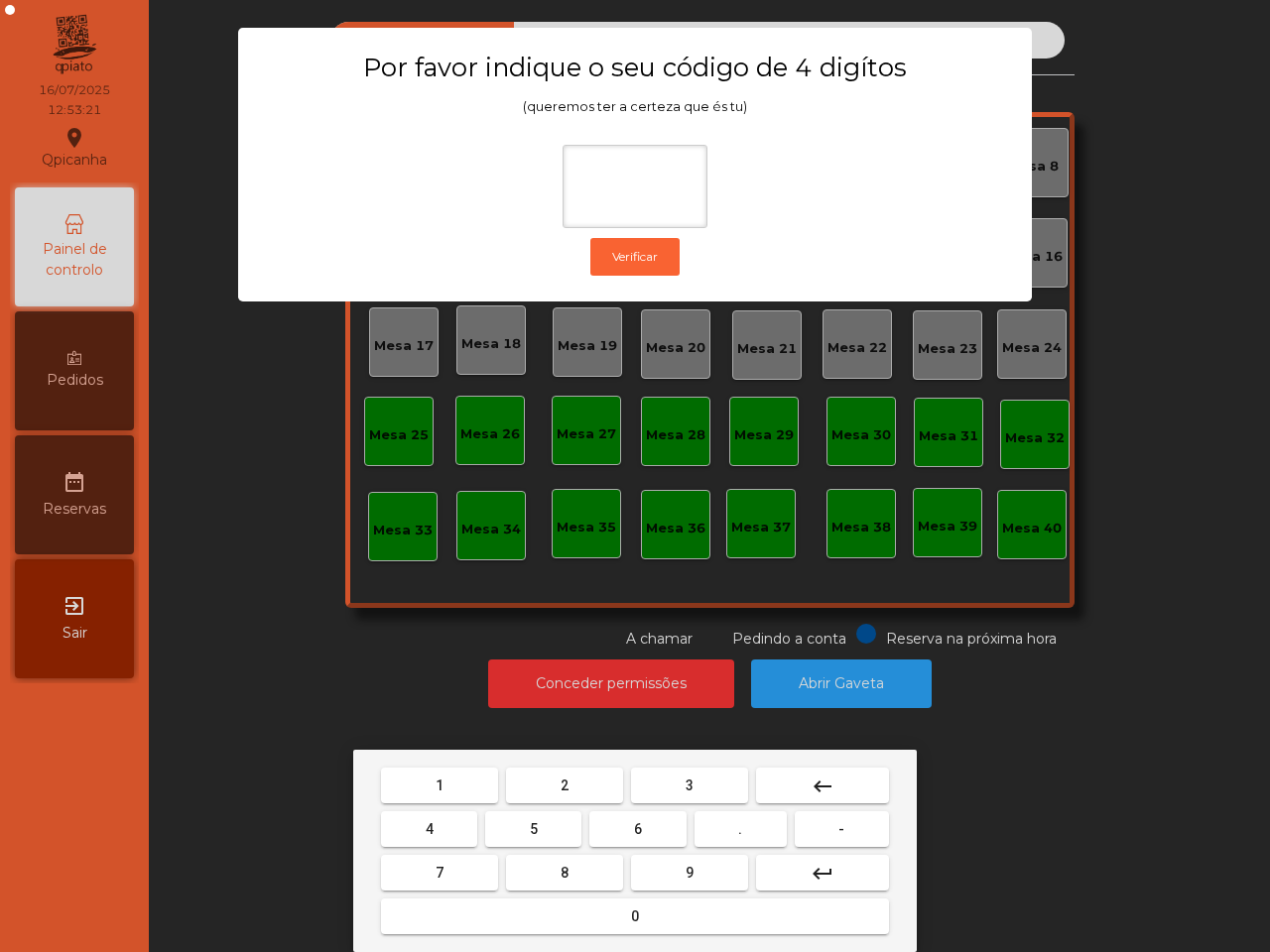 click on "1" at bounding box center (440, 785) 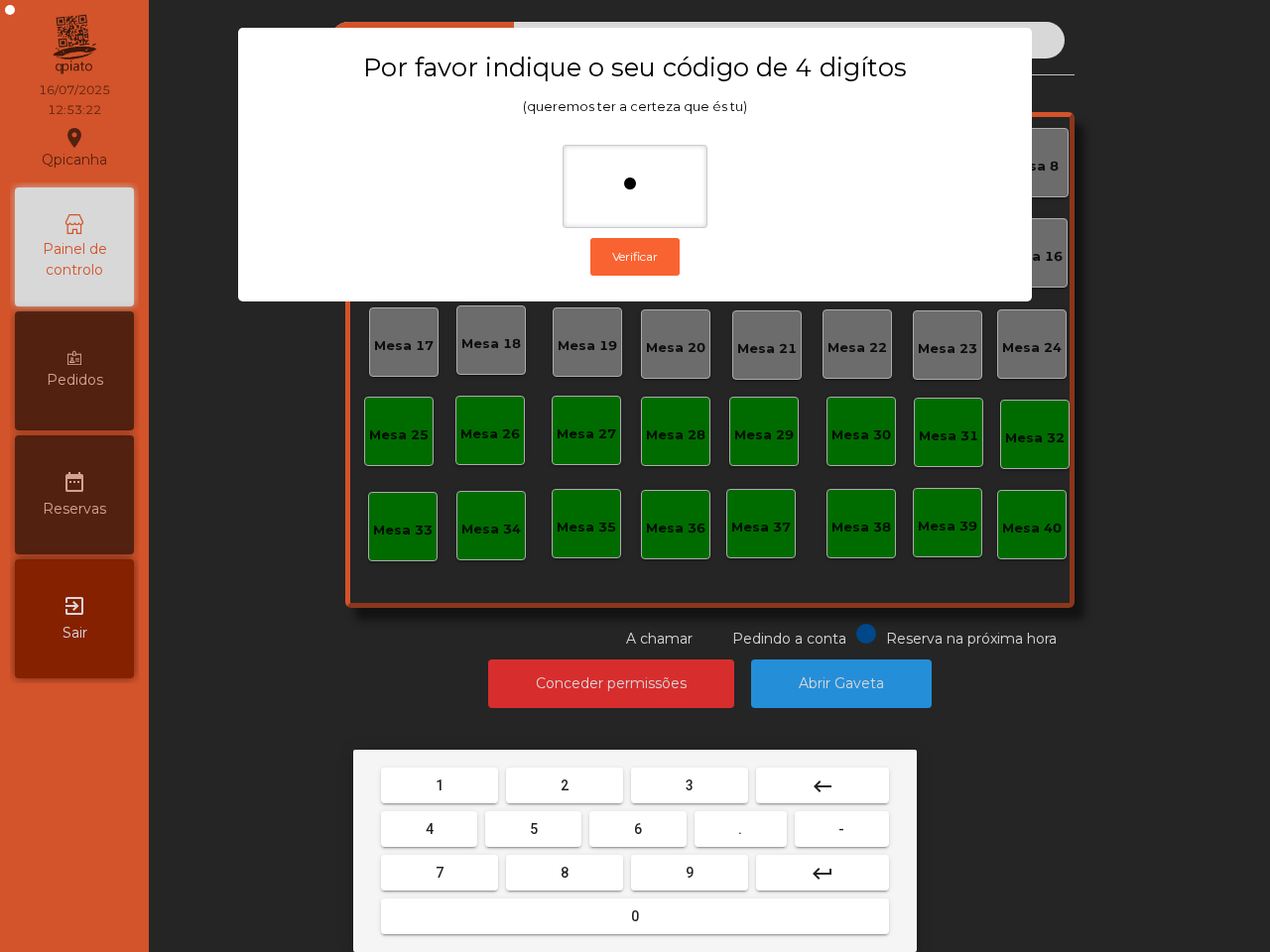 click on "9" at bounding box center [690, 873] 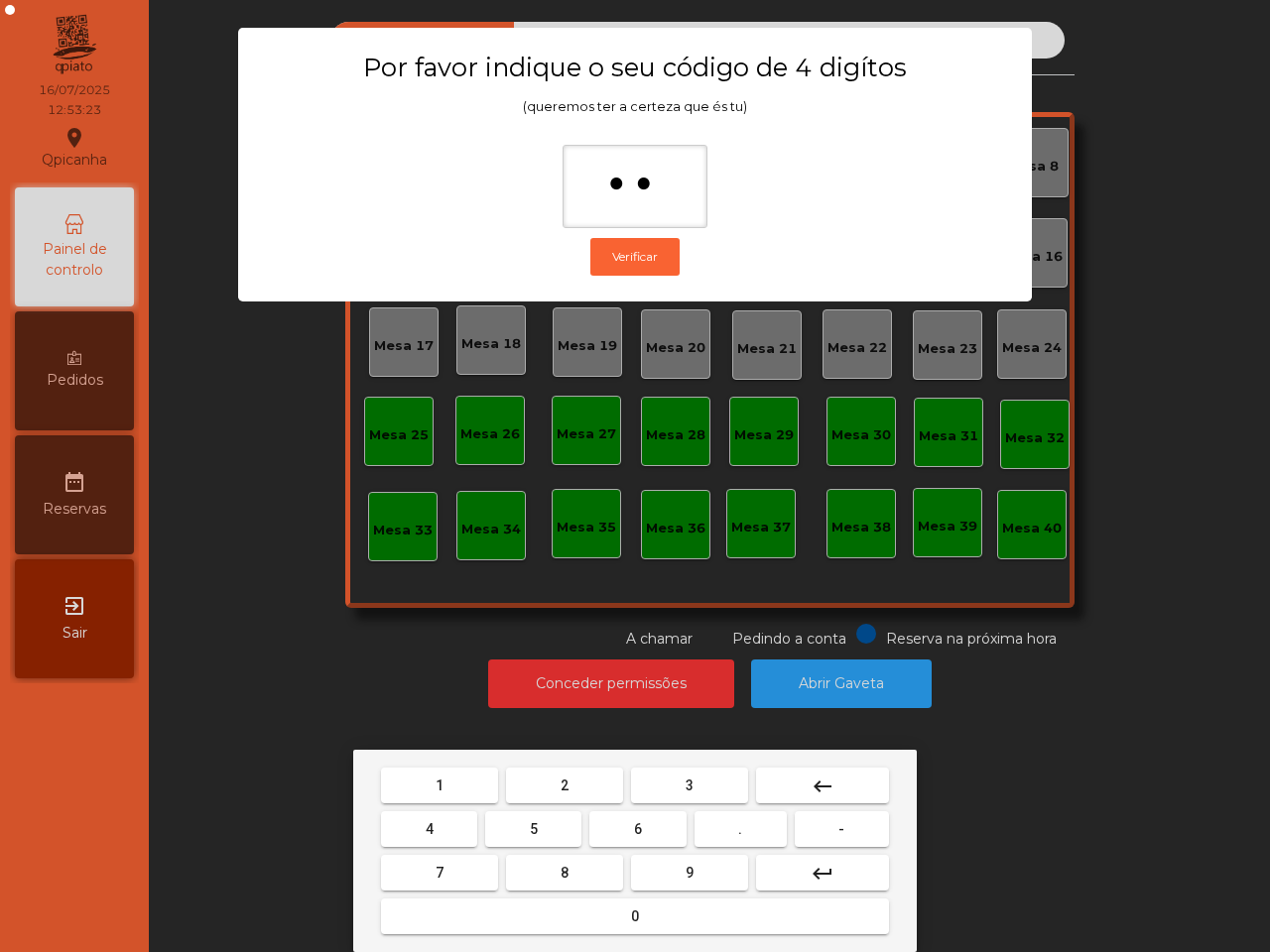 click on "4" at bounding box center (429, 829) 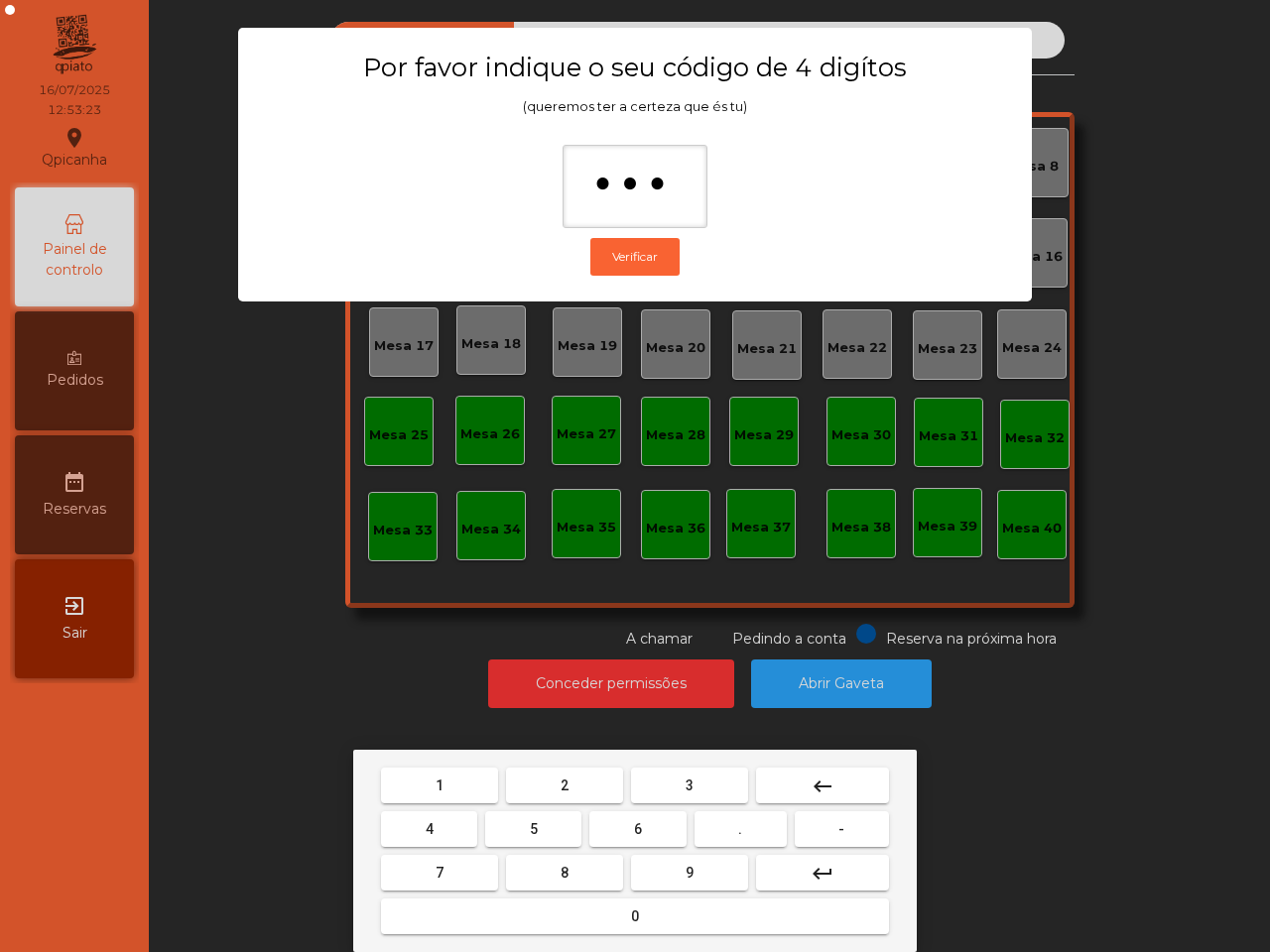 click on "0" at bounding box center (635, 916) 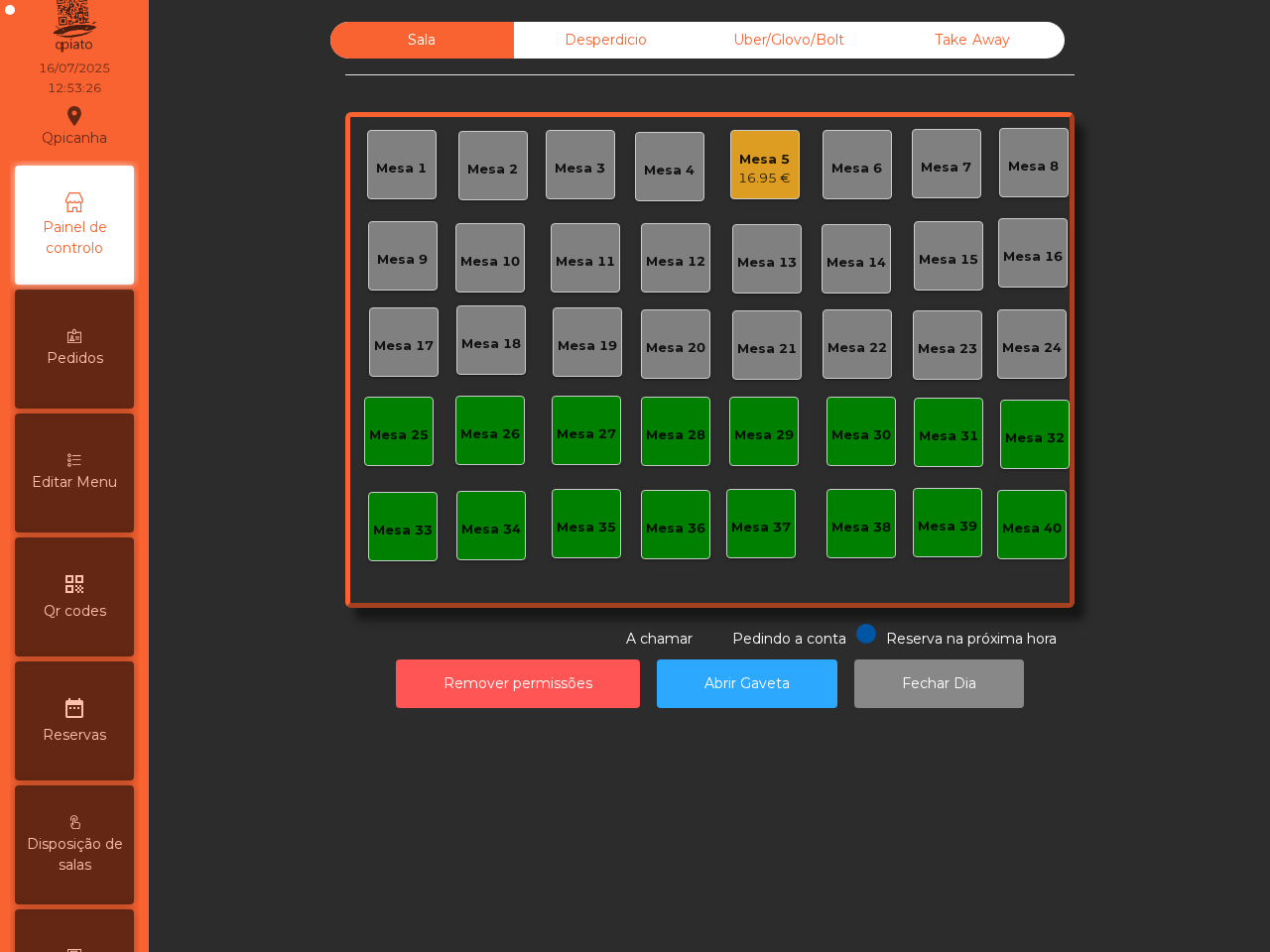 scroll, scrollTop: 0, scrollLeft: 0, axis: both 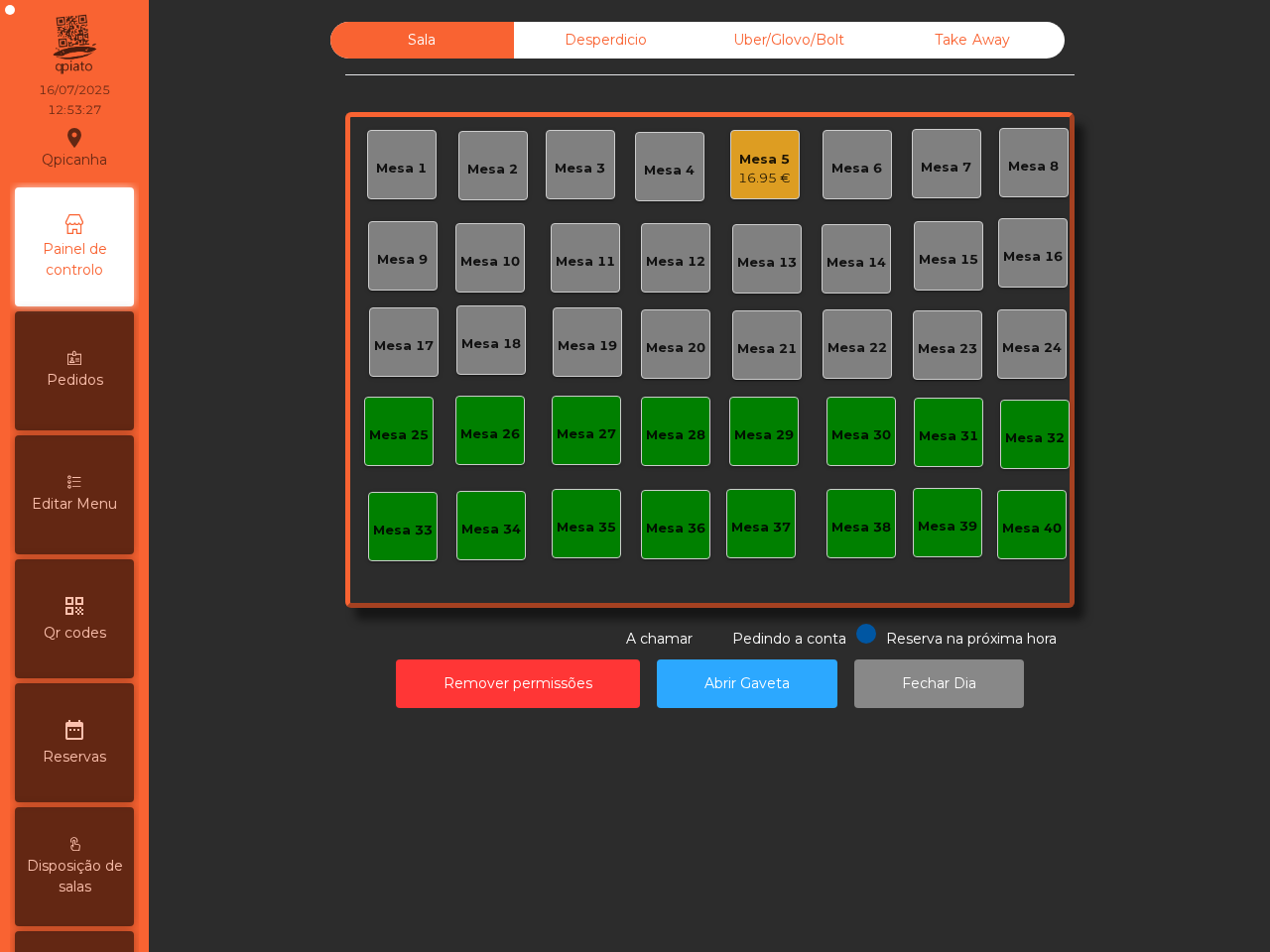 click on "Editar Menu" at bounding box center [74, 504] 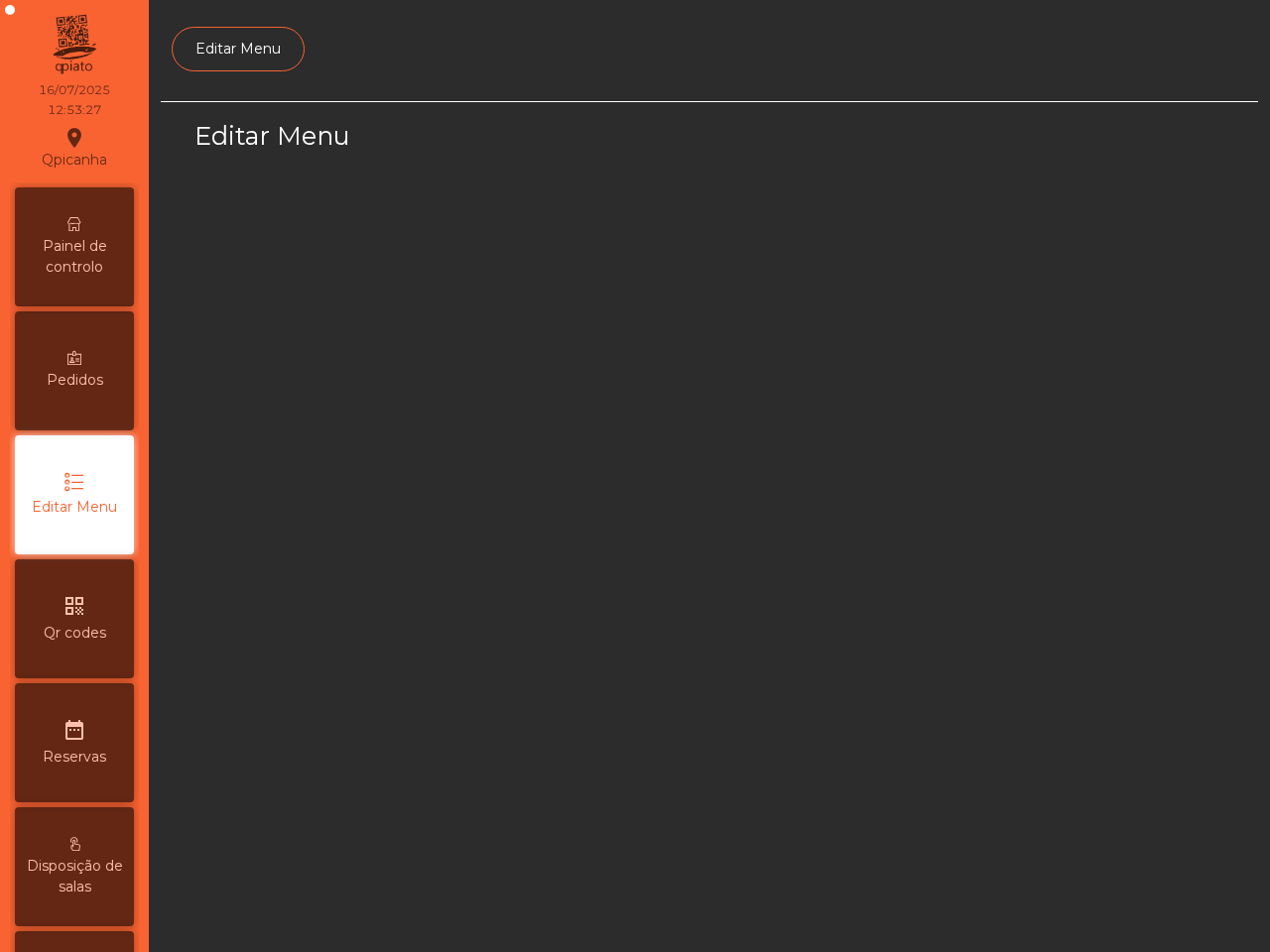 select on "*" 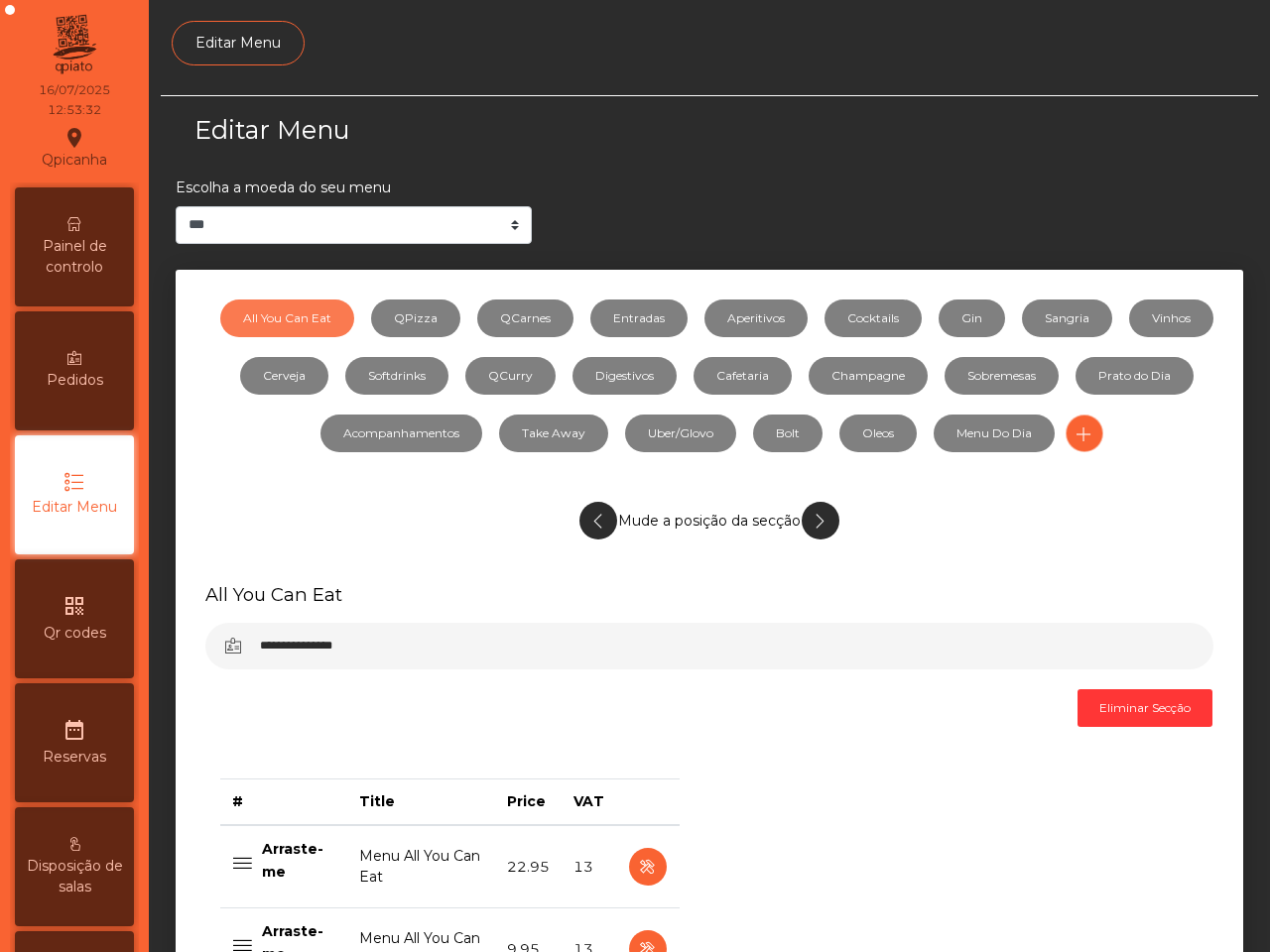scroll, scrollTop: 0, scrollLeft: 0, axis: both 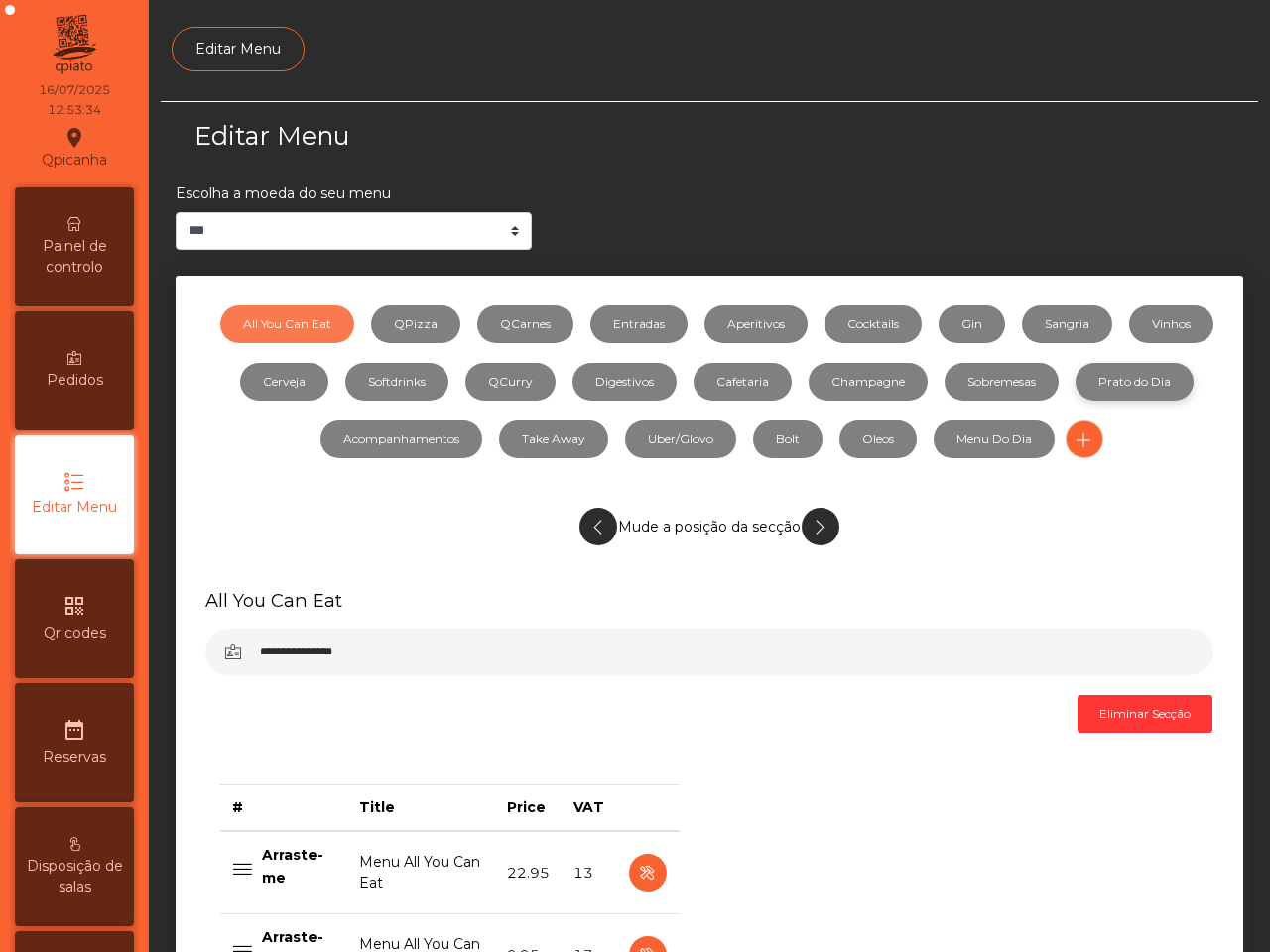click on "Prato do Dia" at bounding box center [1134, 382] 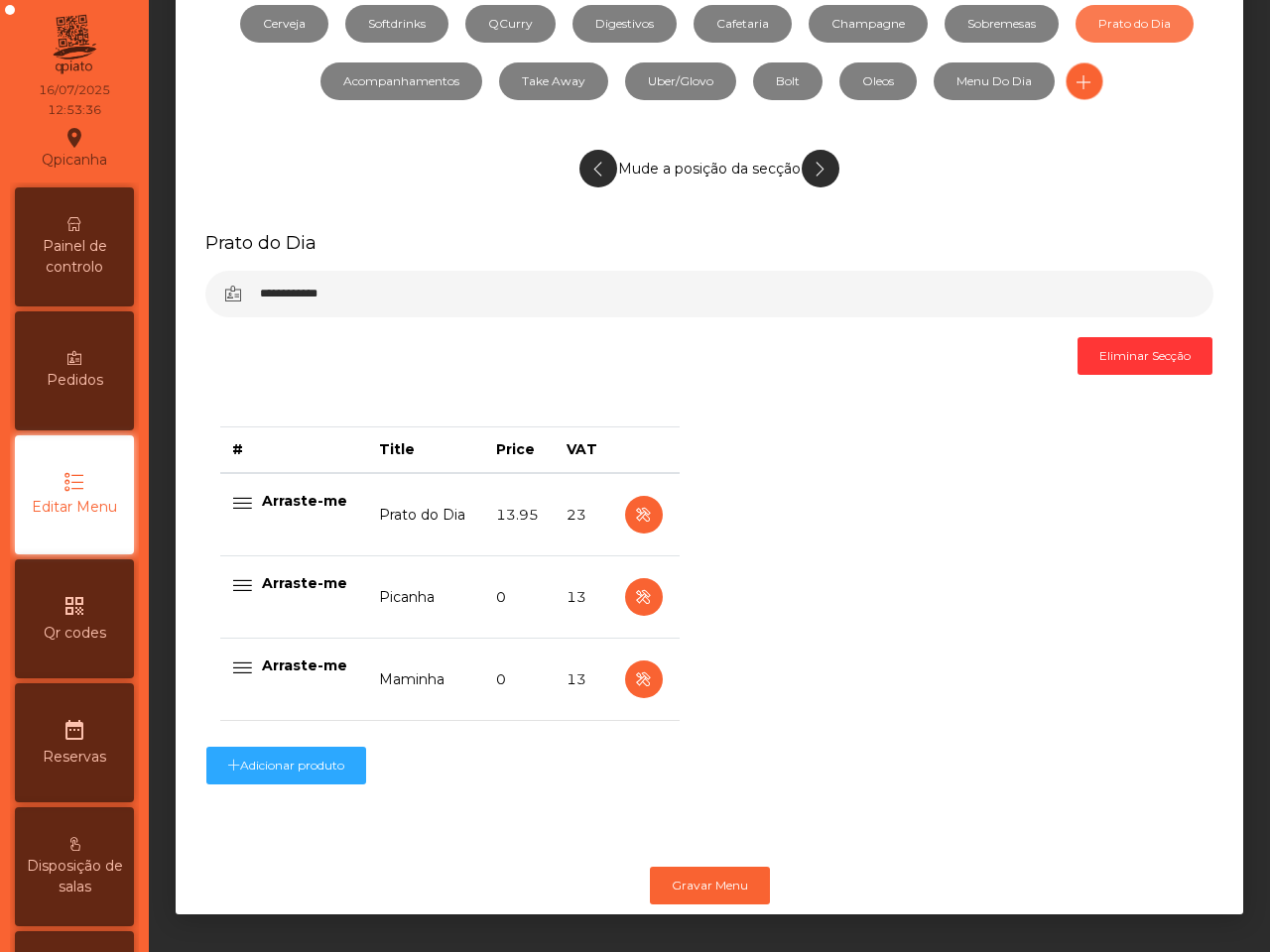 scroll, scrollTop: 382, scrollLeft: 0, axis: vertical 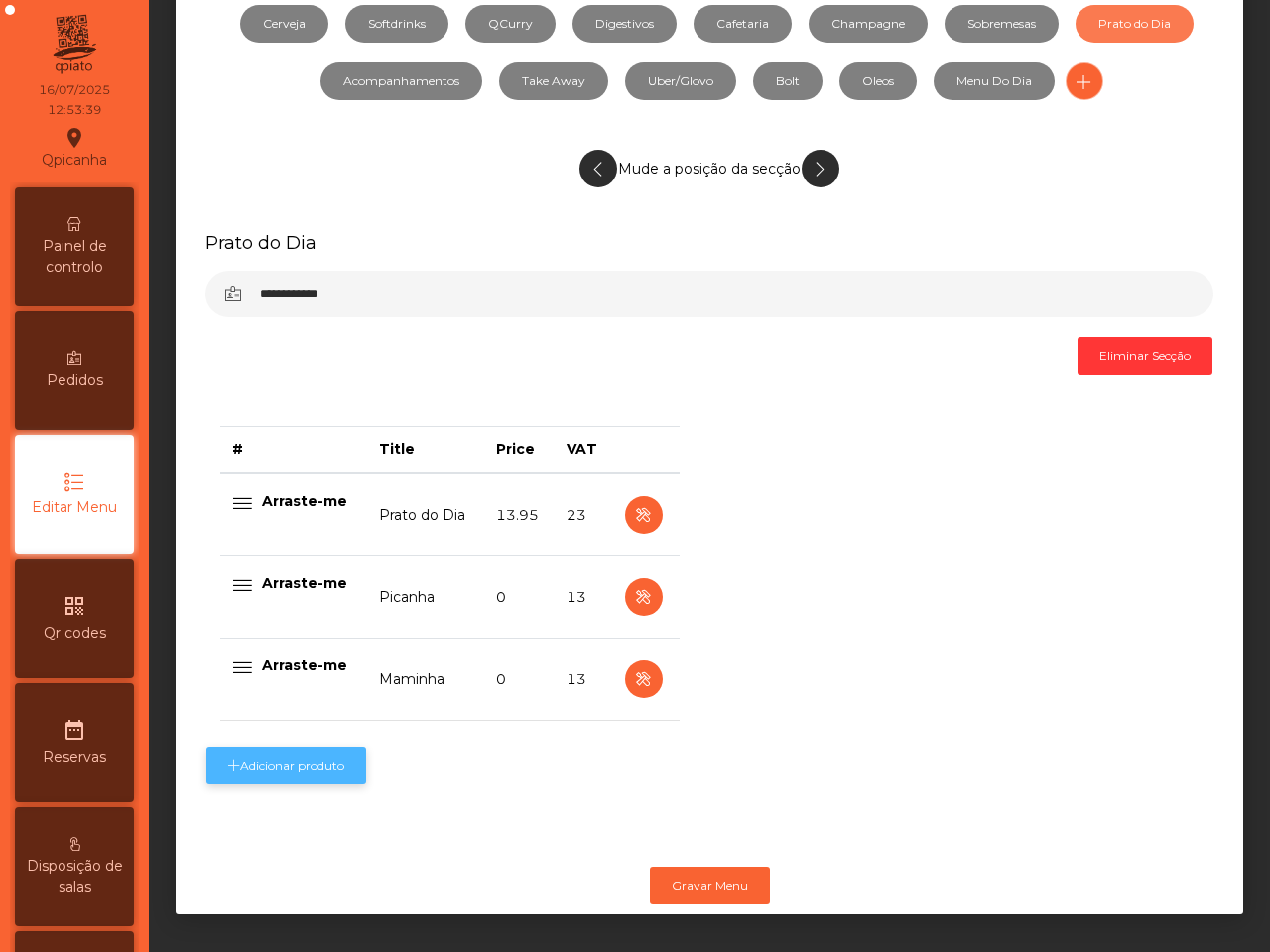 click on "Adicionar produto" at bounding box center [286, 766] 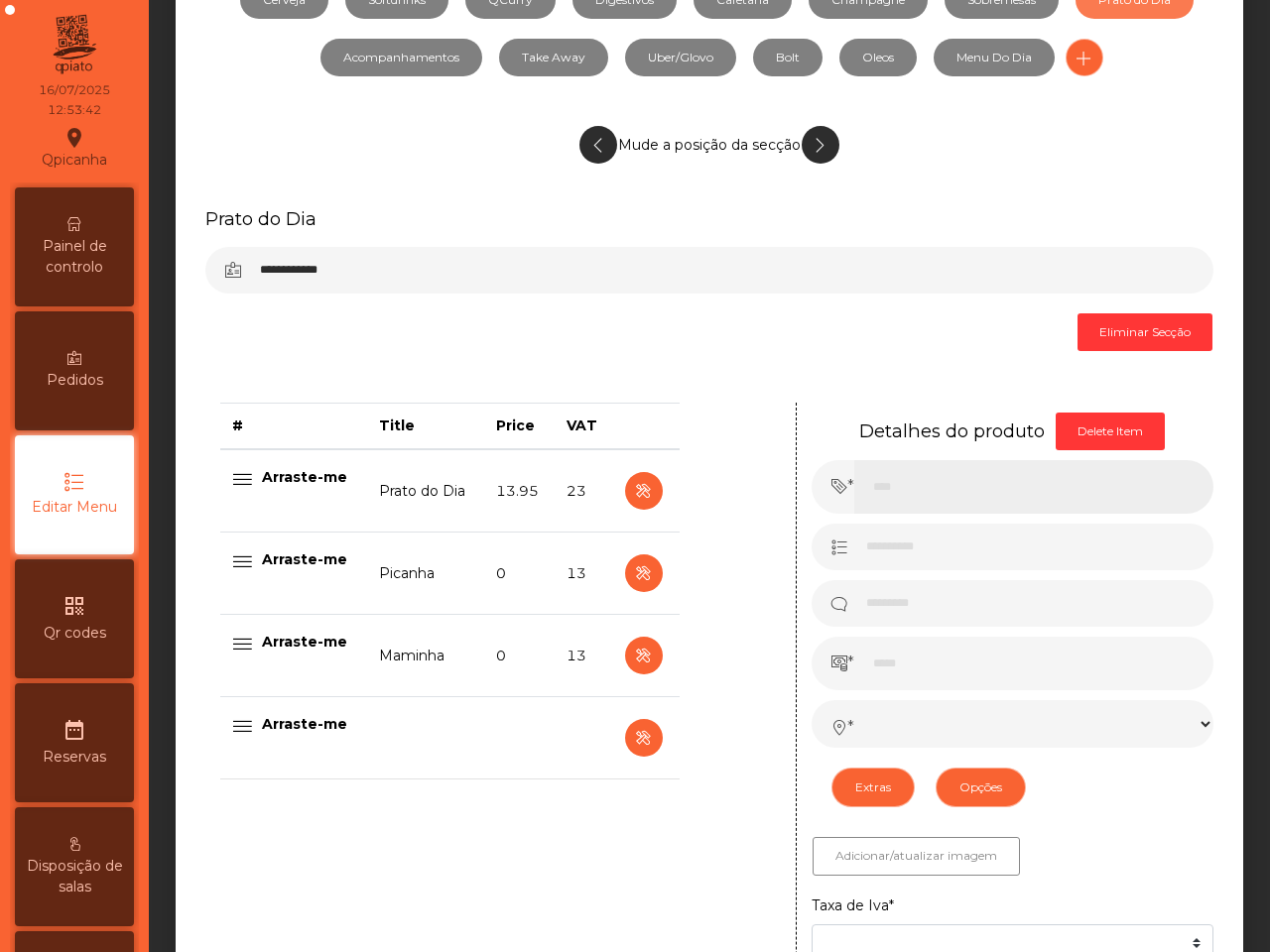 click at bounding box center [1034, 487] 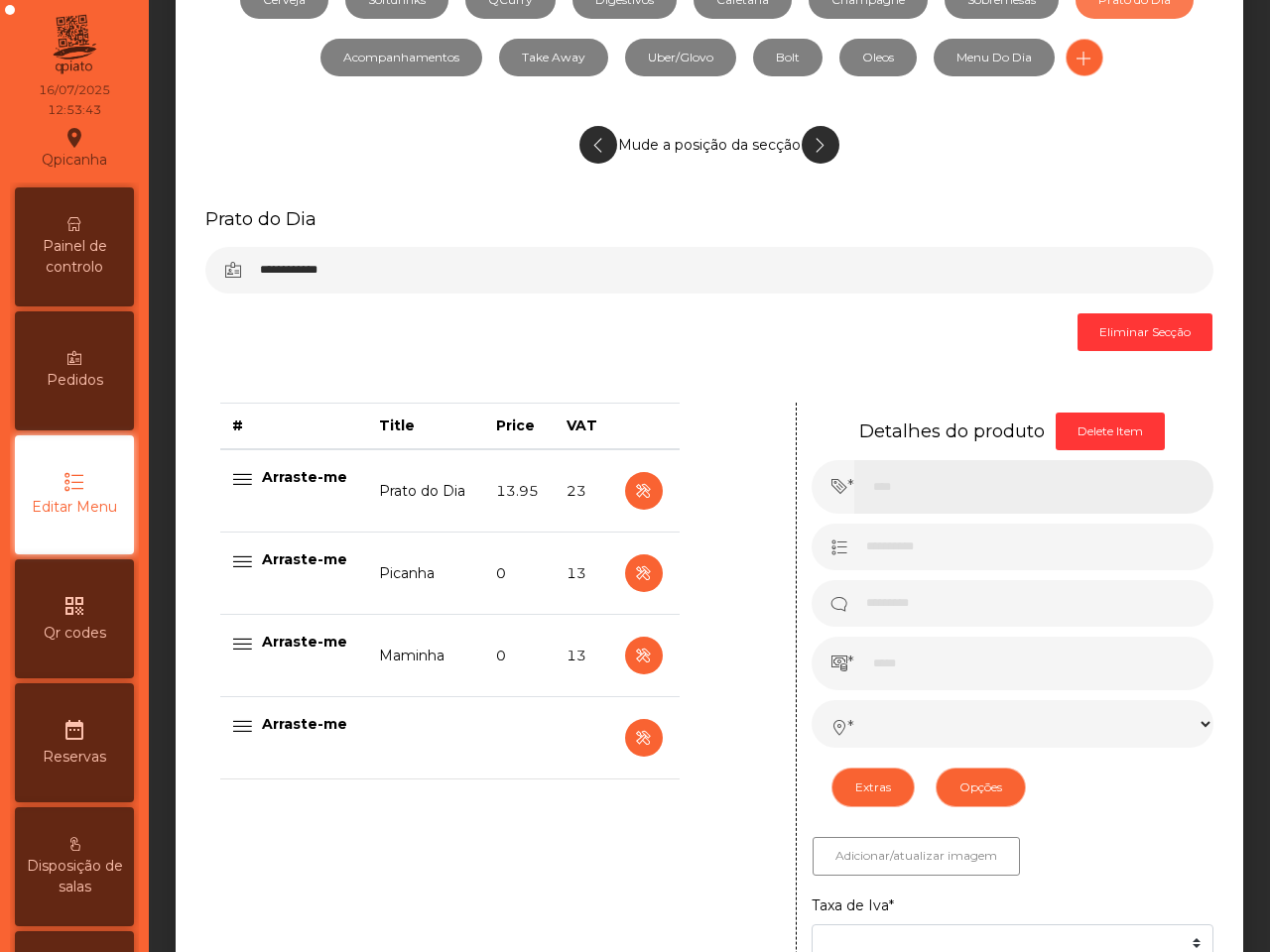click at bounding box center [1034, 487] 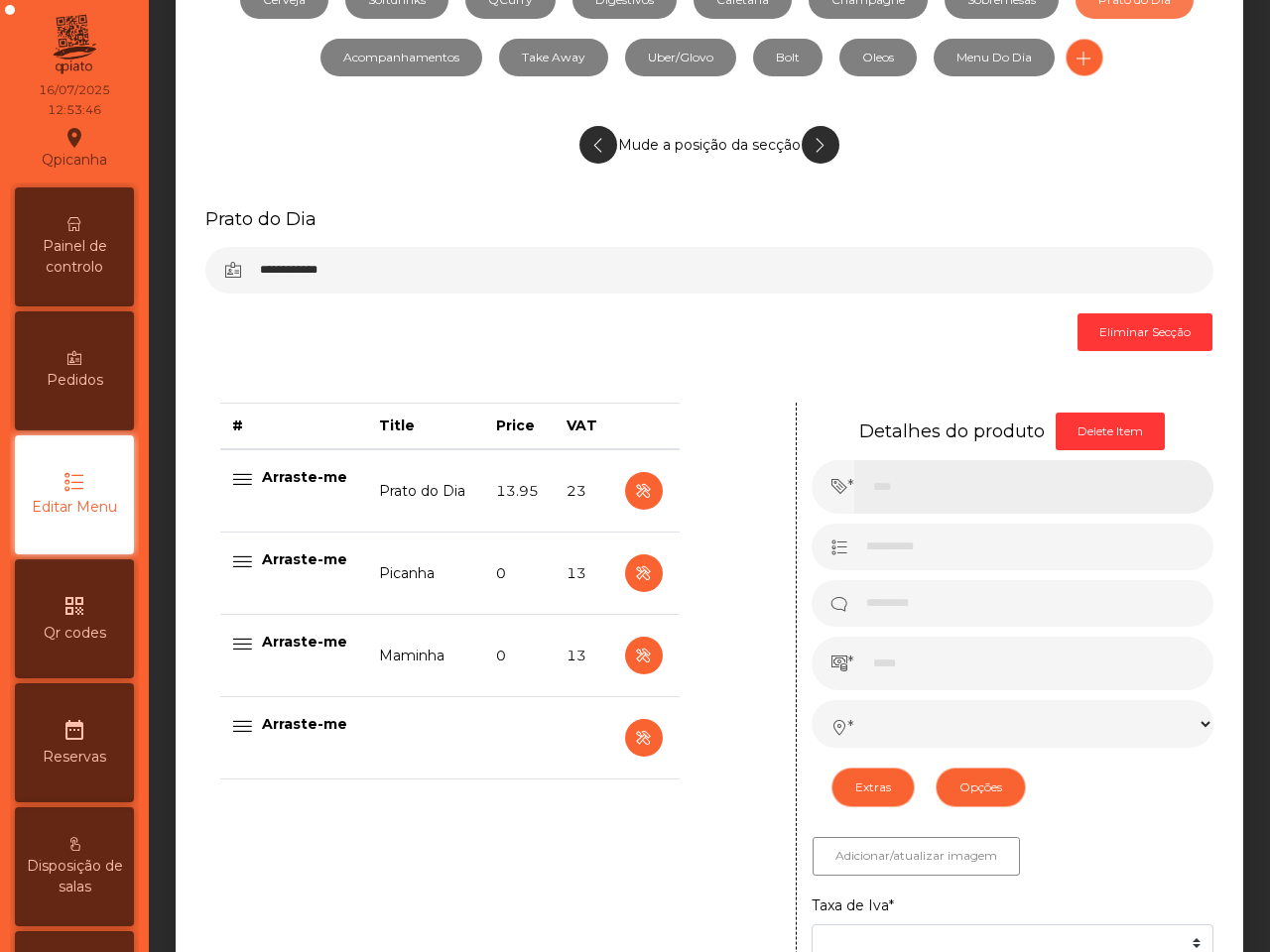 click at bounding box center [1034, 487] 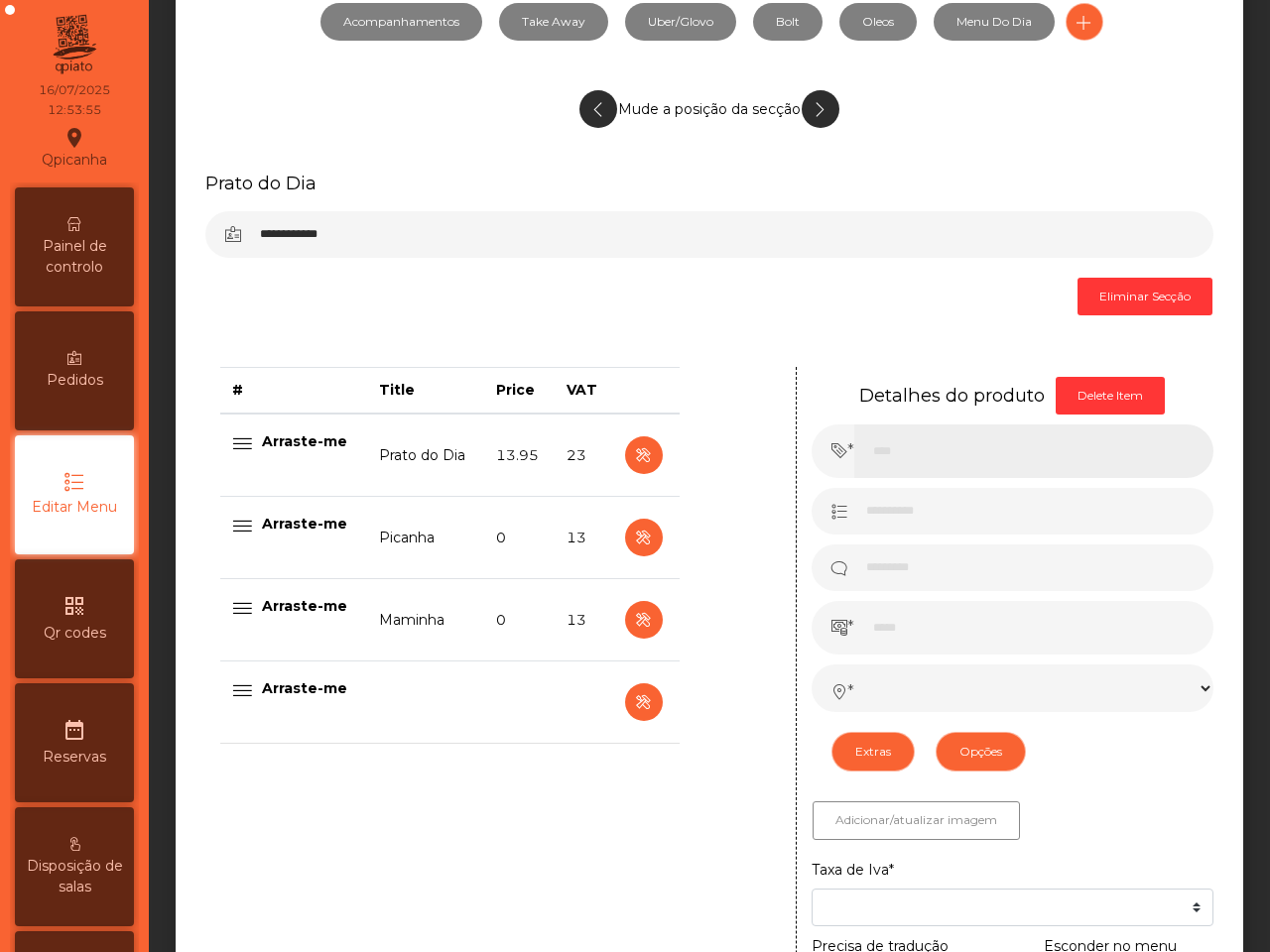 scroll, scrollTop: 327, scrollLeft: 0, axis: vertical 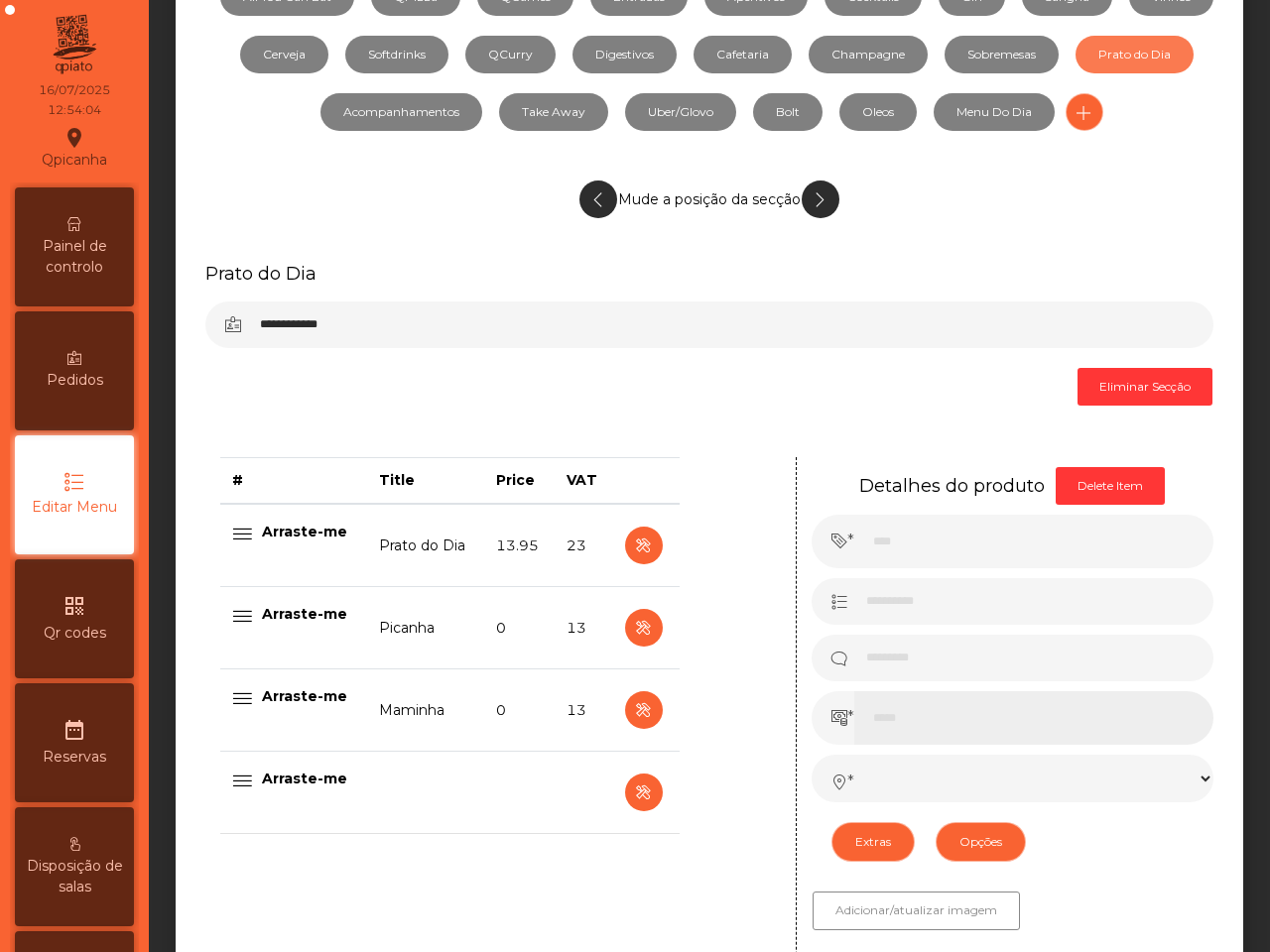 click at bounding box center (1034, 718) 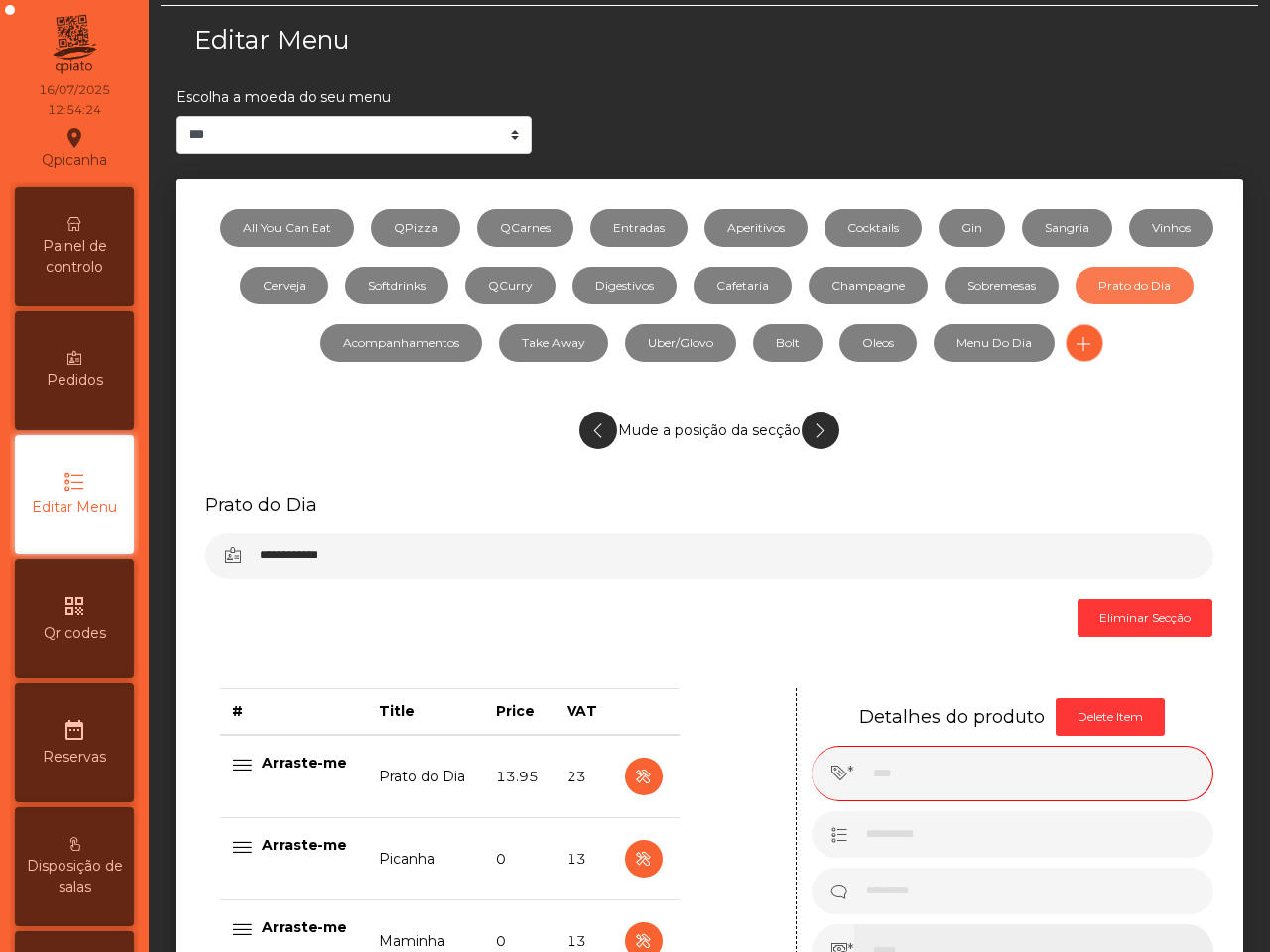 scroll, scrollTop: 0, scrollLeft: 0, axis: both 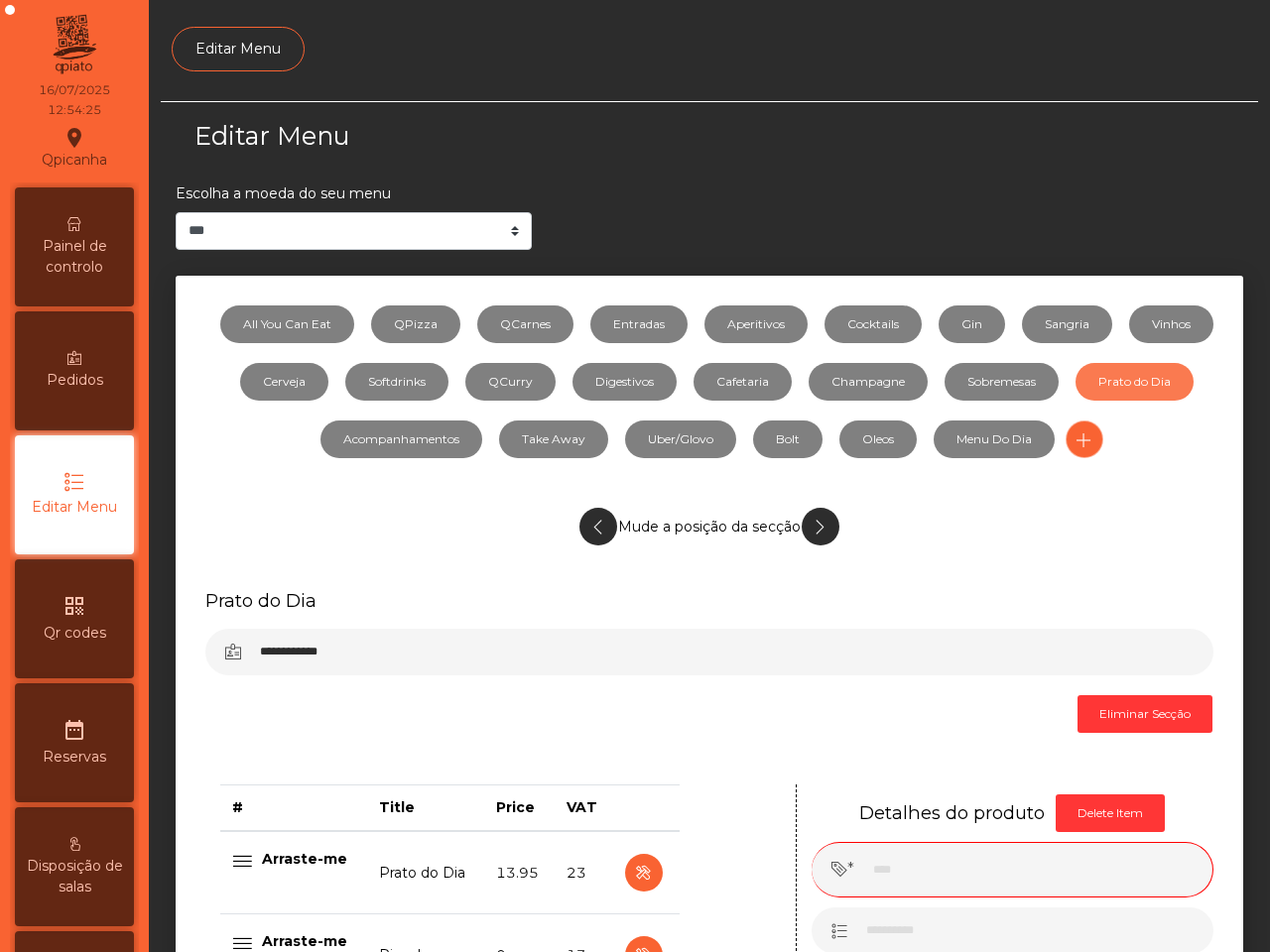click on "Painel de controlo" at bounding box center (74, 257) 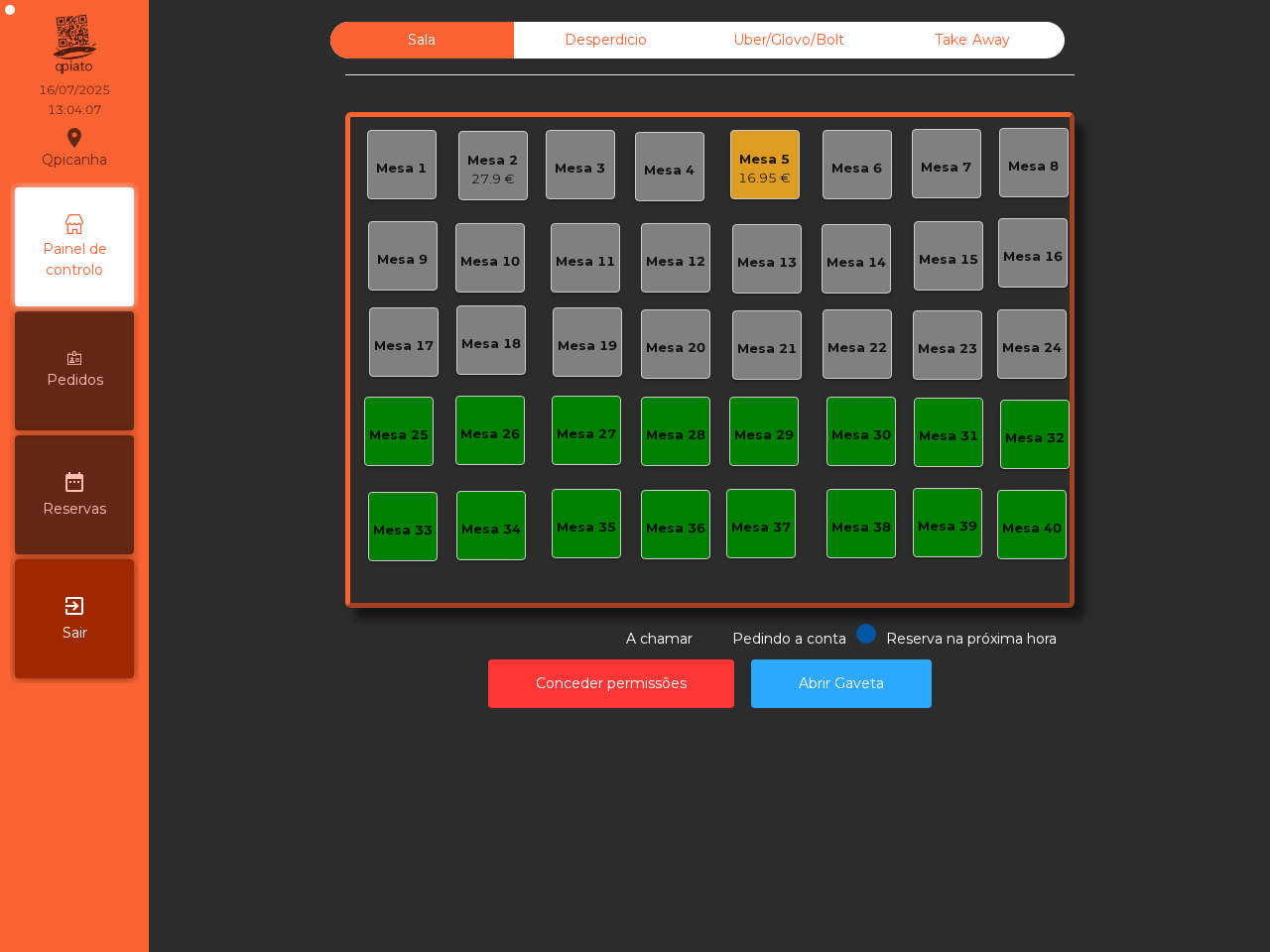 click on "Mesa 2" 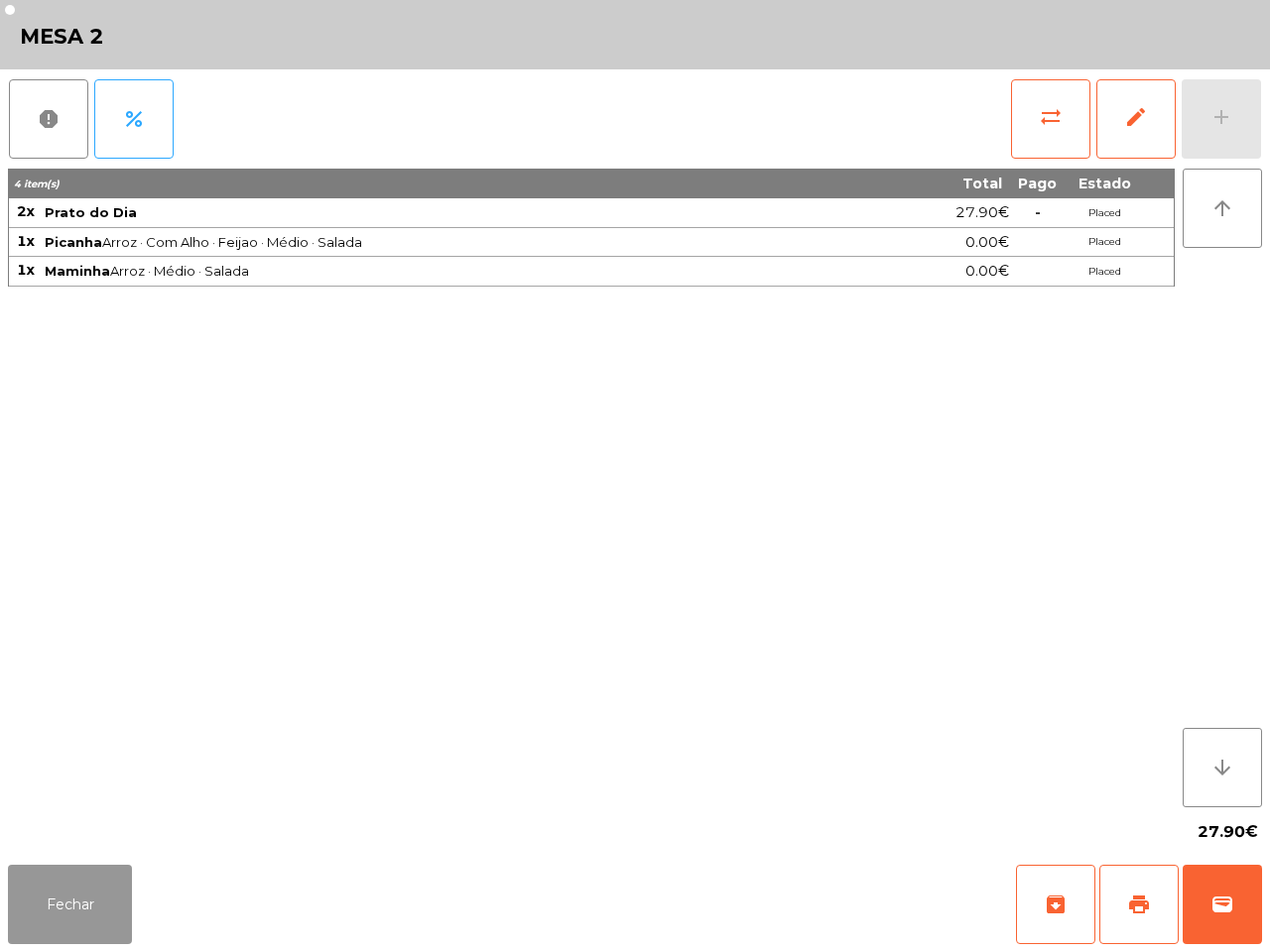 click on "Fechar" 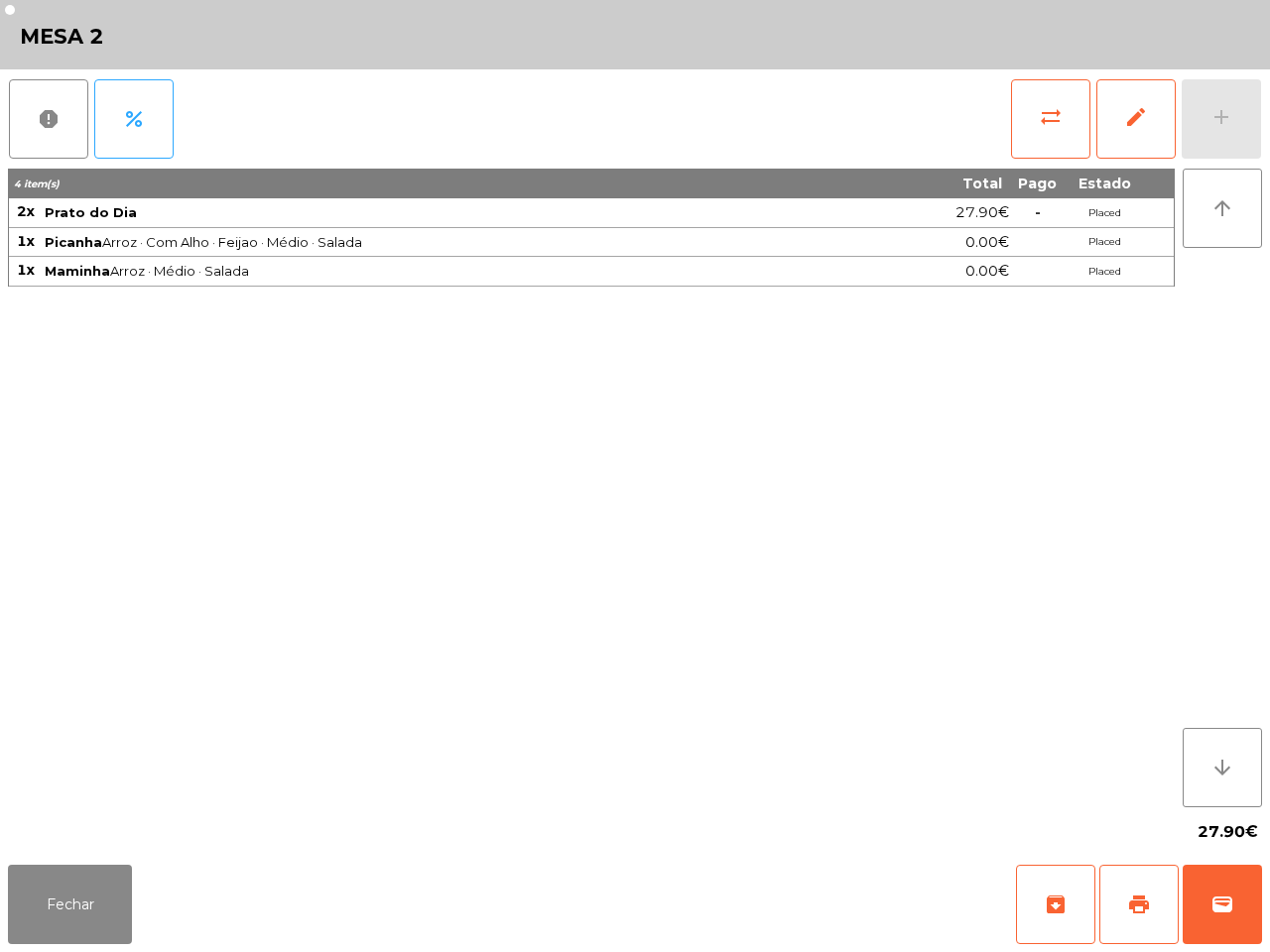 drag, startPoint x: 1237, startPoint y: 142, endPoint x: 1230, endPoint y: 132, distance: 12.206556 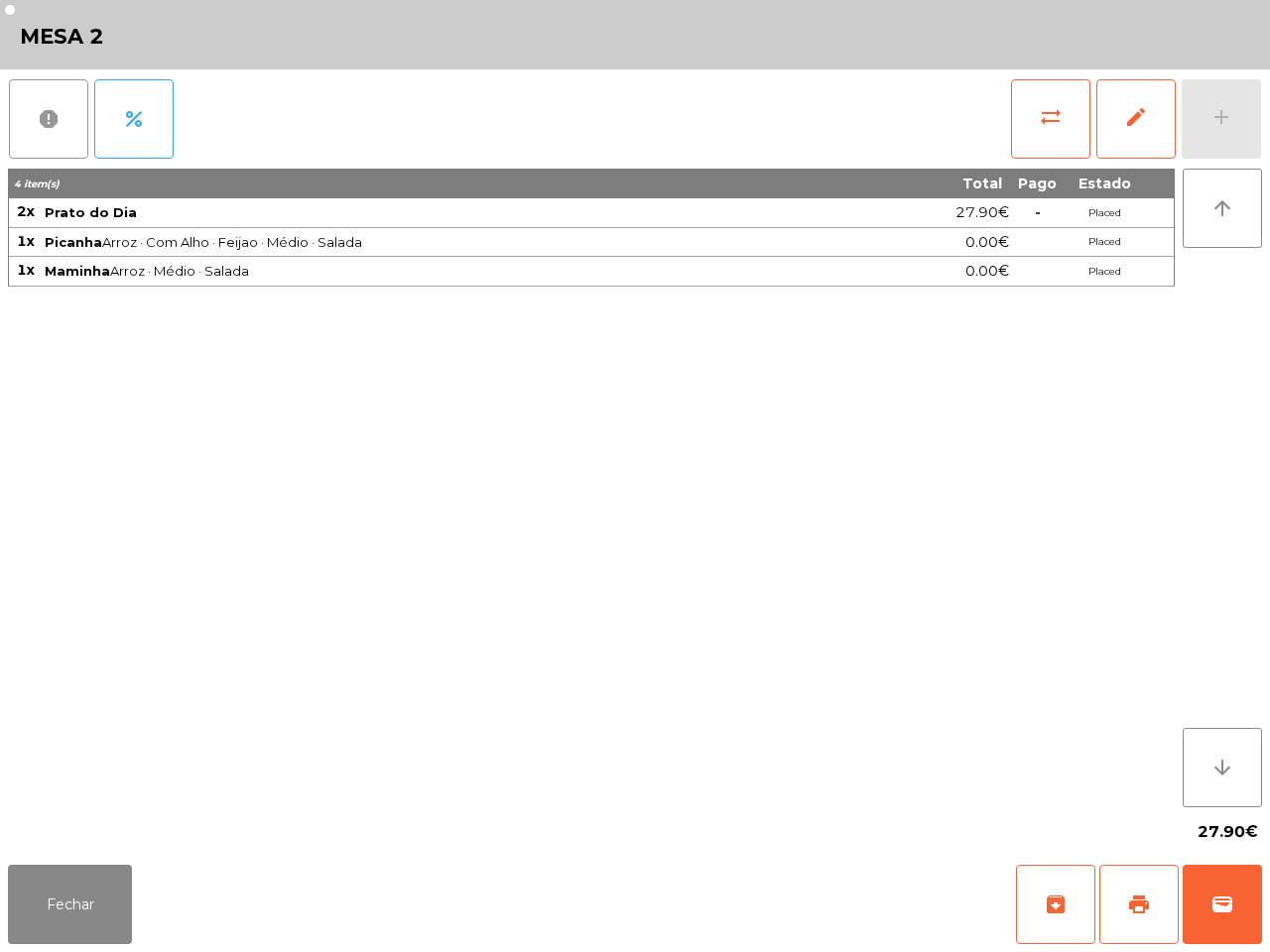click on "report" 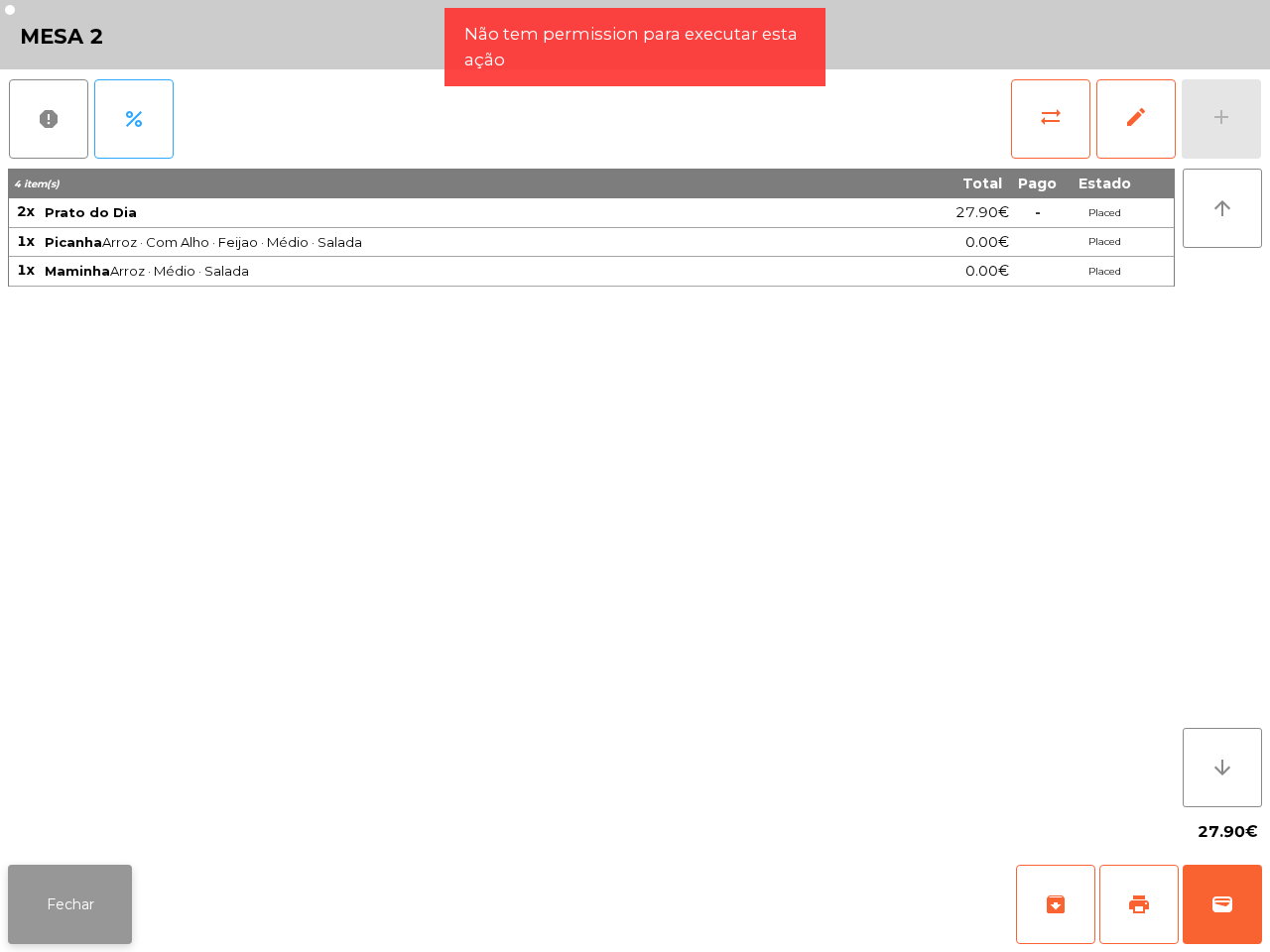 click on "Fechar" 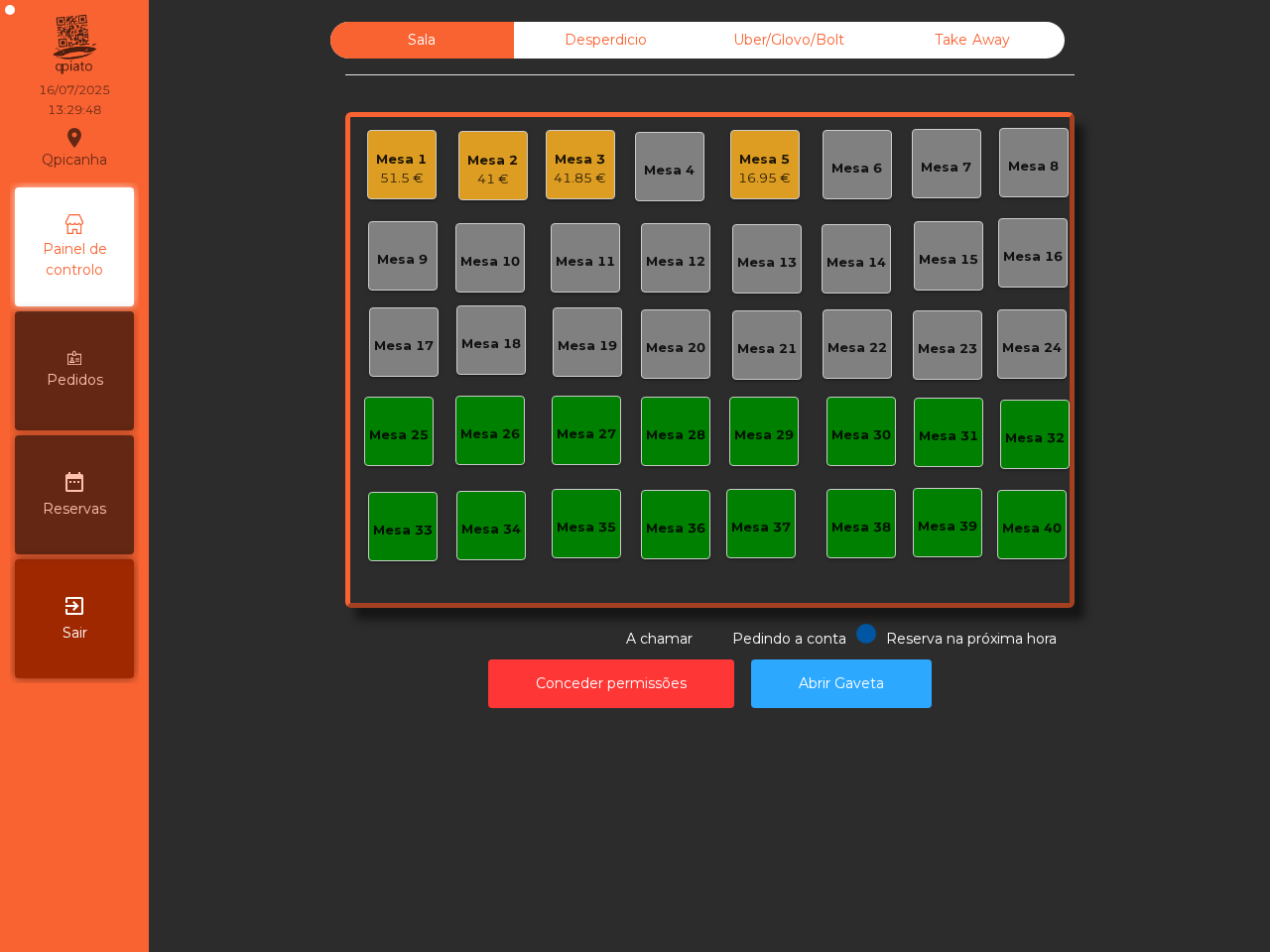click on "16.95 €" 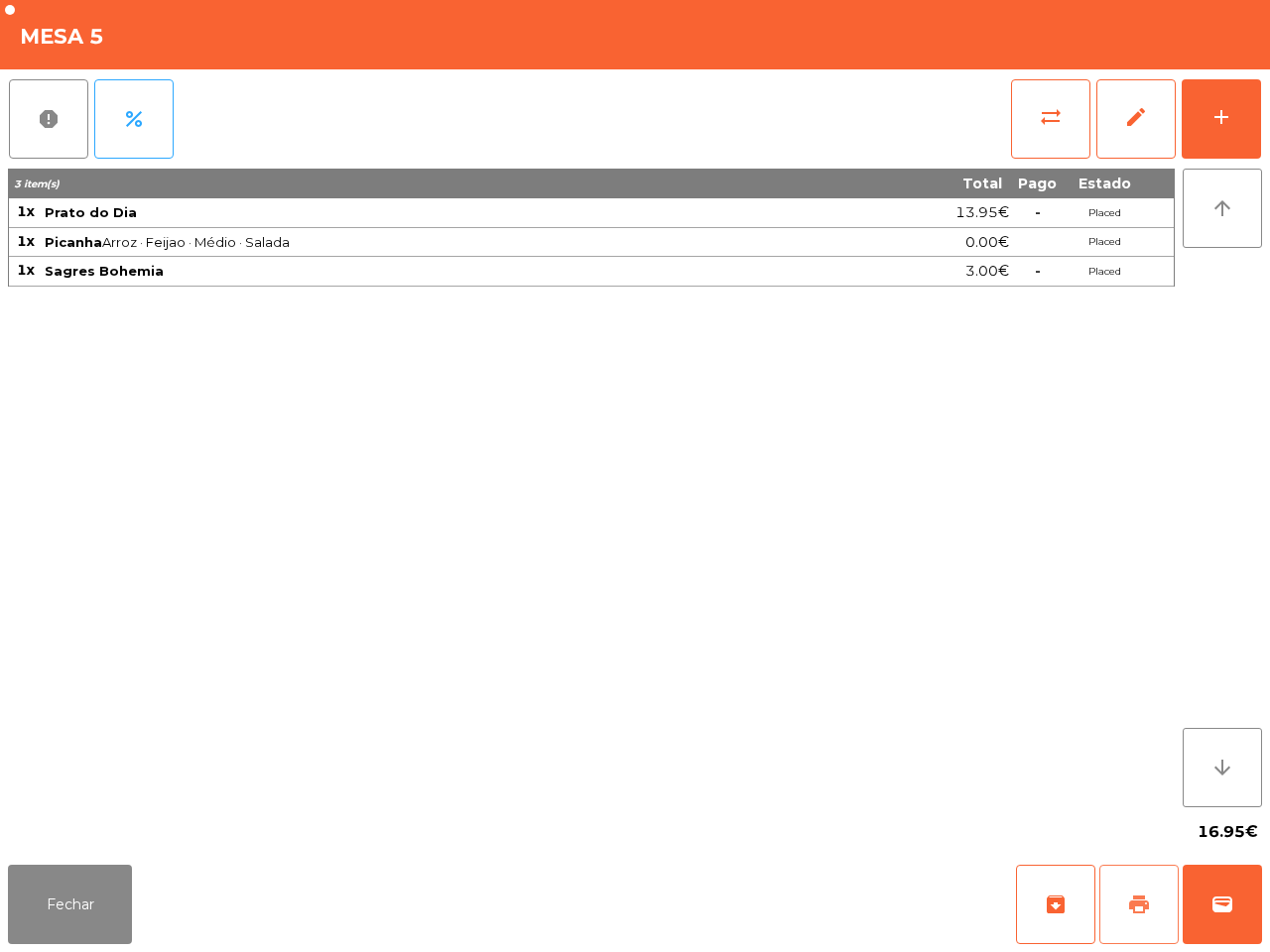click on "print" 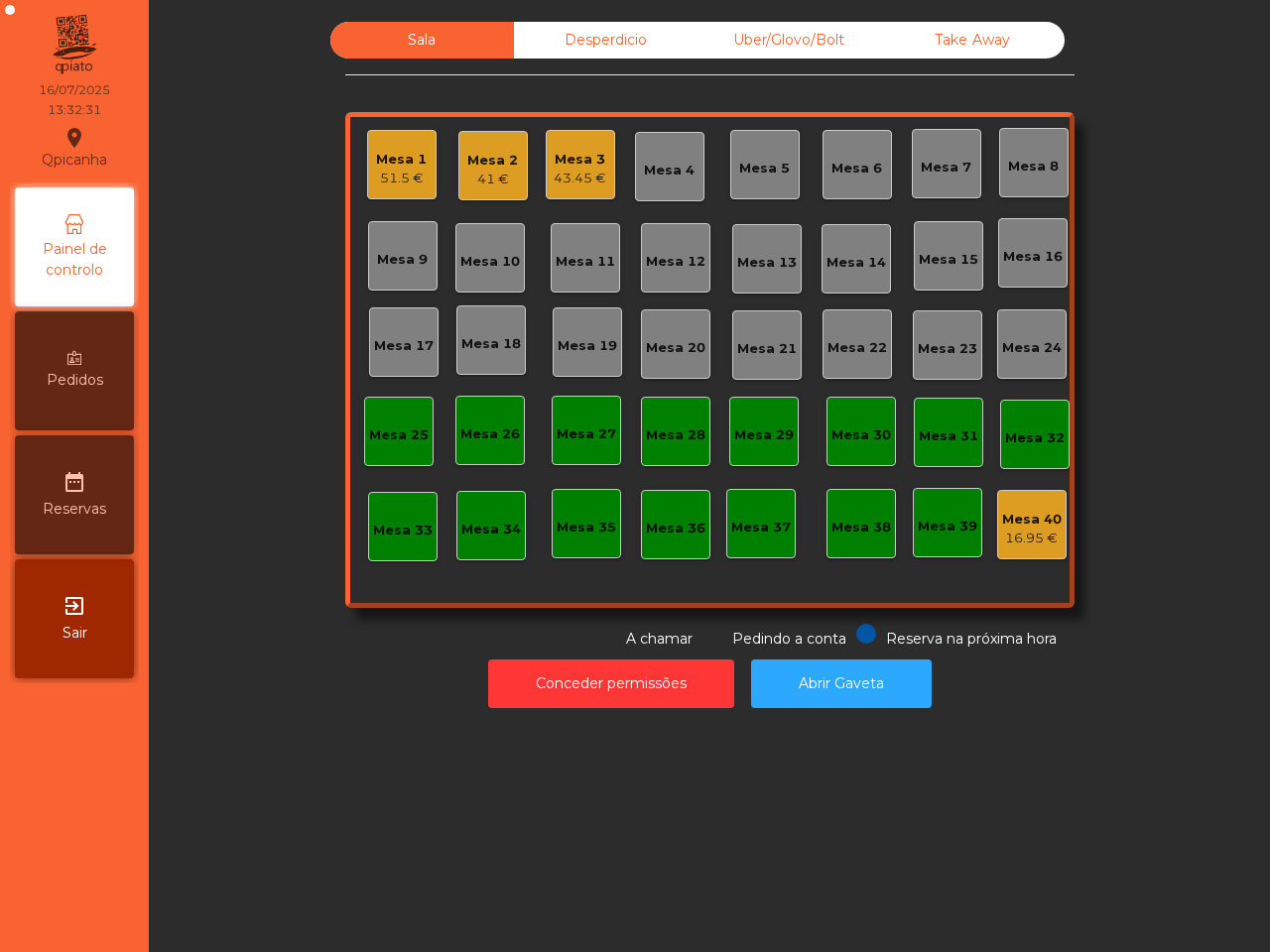 click on "Sala   Desperdicio   Uber/Glovo/Bolt   Take Away   Mesa 1   51.5 €   Mesa 2   41 €   Mesa 3   43.45 €   Mesa 4   Mesa 5   Mesa 6   Mesa 7   Mesa 8   Mesa 9   Mesa 10   Mesa 11   Mesa 12   Mesa 13   Mesa 14   Mesa 15   Mesa 16   Mesa 17   Mesa 18   Mesa 19   Mesa 20   Mesa 21   Mesa 22   Mesa 23   Mesa 24   Mesa 25   Mesa 26   Mesa 27   Mesa 28   Mesa 29   Mesa 30   Mesa 31   Mesa 32   Mesa 33   Mesa 34   Mesa 35   Mesa 36   Mesa 37   Mesa 38   Mesa 39   Mesa 40   16.95 €  Reserva na próxima hora Pedindo a conta A chamar  Conceder permissões   Abrir Gaveta" 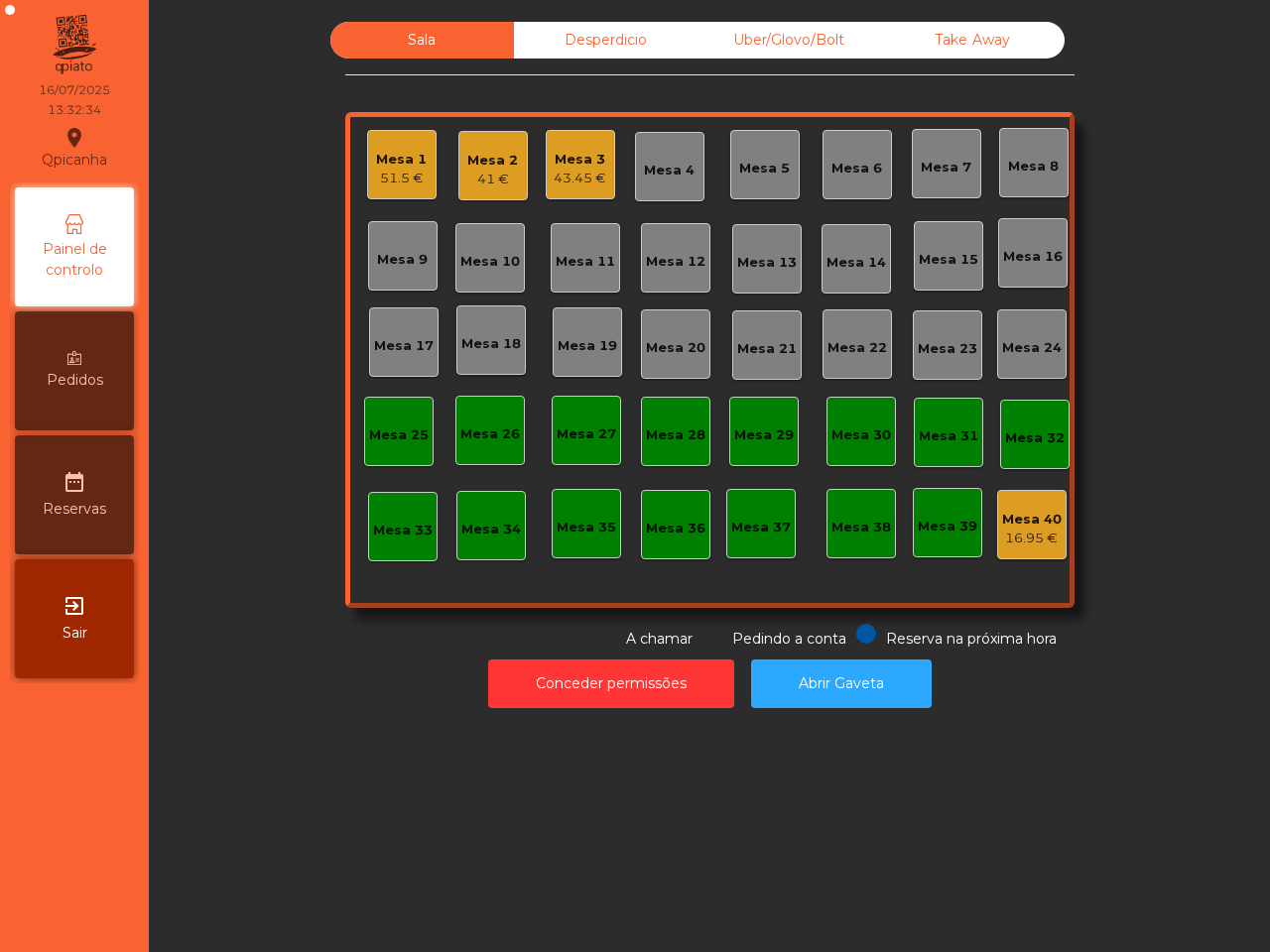 click on "Mesa 3" 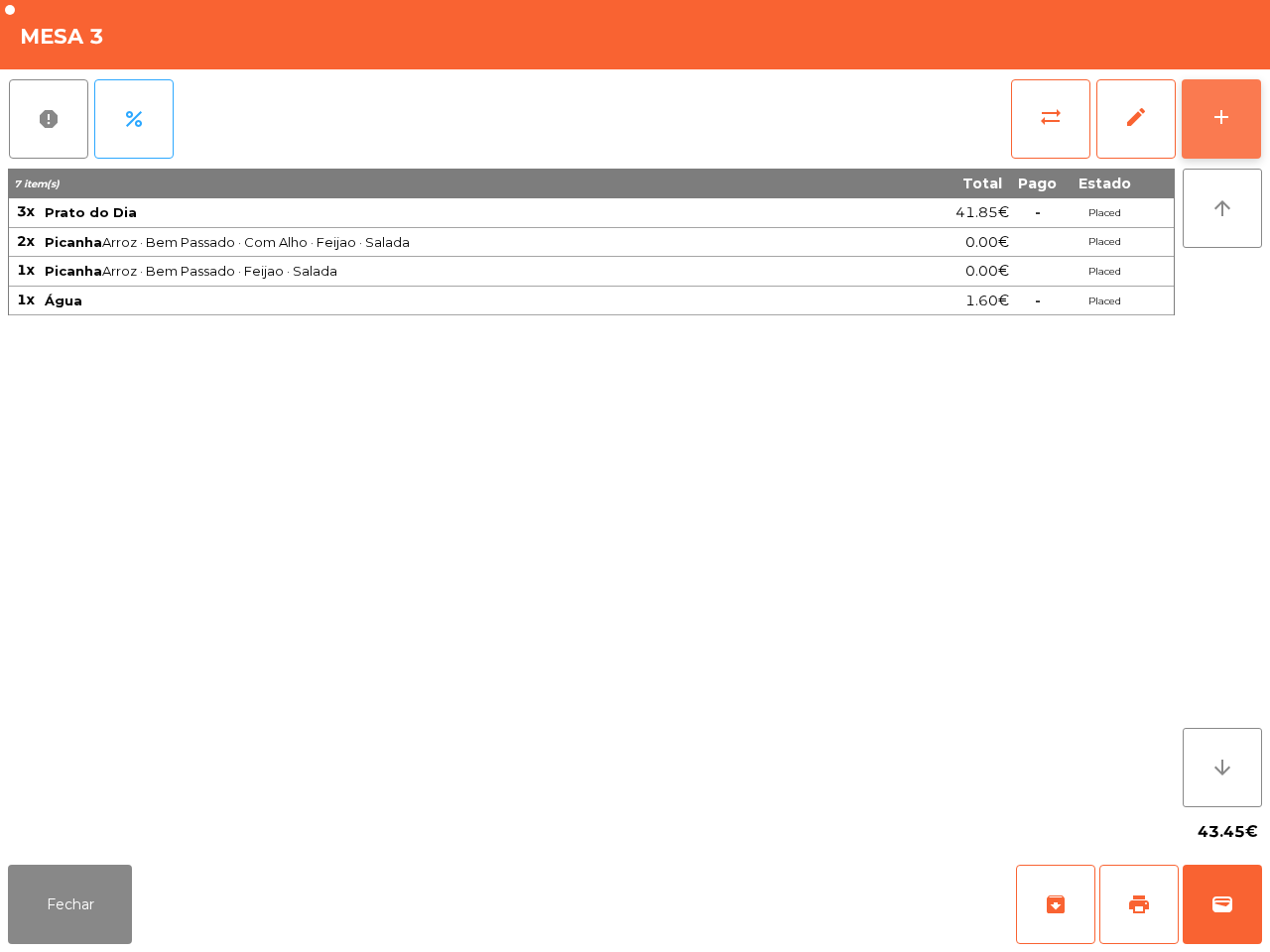 click on "add" 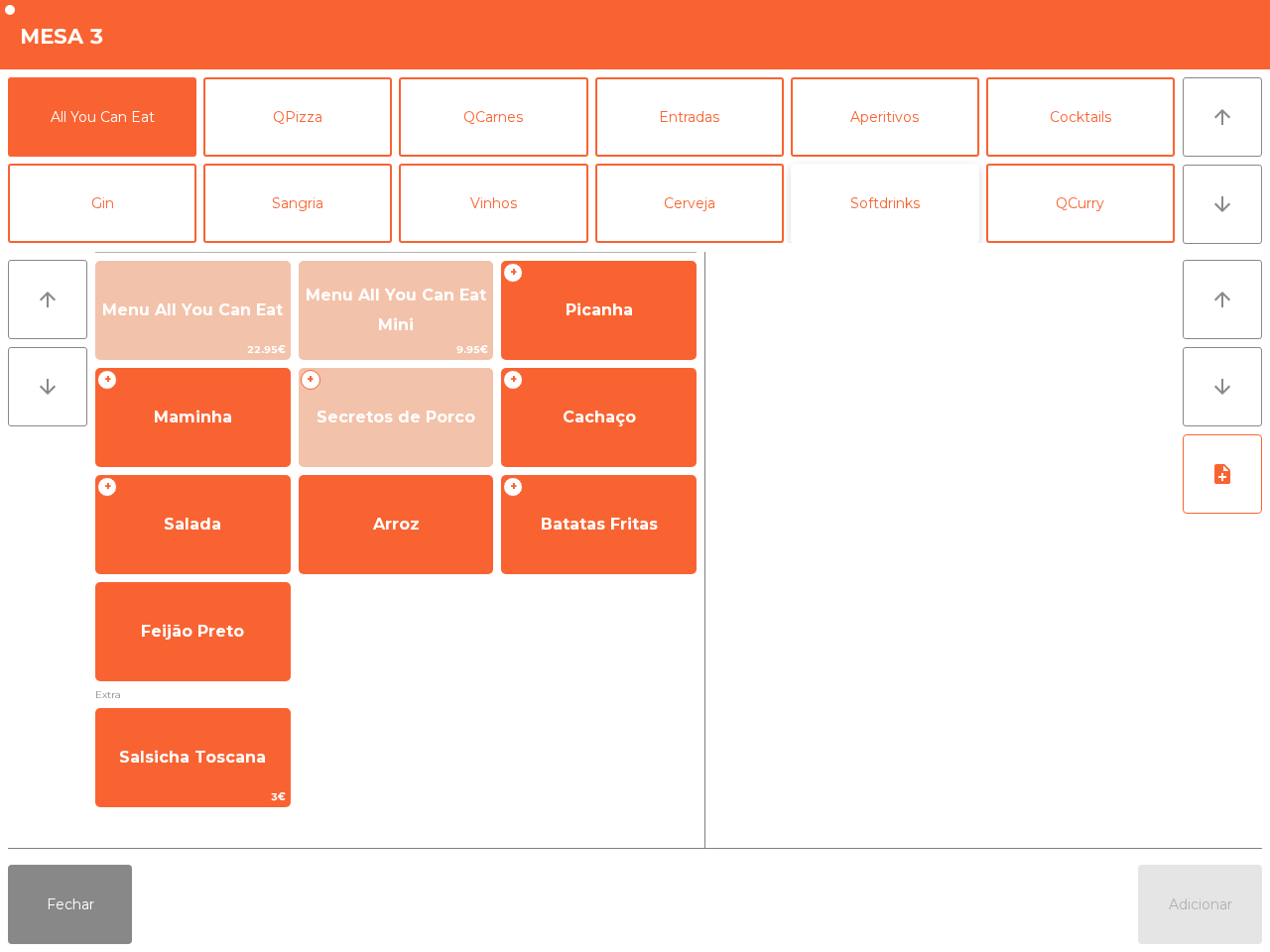 drag, startPoint x: 909, startPoint y: 206, endPoint x: 878, endPoint y: 209, distance: 31.144823 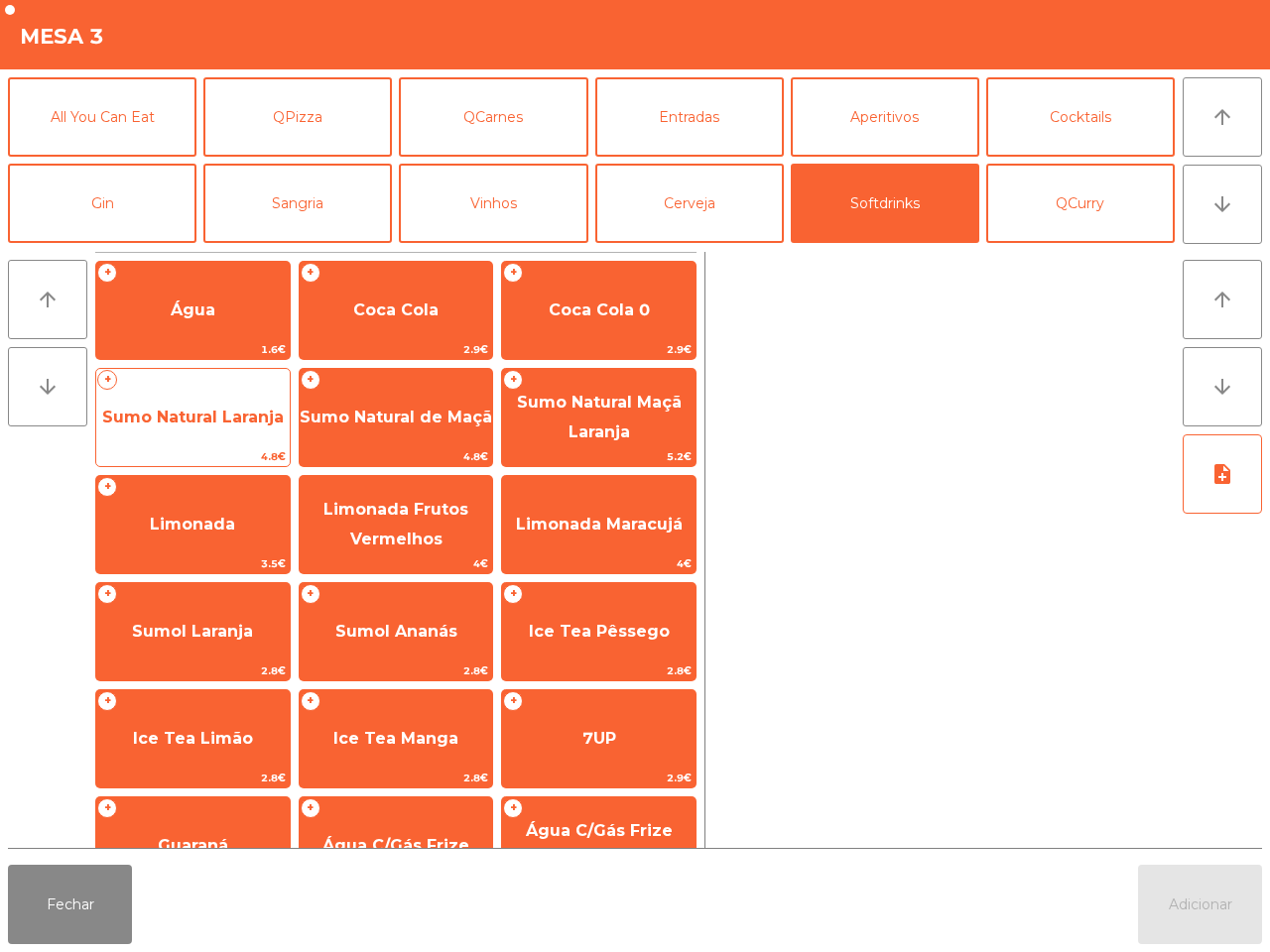 click on "Sumo Natural Laranja" 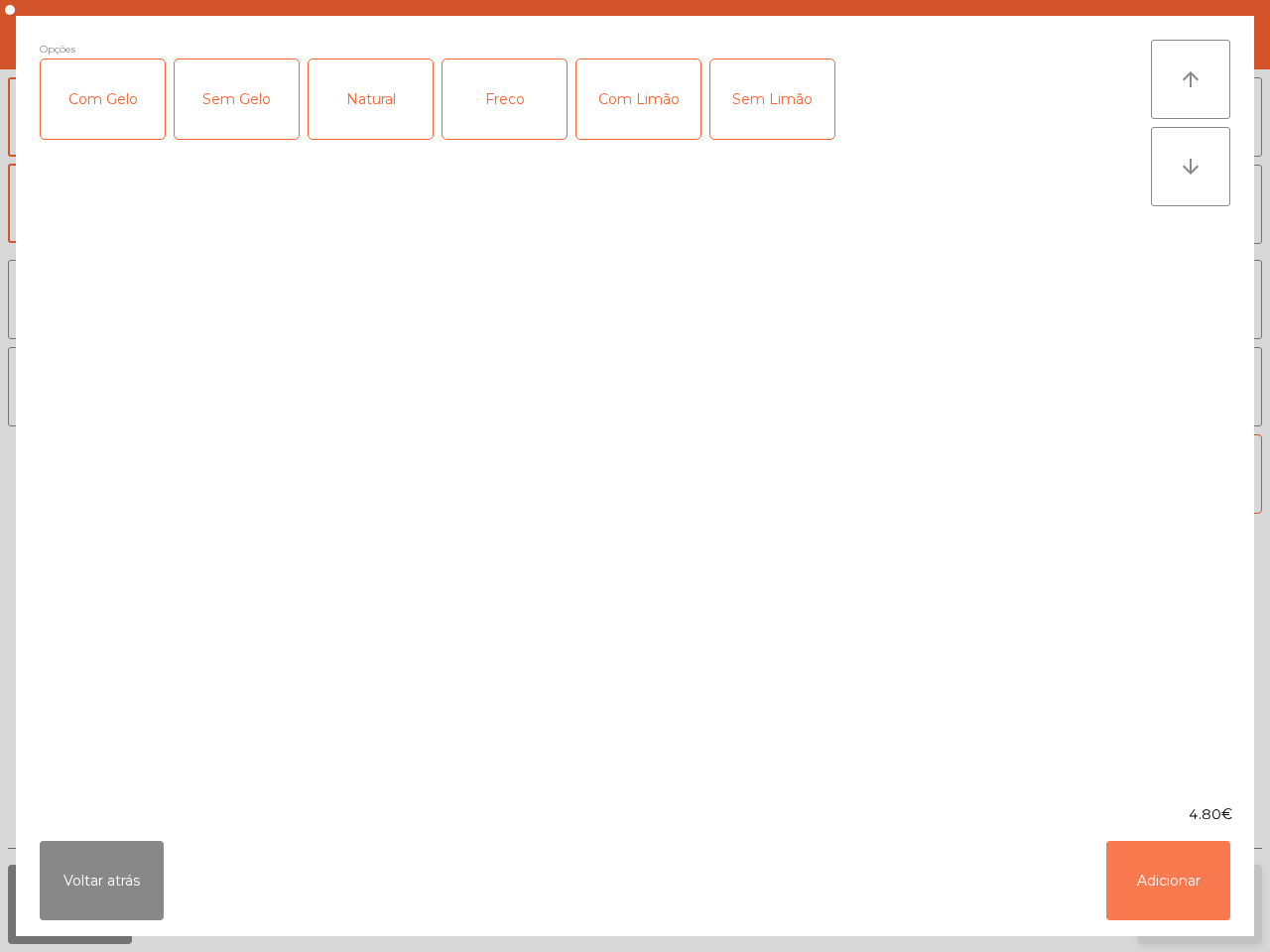 click on "Adicionar" 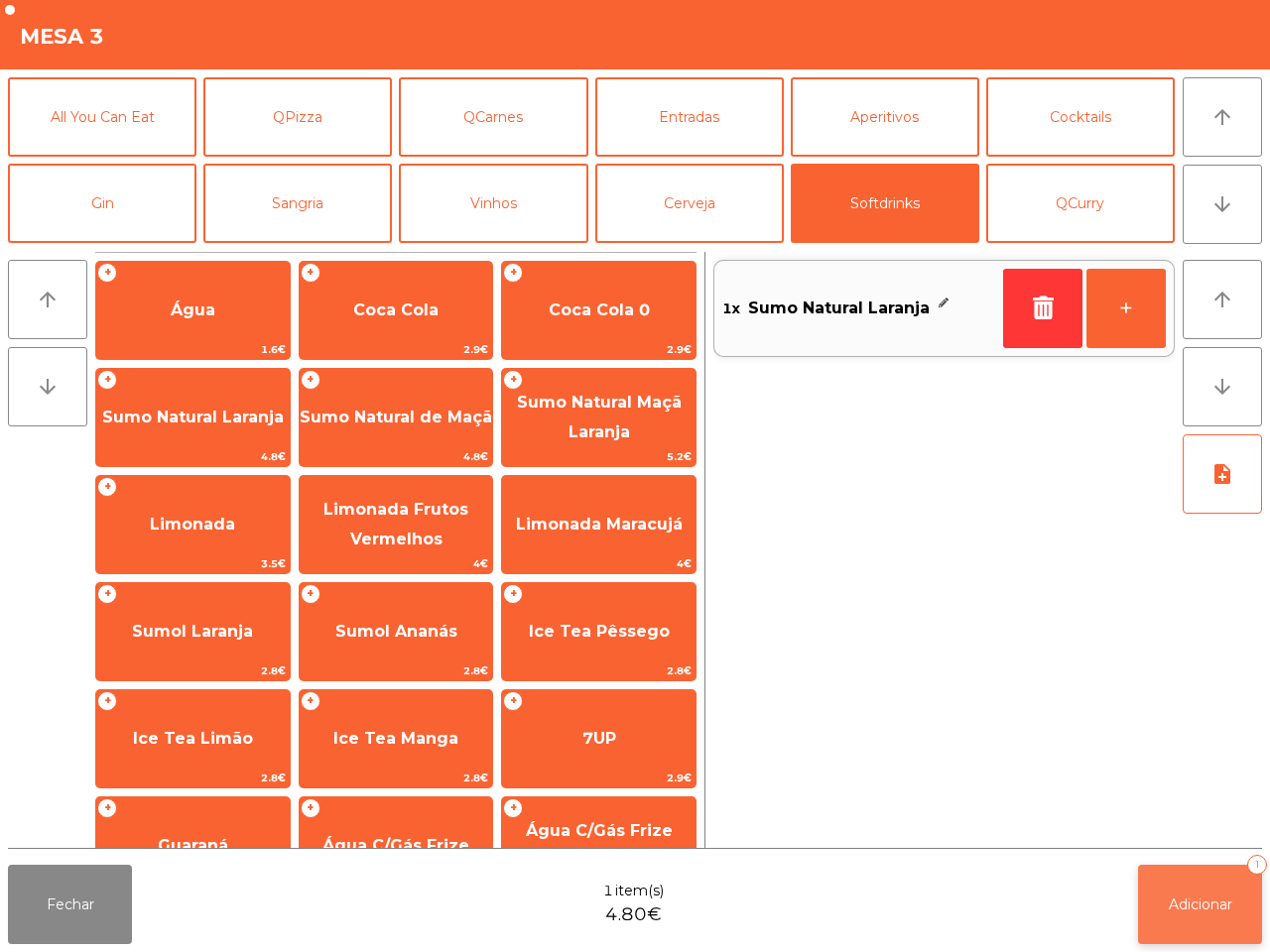 click on "Adicionar" 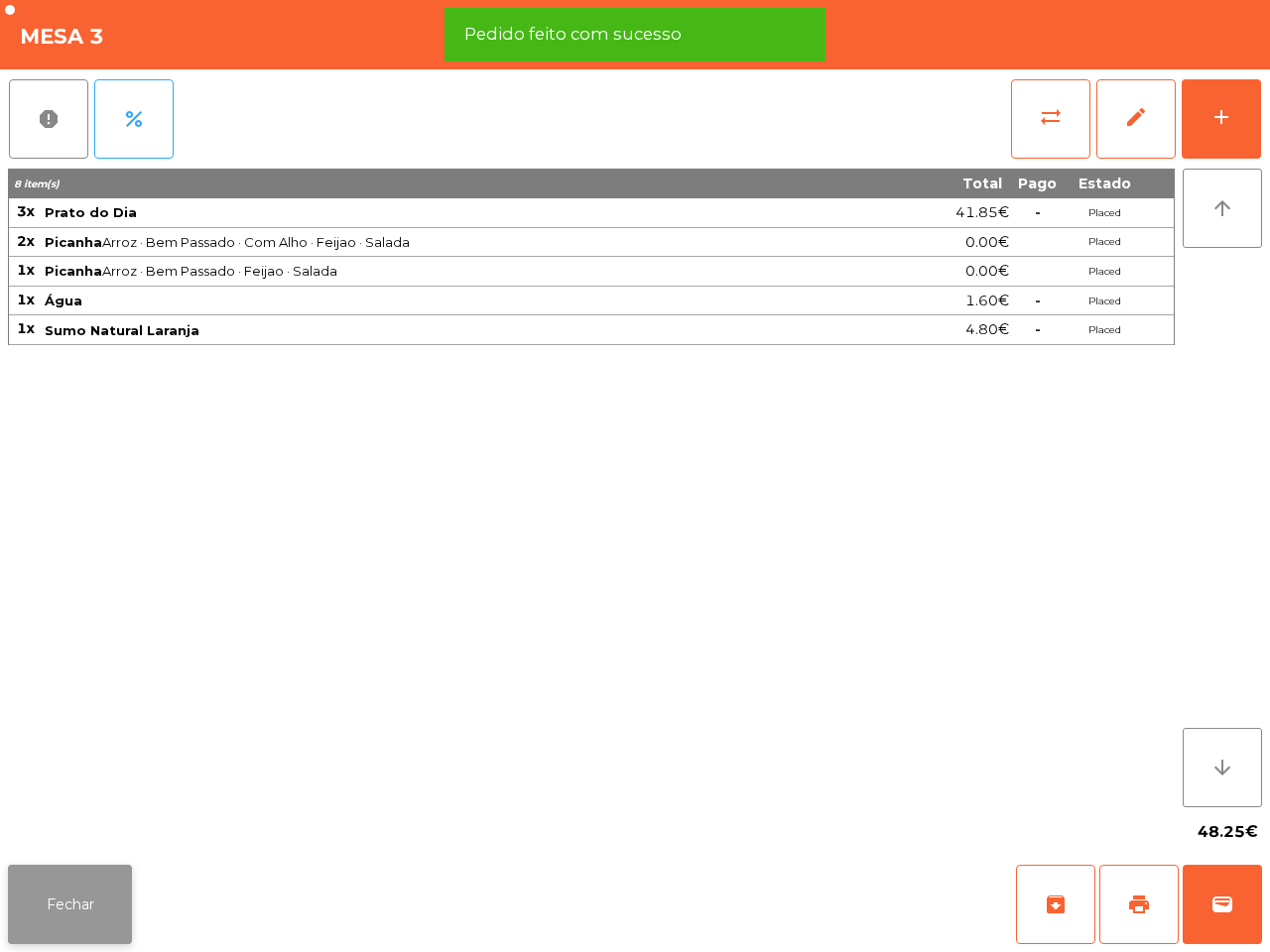click on "Fechar" 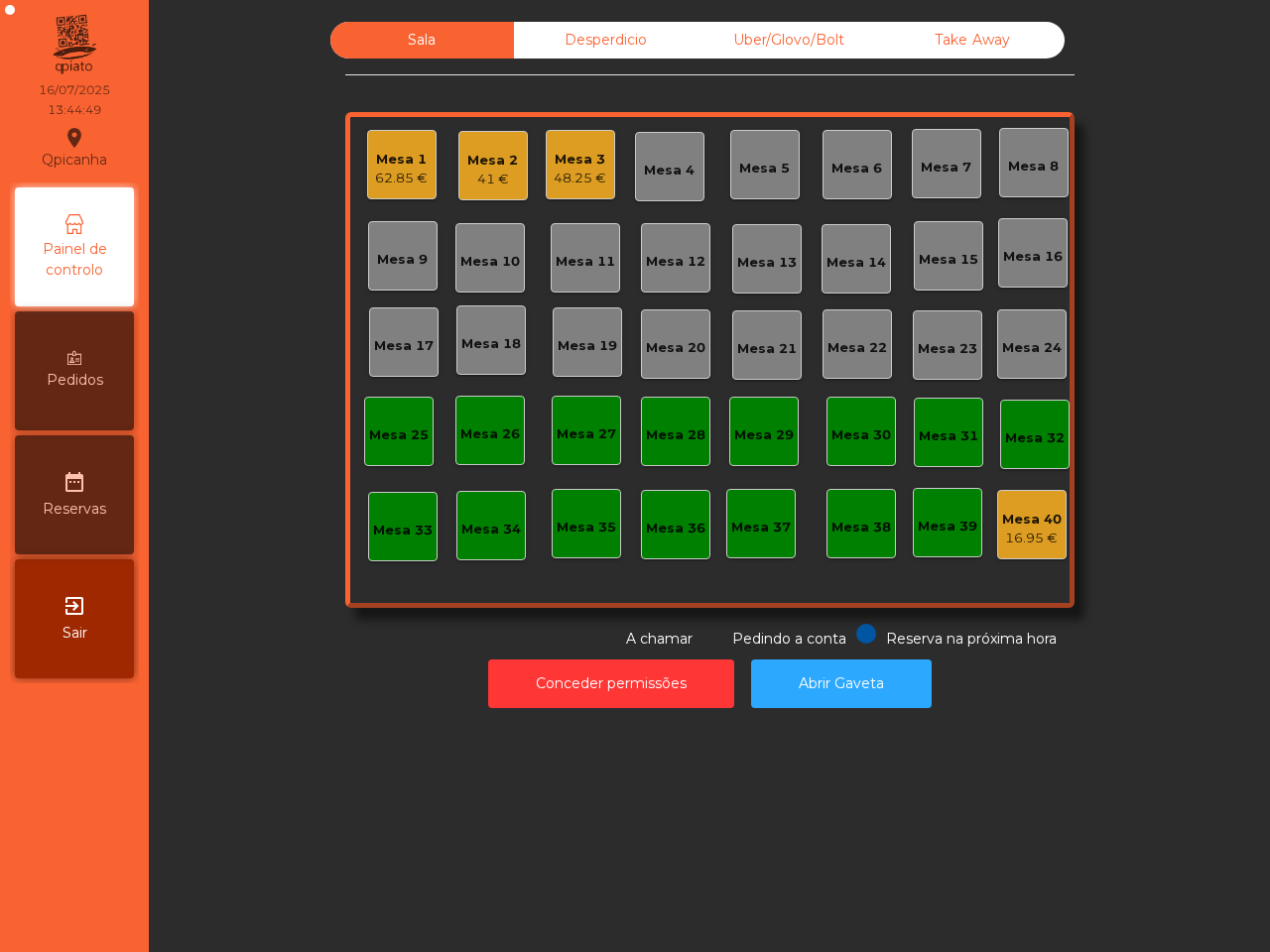 click on "Uber/Glovo/Bolt" 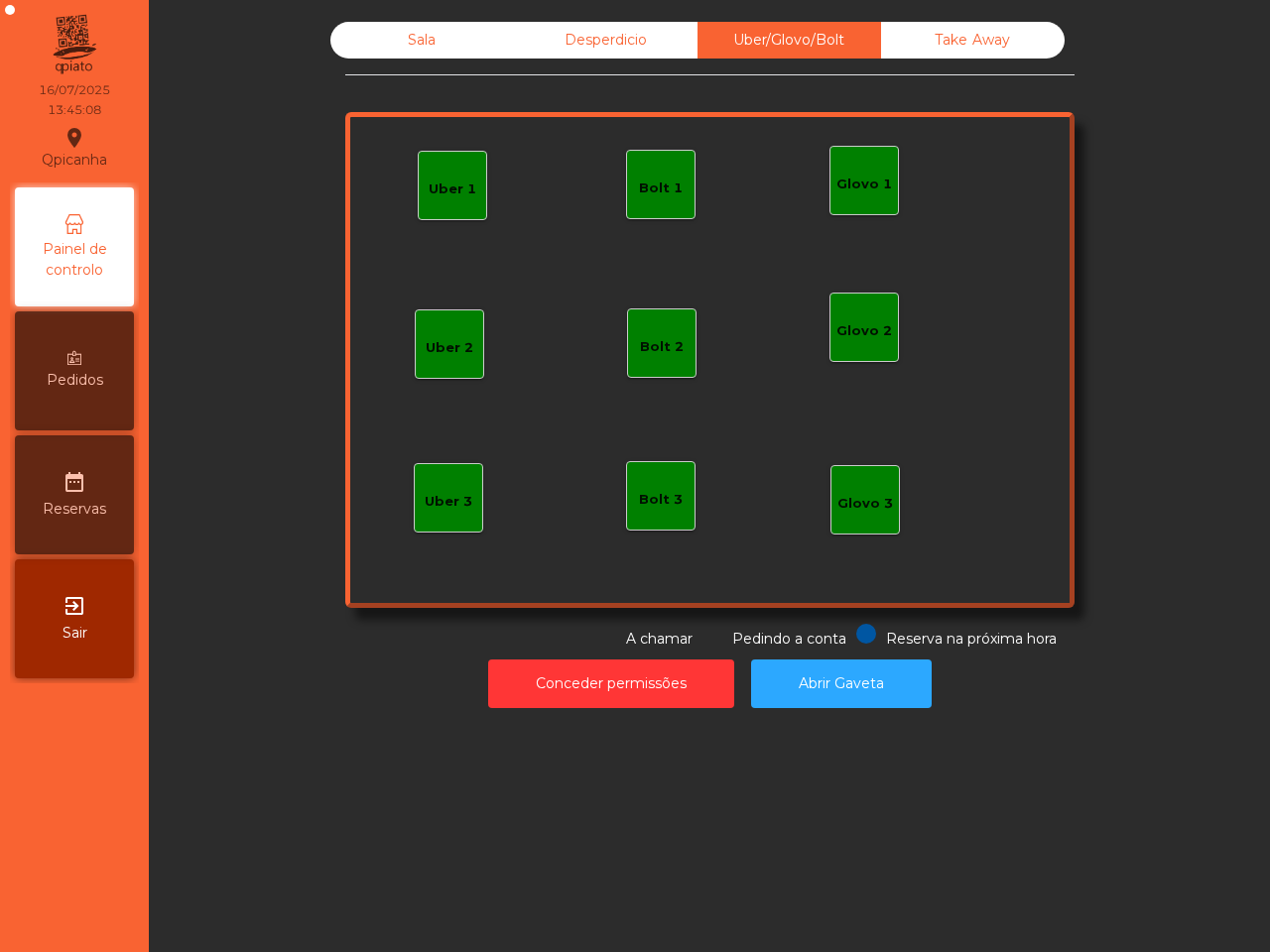 drag, startPoint x: 792, startPoint y: 45, endPoint x: 517, endPoint y: 177, distance: 305.03934 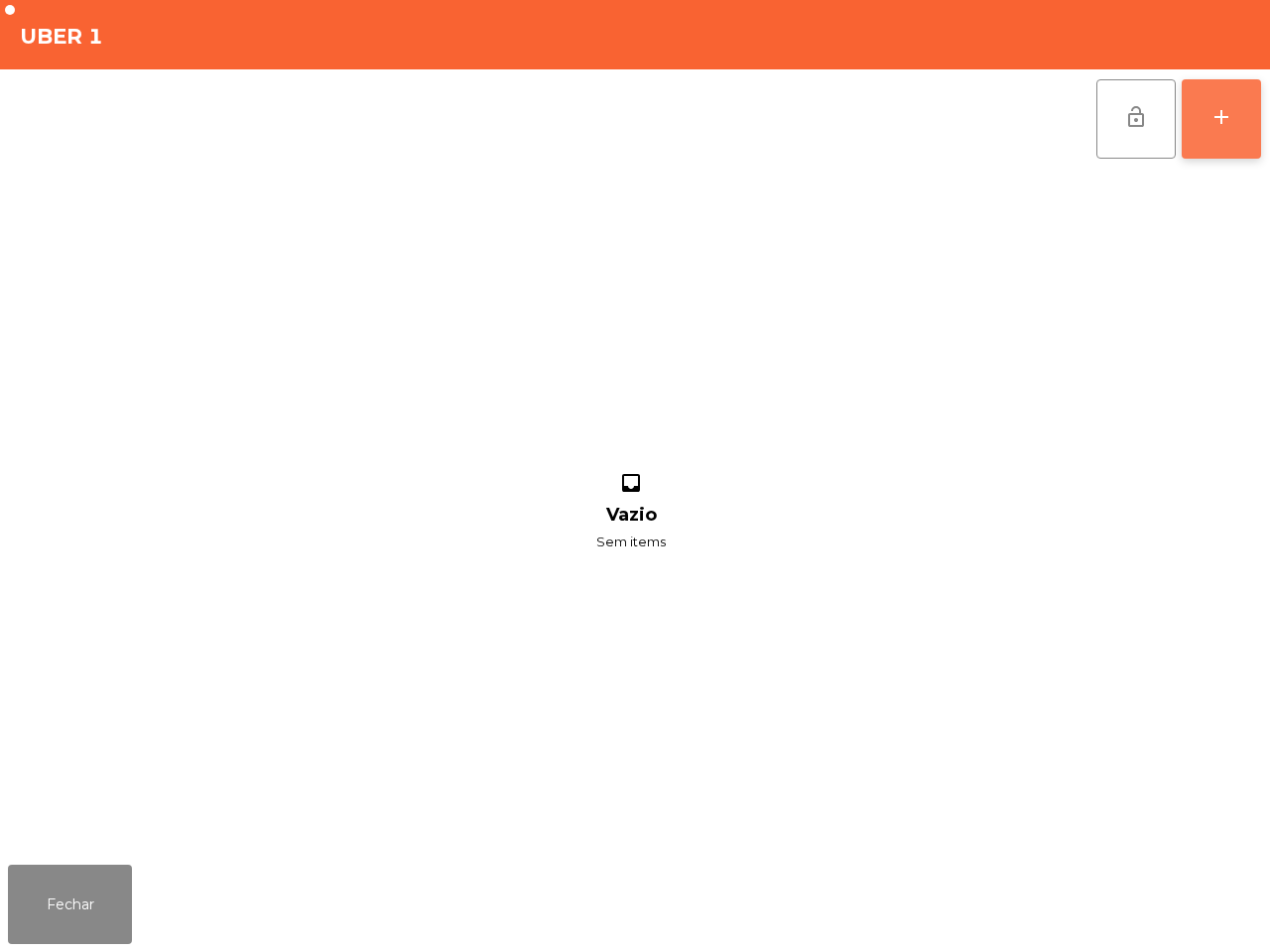 click on "add" 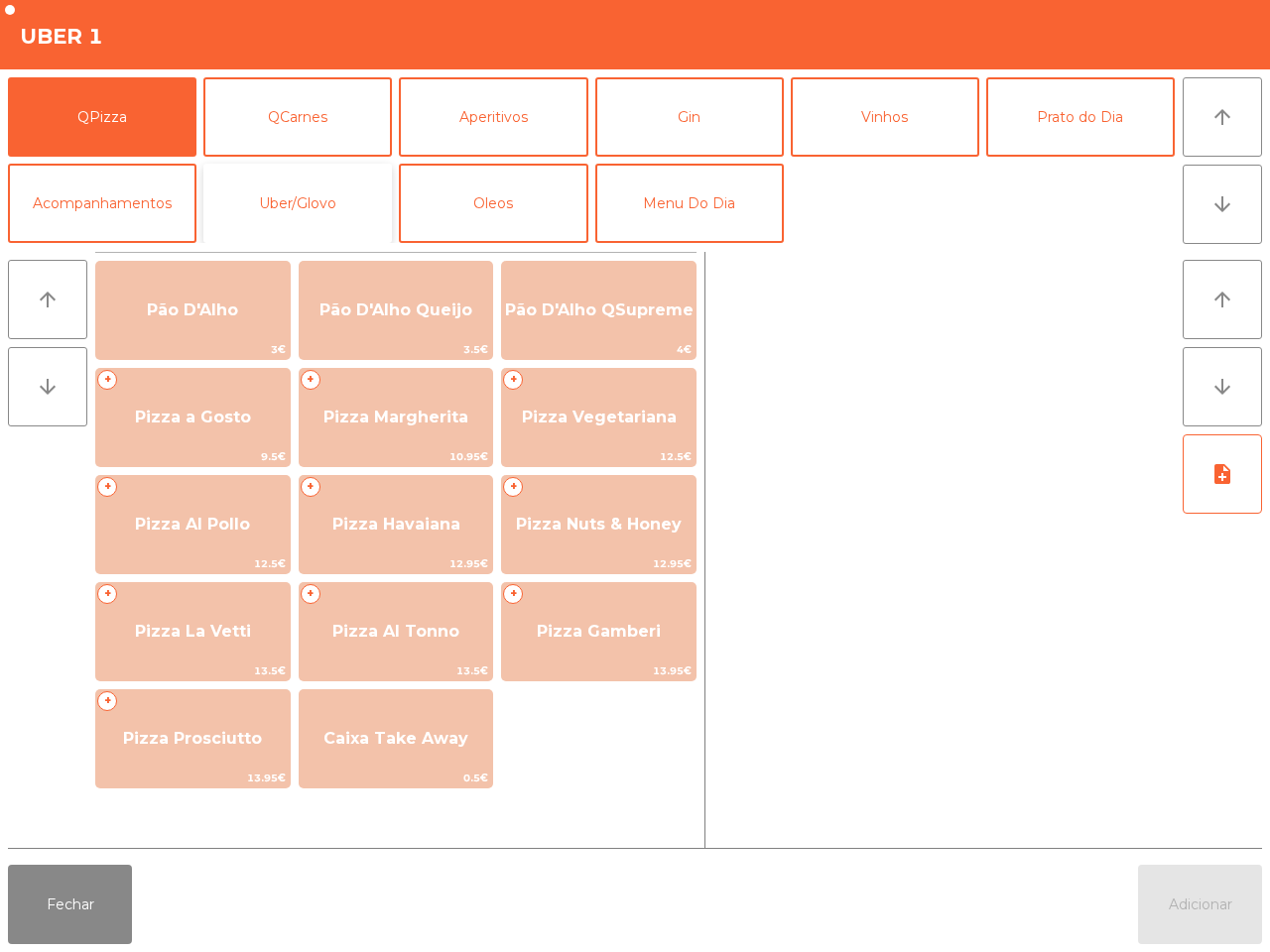 click on "Uber/Glovo" 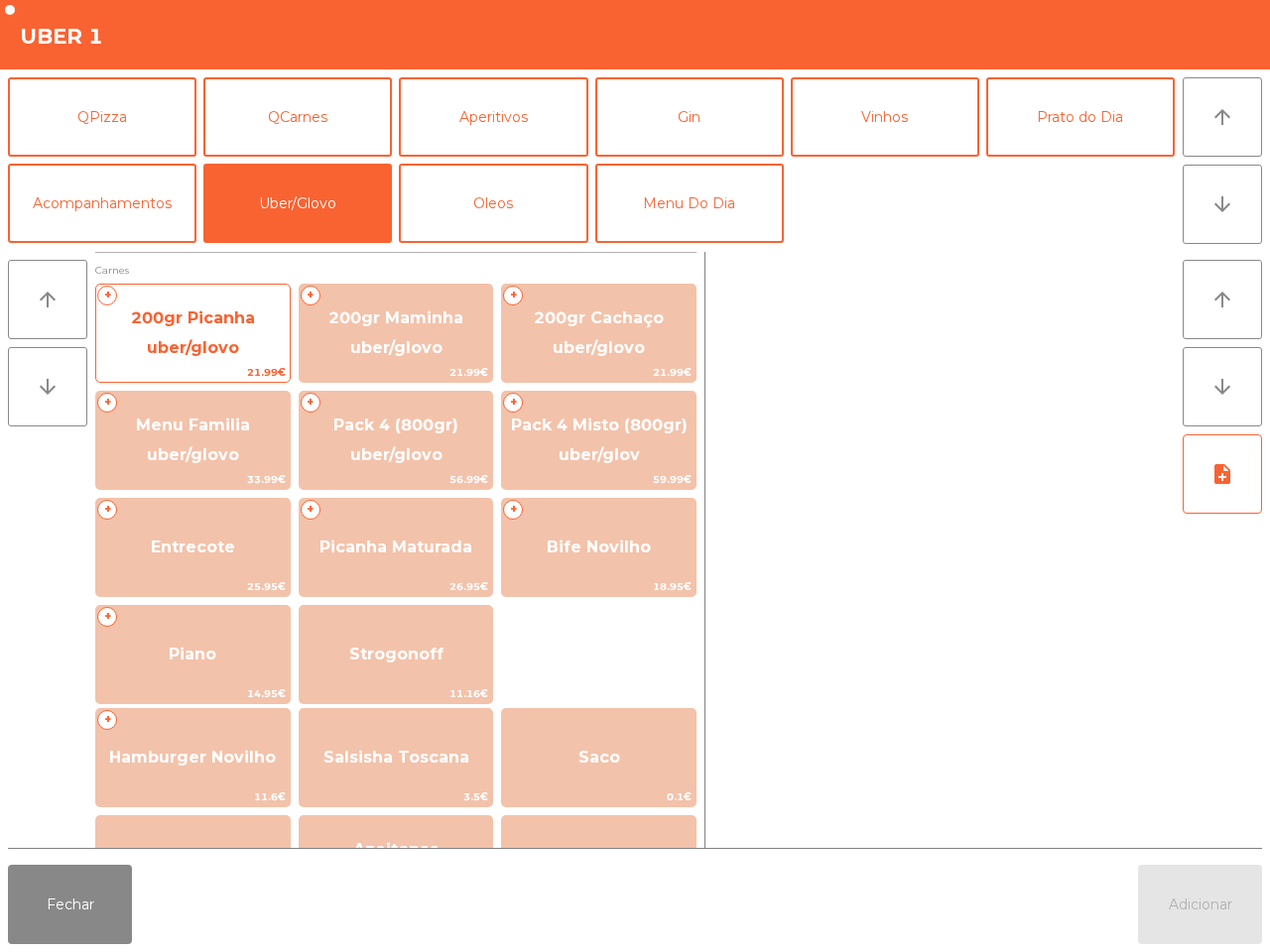 click on "200gr Picanha uber/glovo" 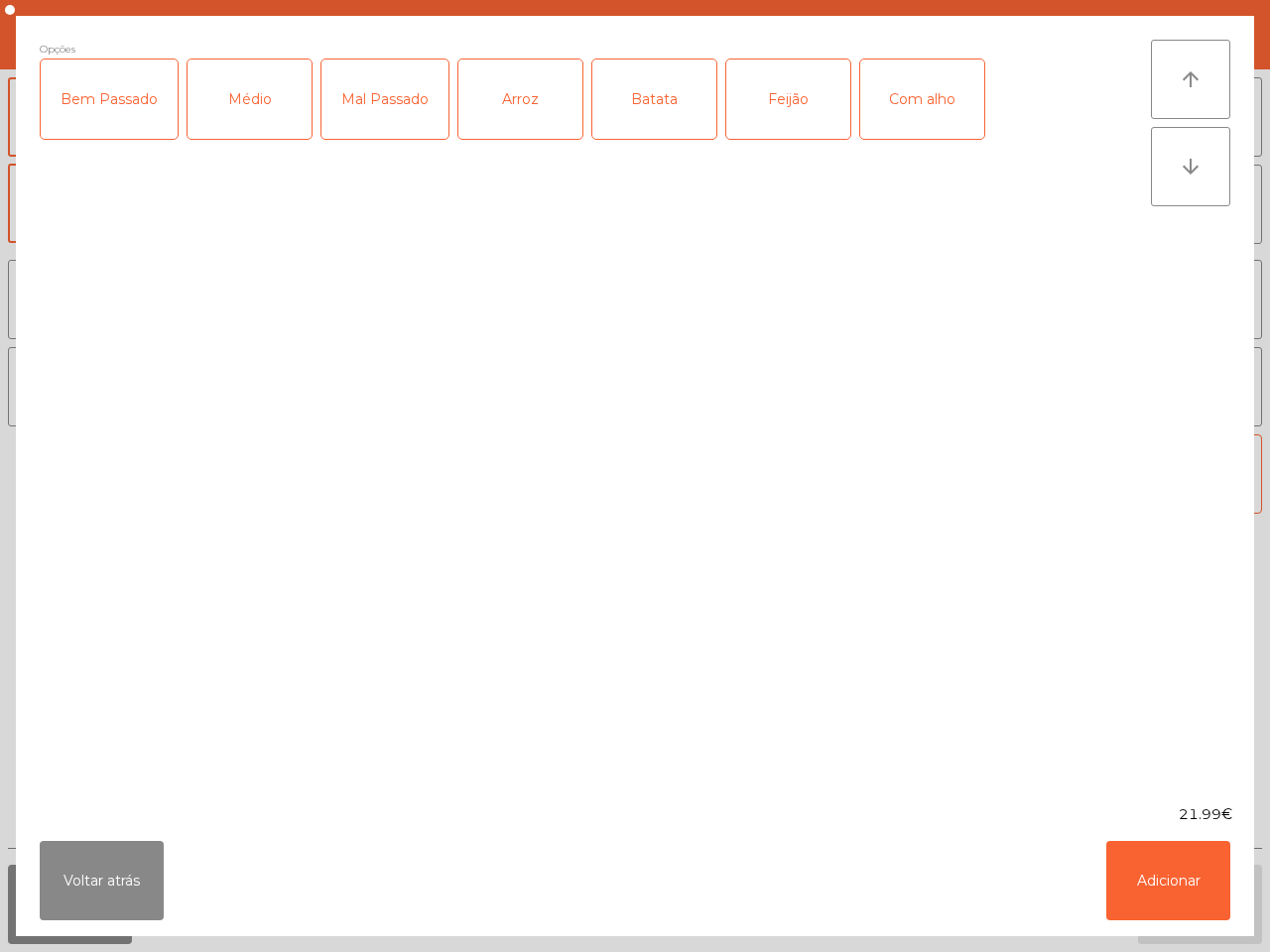 click on "Bem Passado" 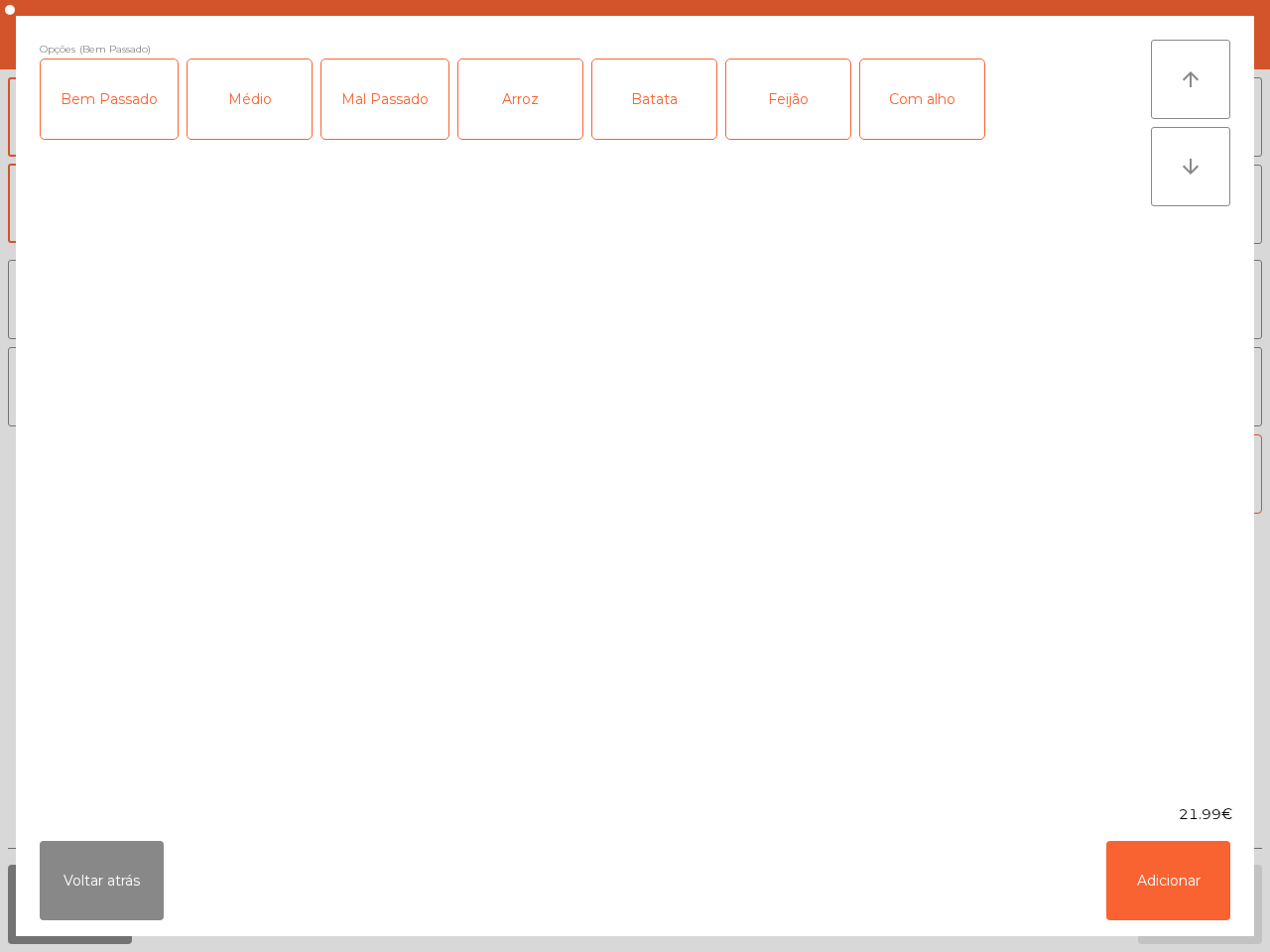 click on "Com alho" 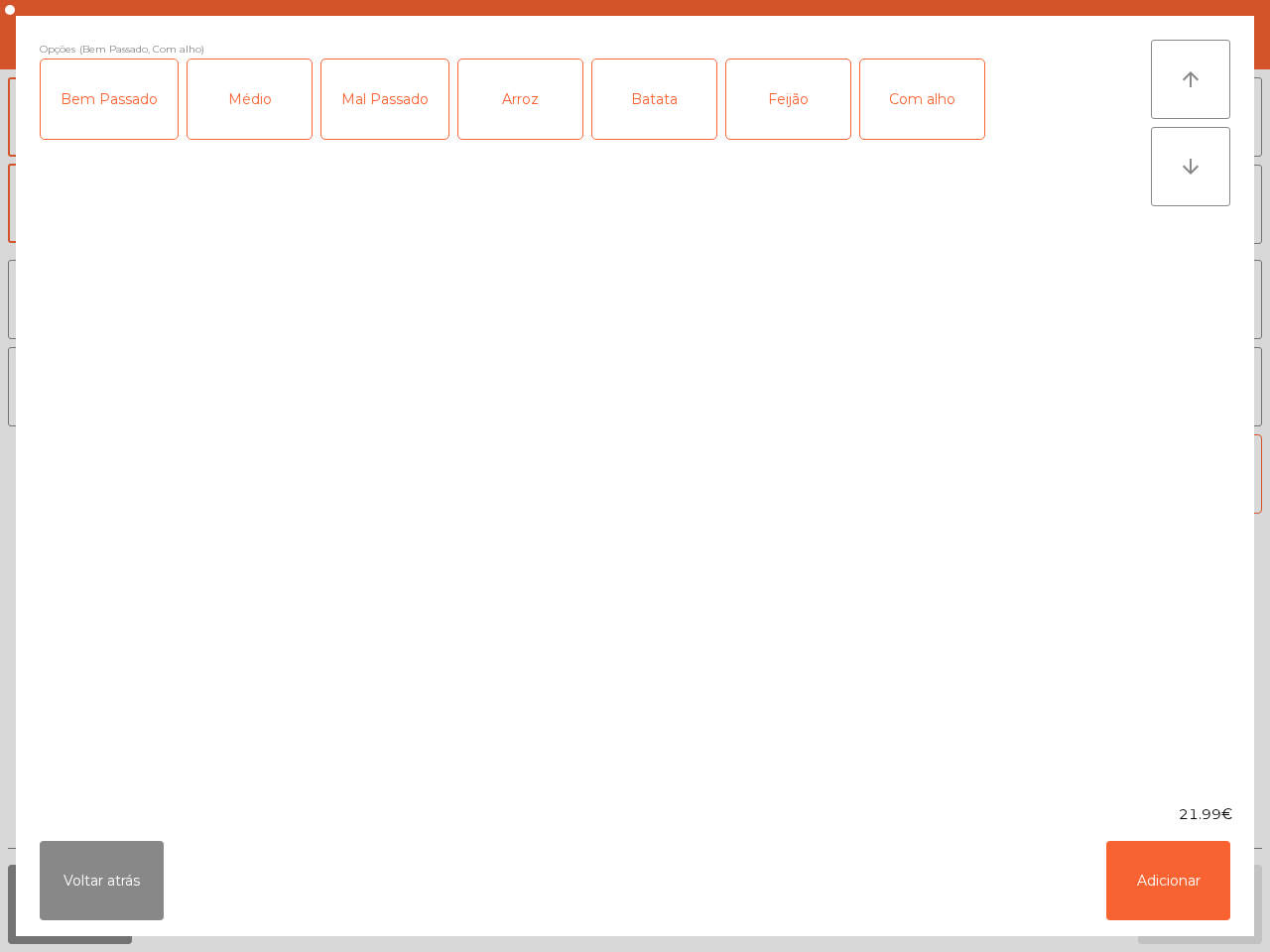 click on "Arroz" 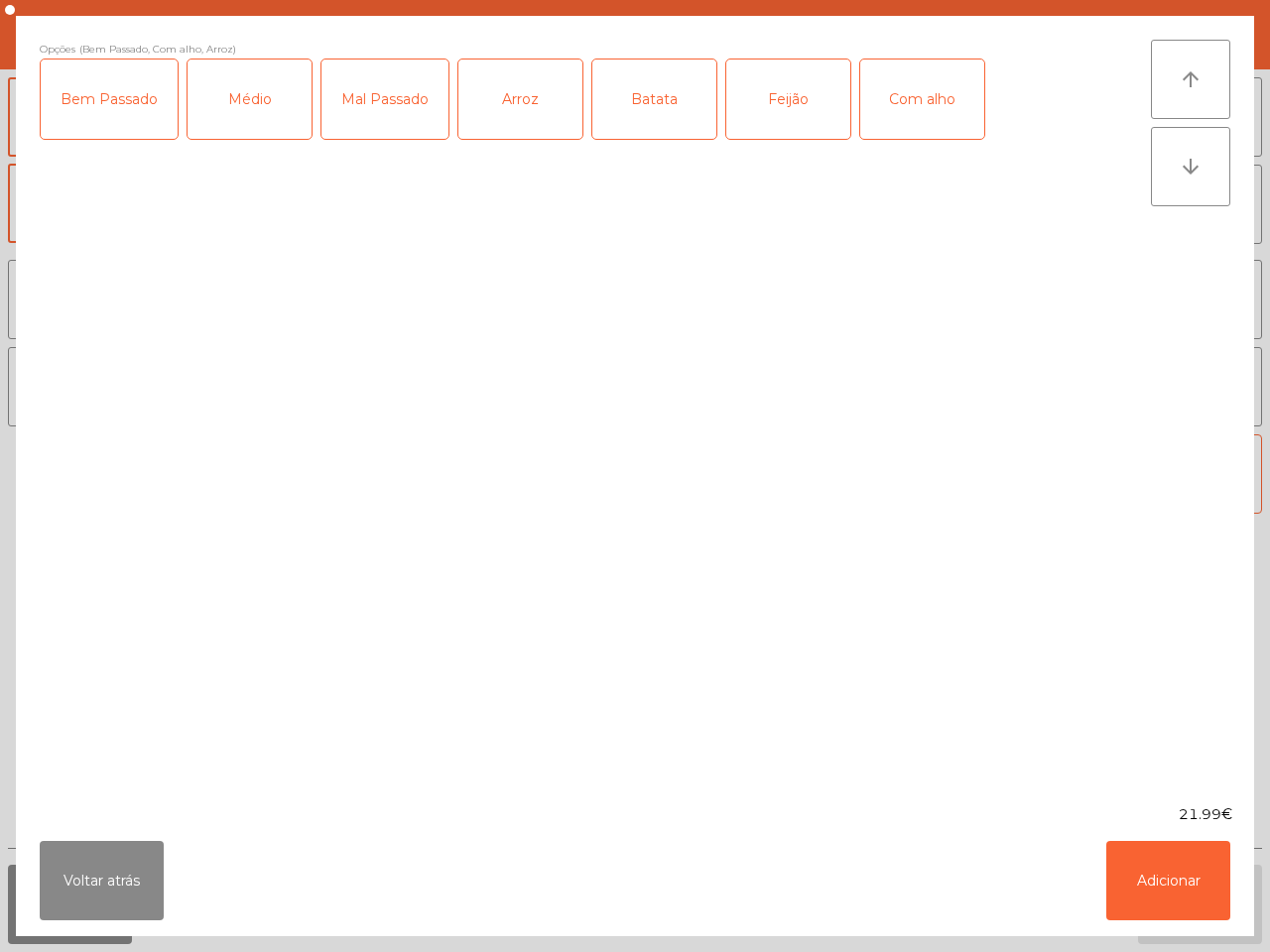 click on "Batata" 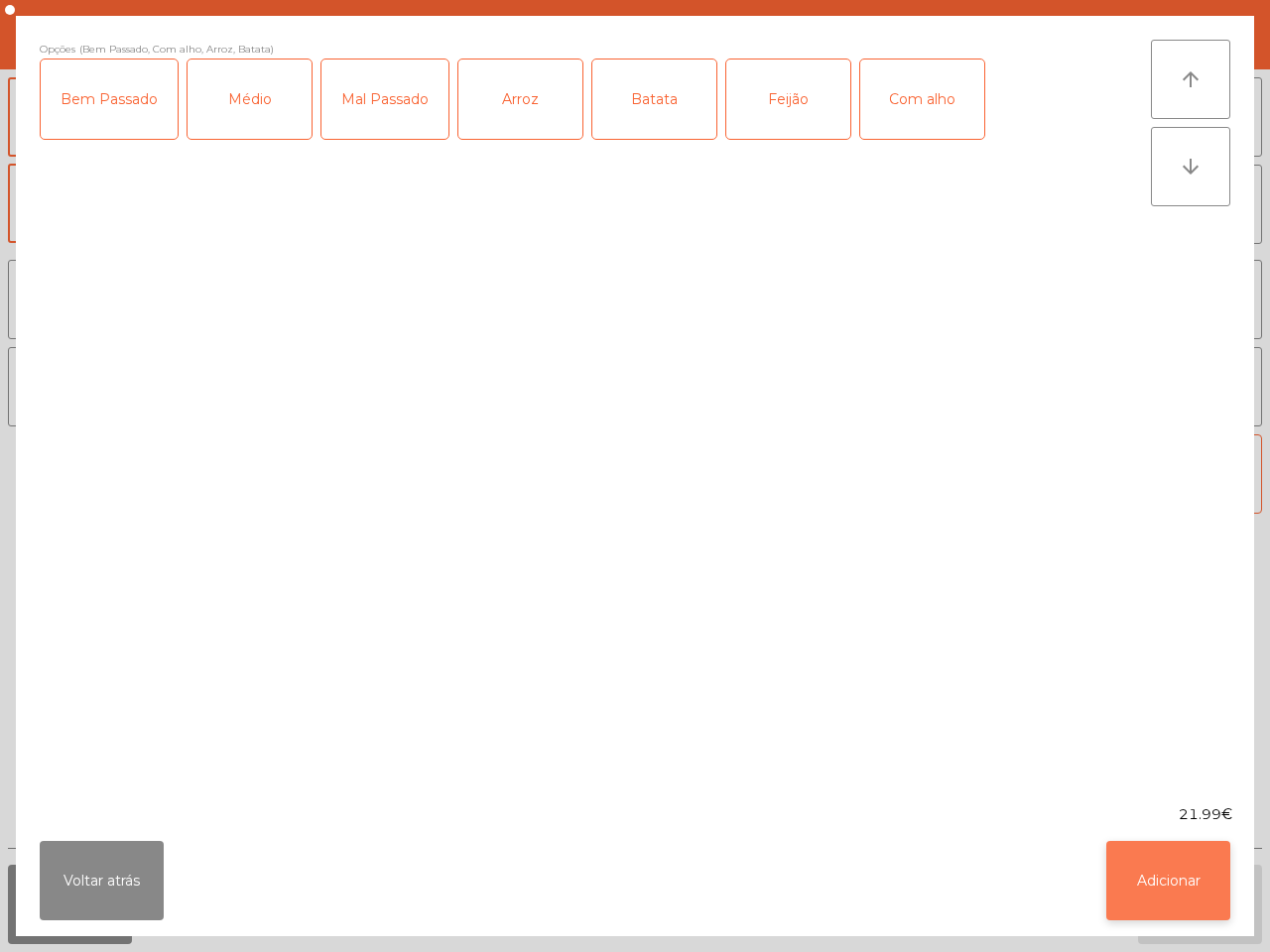 click on "Adicionar" 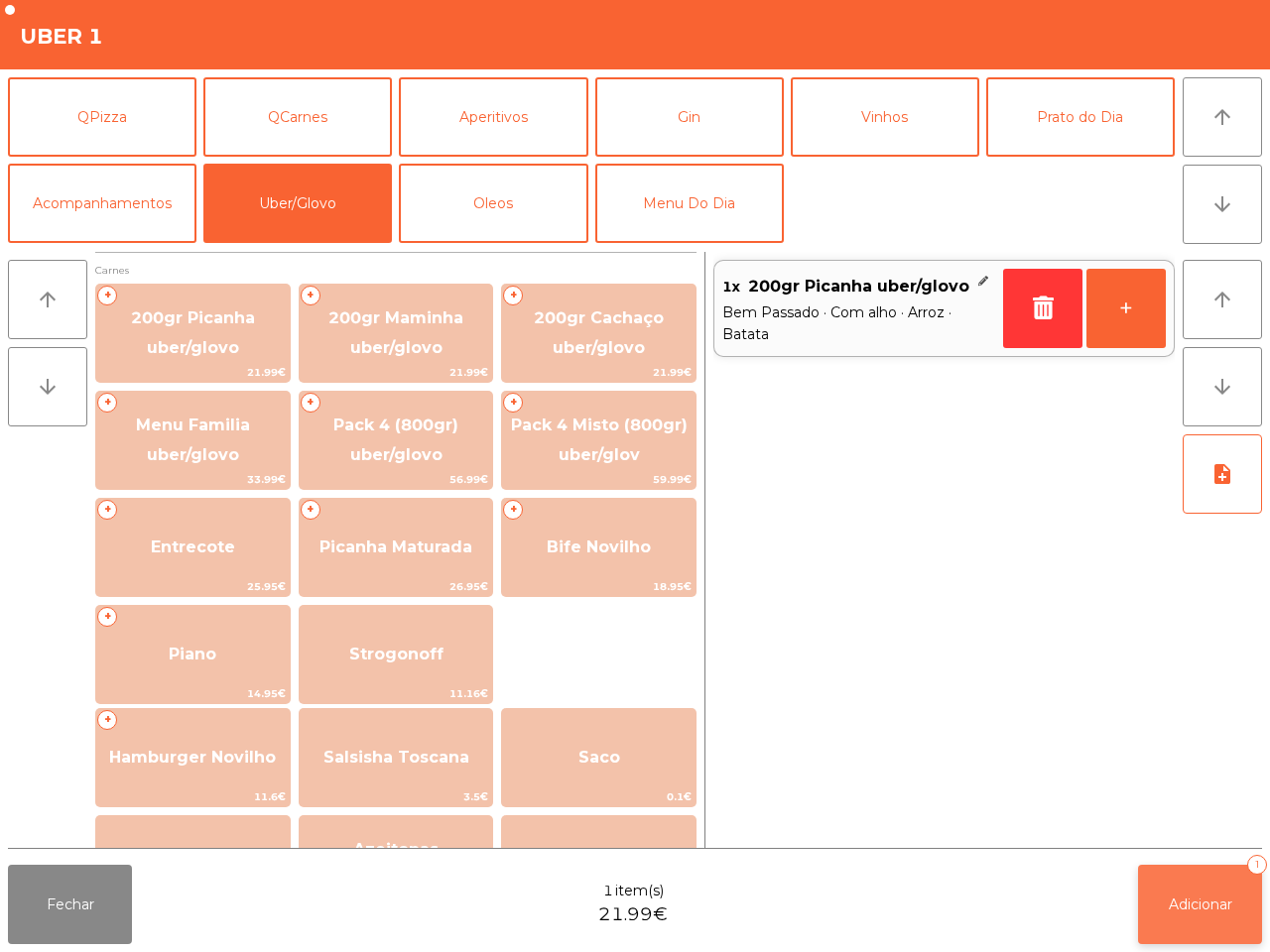 click on "Adicionar" 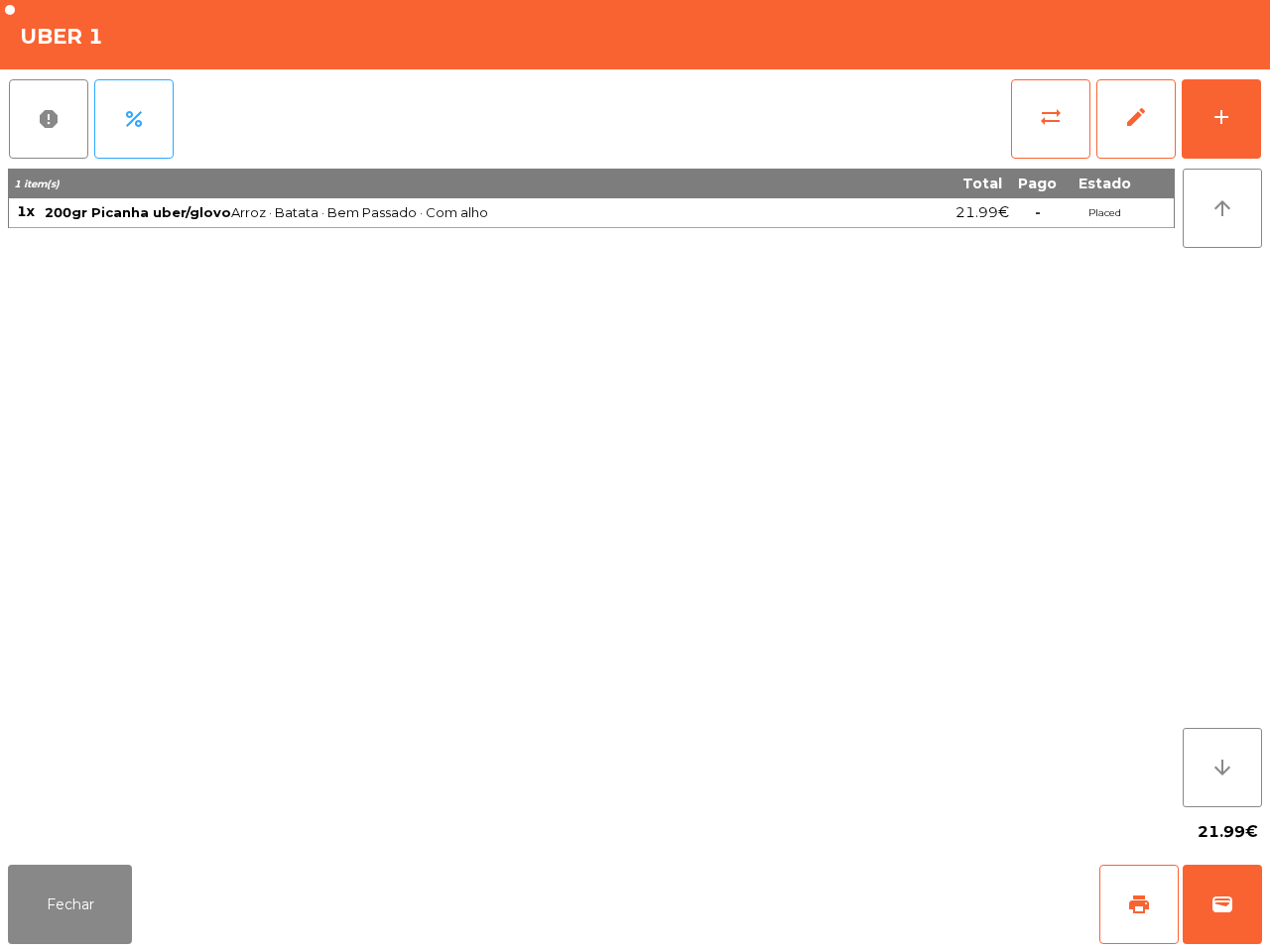 click on "1 item(s) Total Pago Estado 1x 200gr Picanhauber/glovo  Arroz · Batata · Bem Passado · Com alho  21.99€  -  Placed" 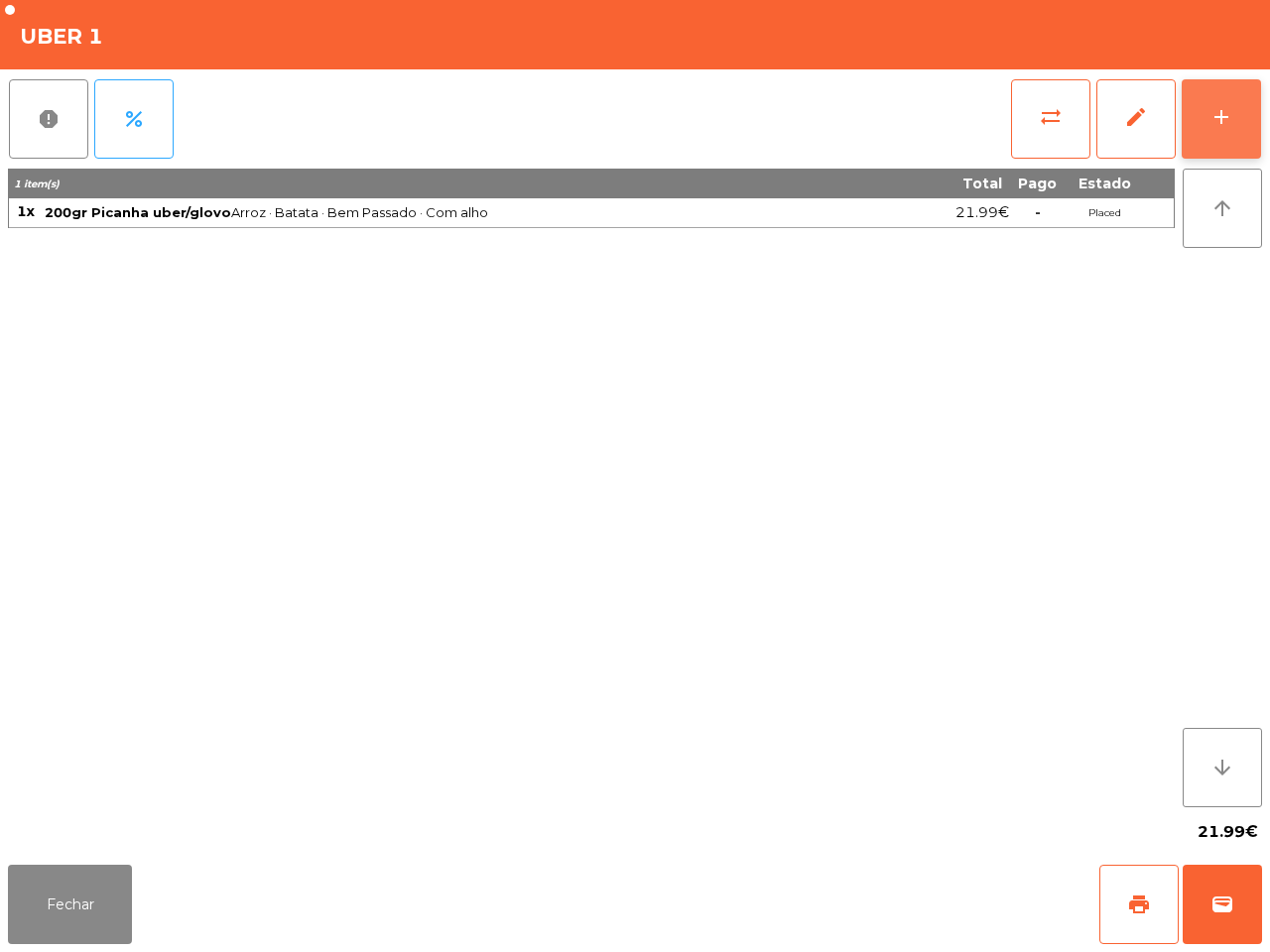 click on "add" 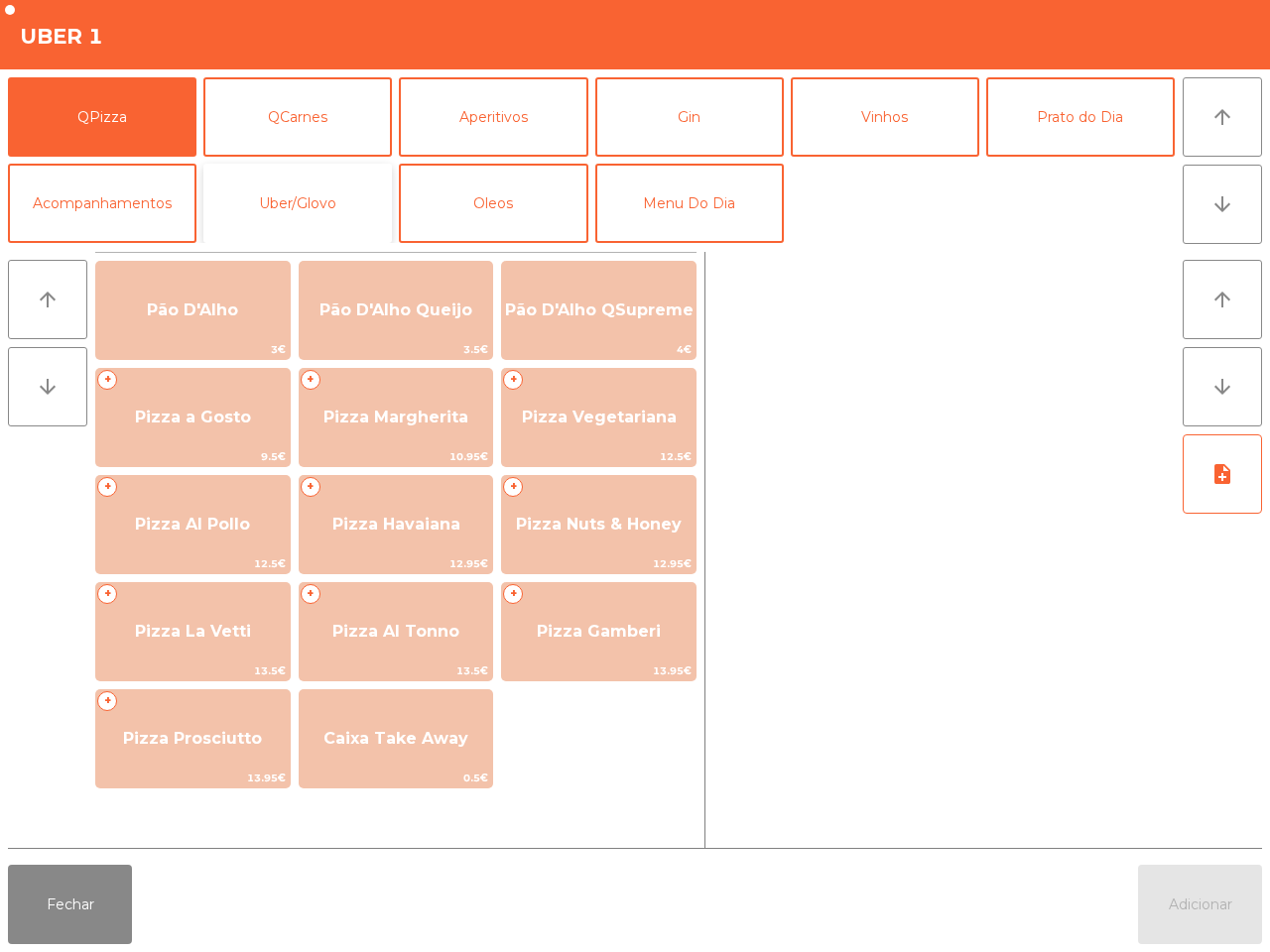 click on "Uber/Glovo" 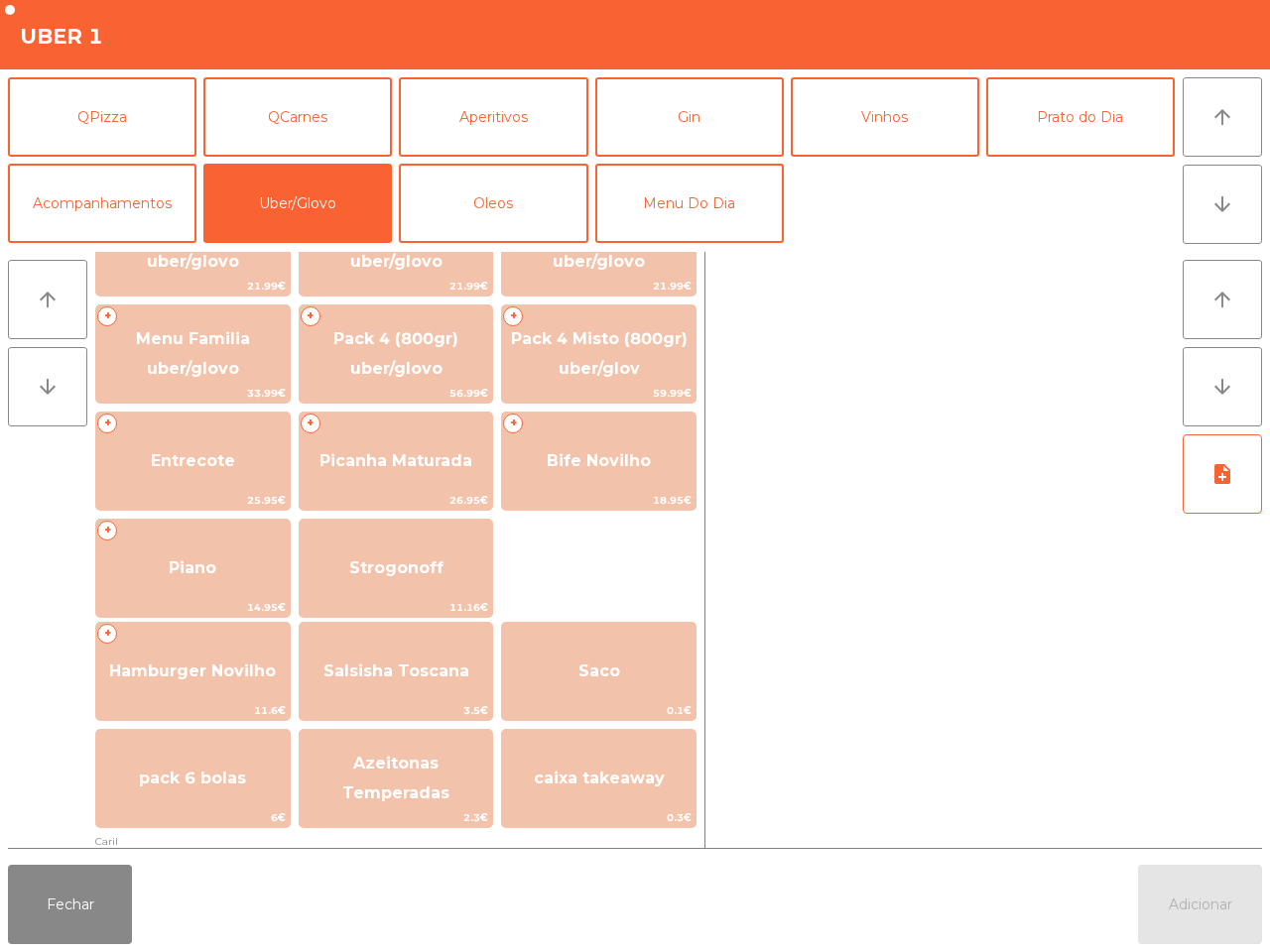 scroll, scrollTop: 248, scrollLeft: 0, axis: vertical 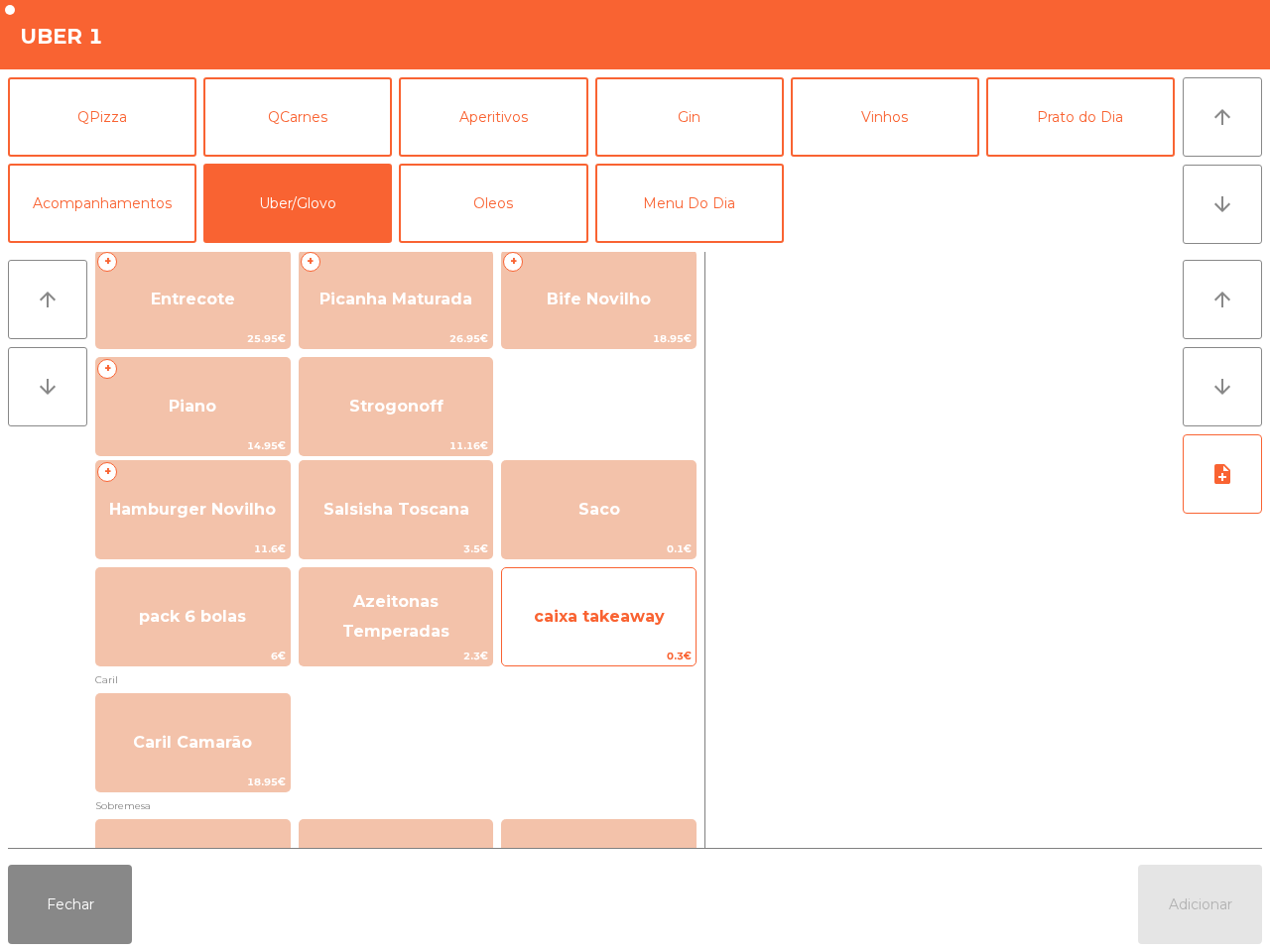 click on "caixa takeaway" 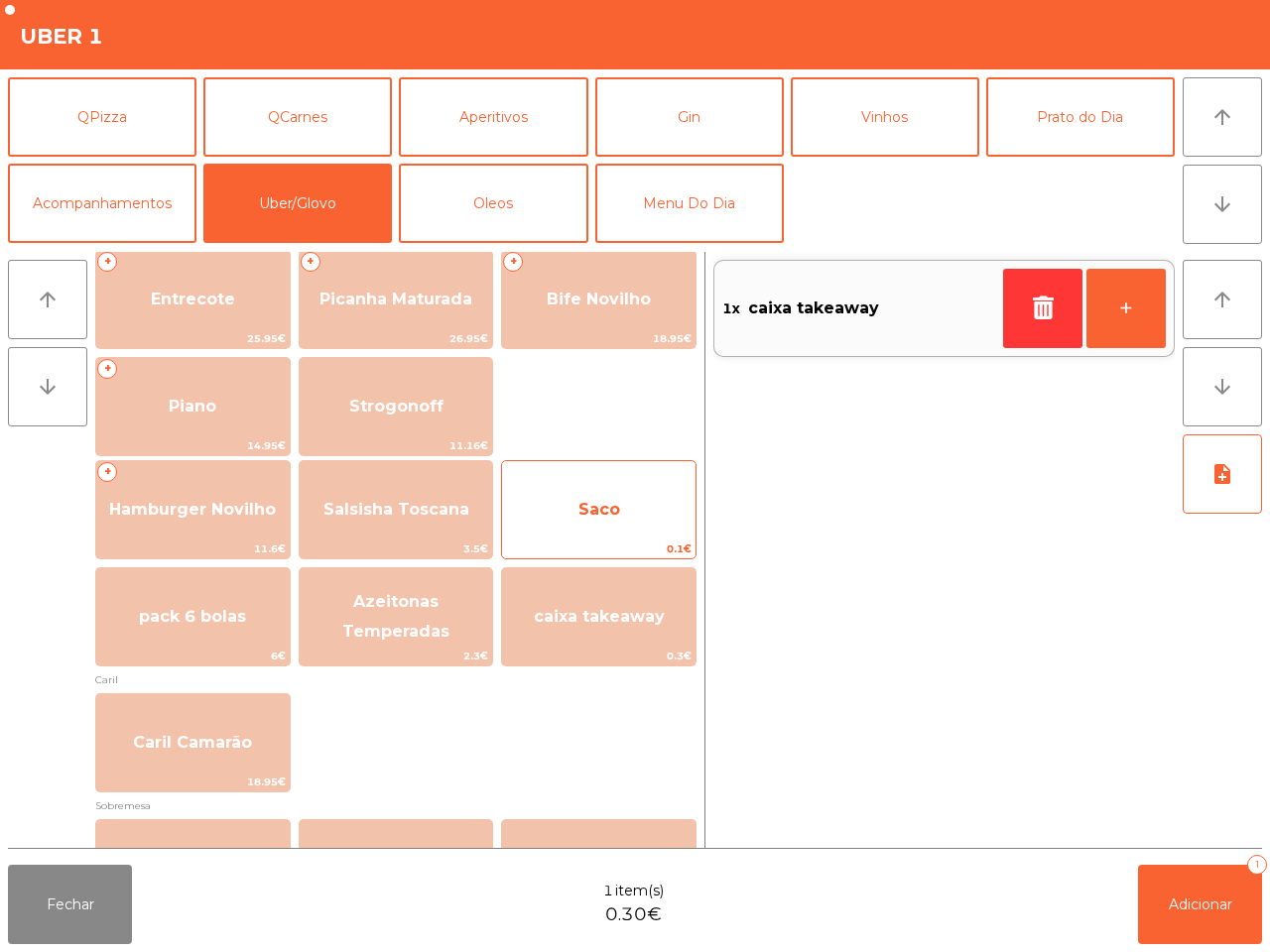 click on "Saco" 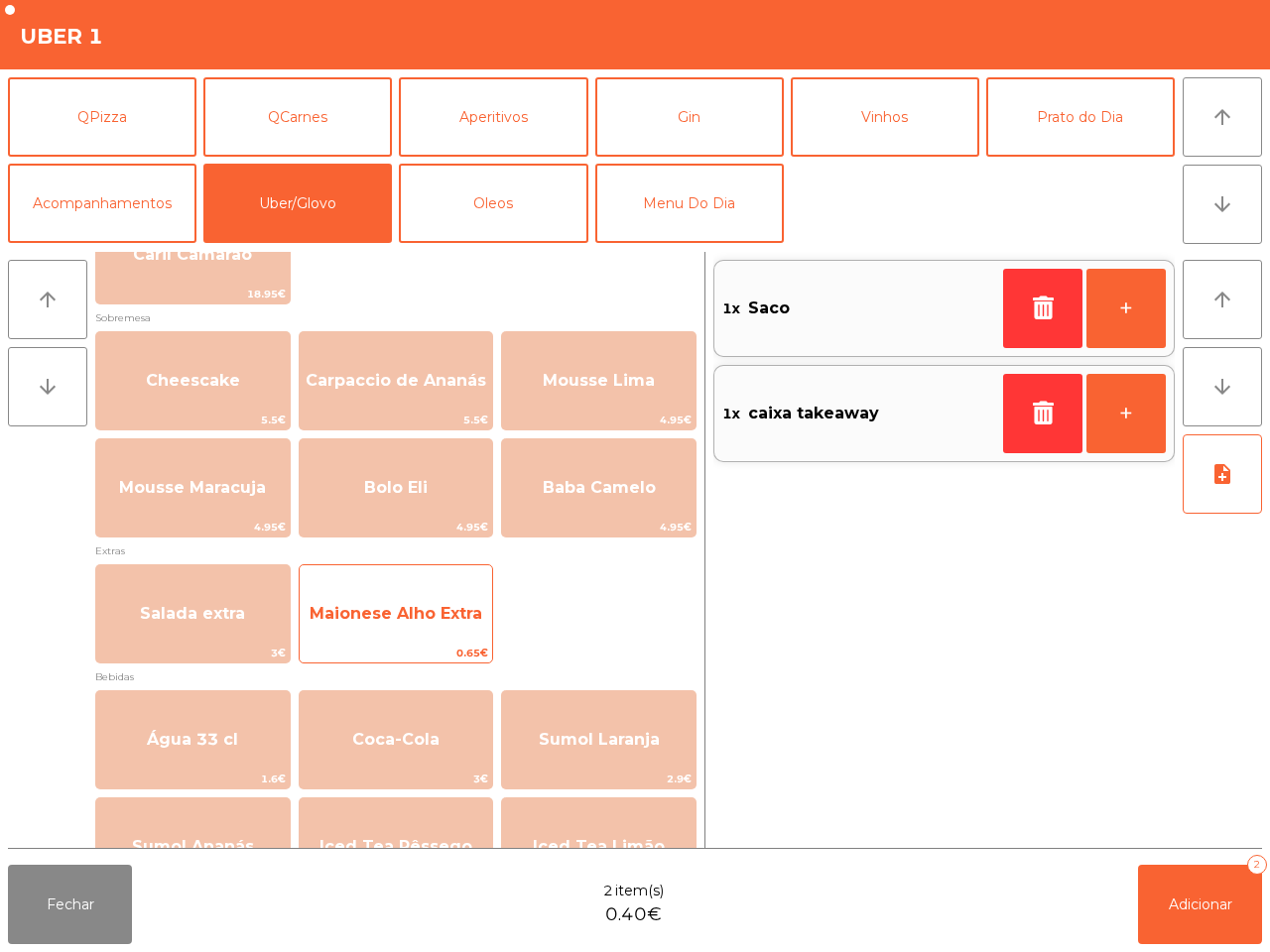 scroll, scrollTop: 744, scrollLeft: 0, axis: vertical 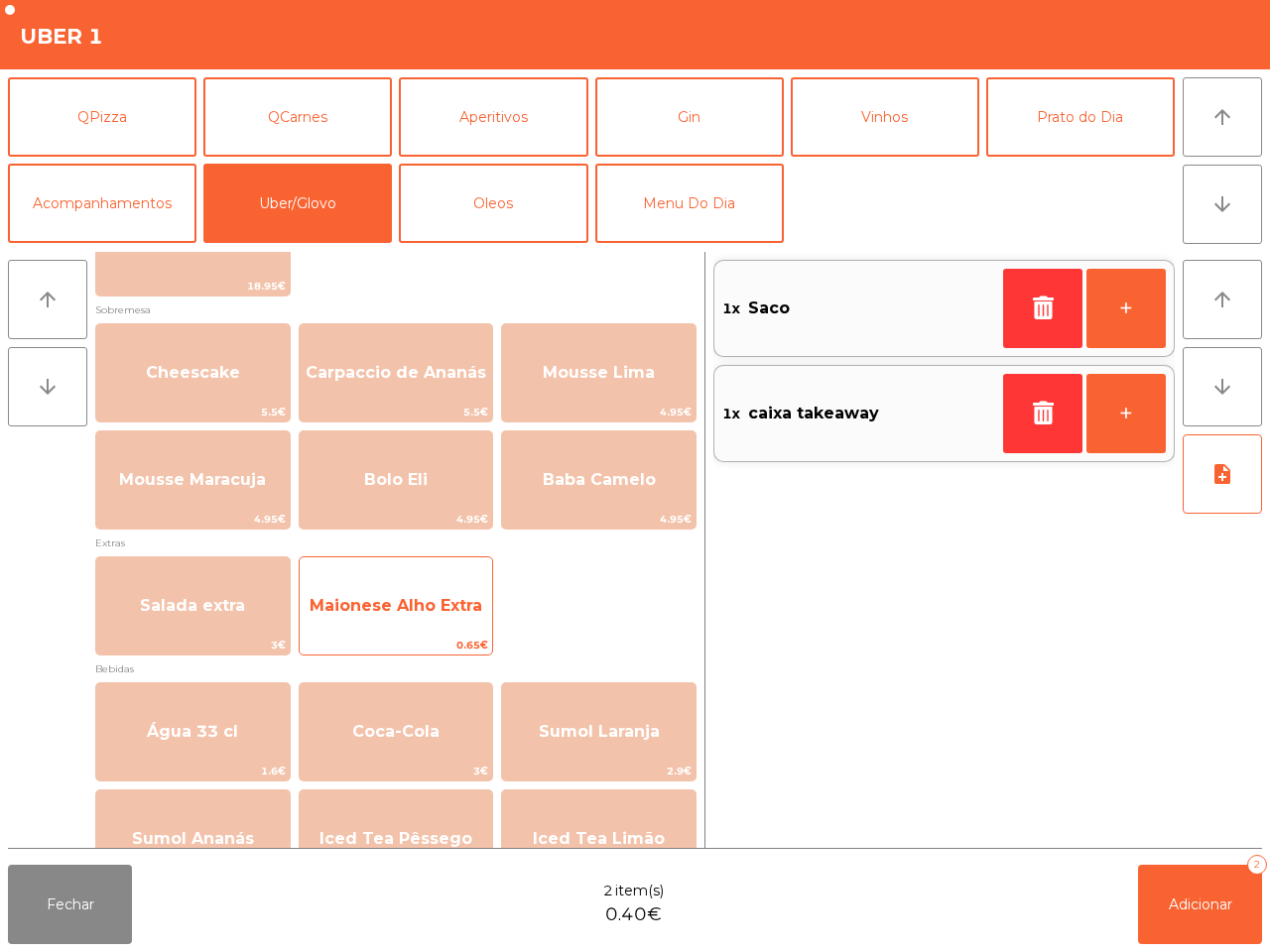 click on "Maionese Alho Extra" 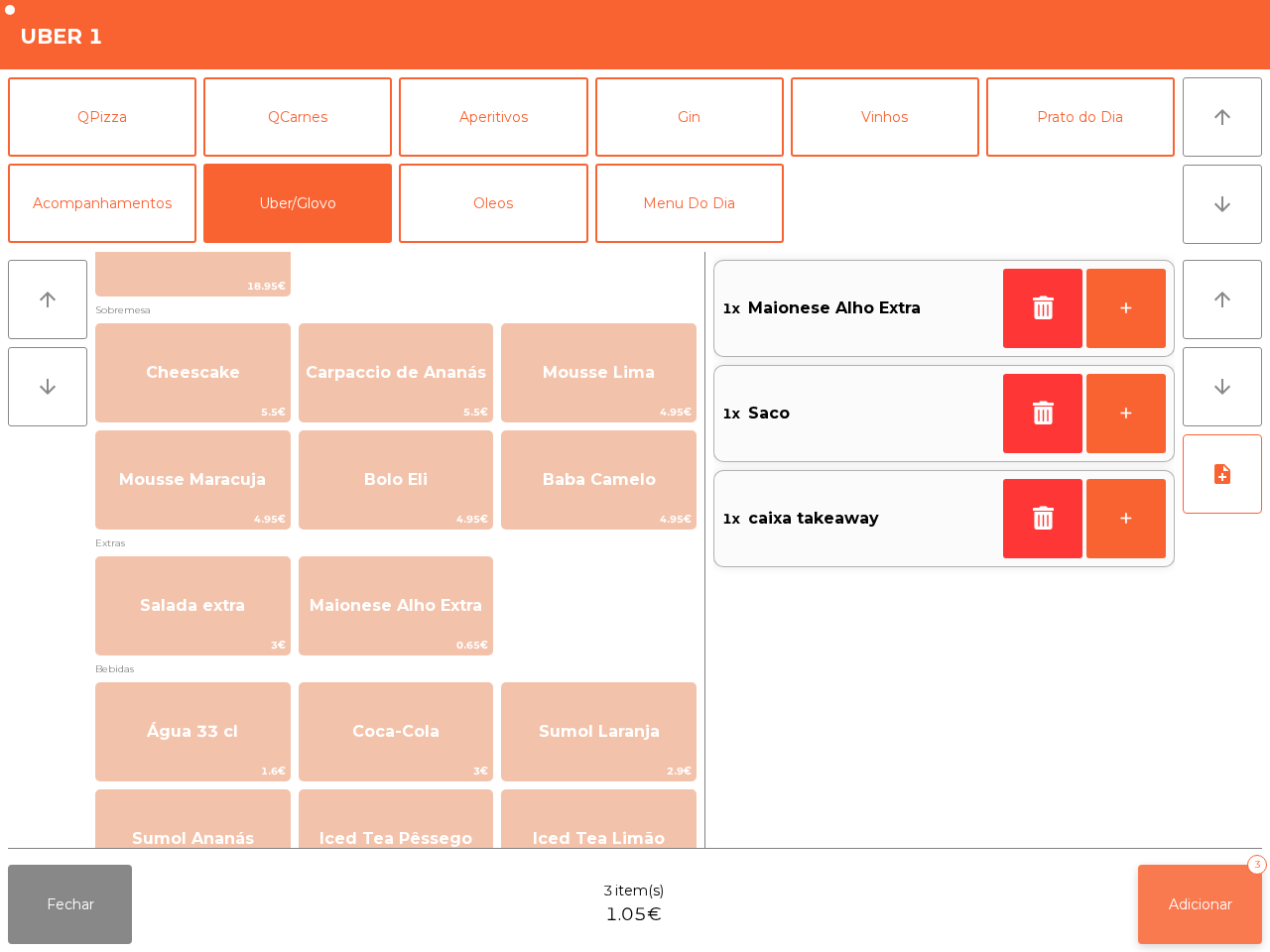 click on "Adicionar   3" 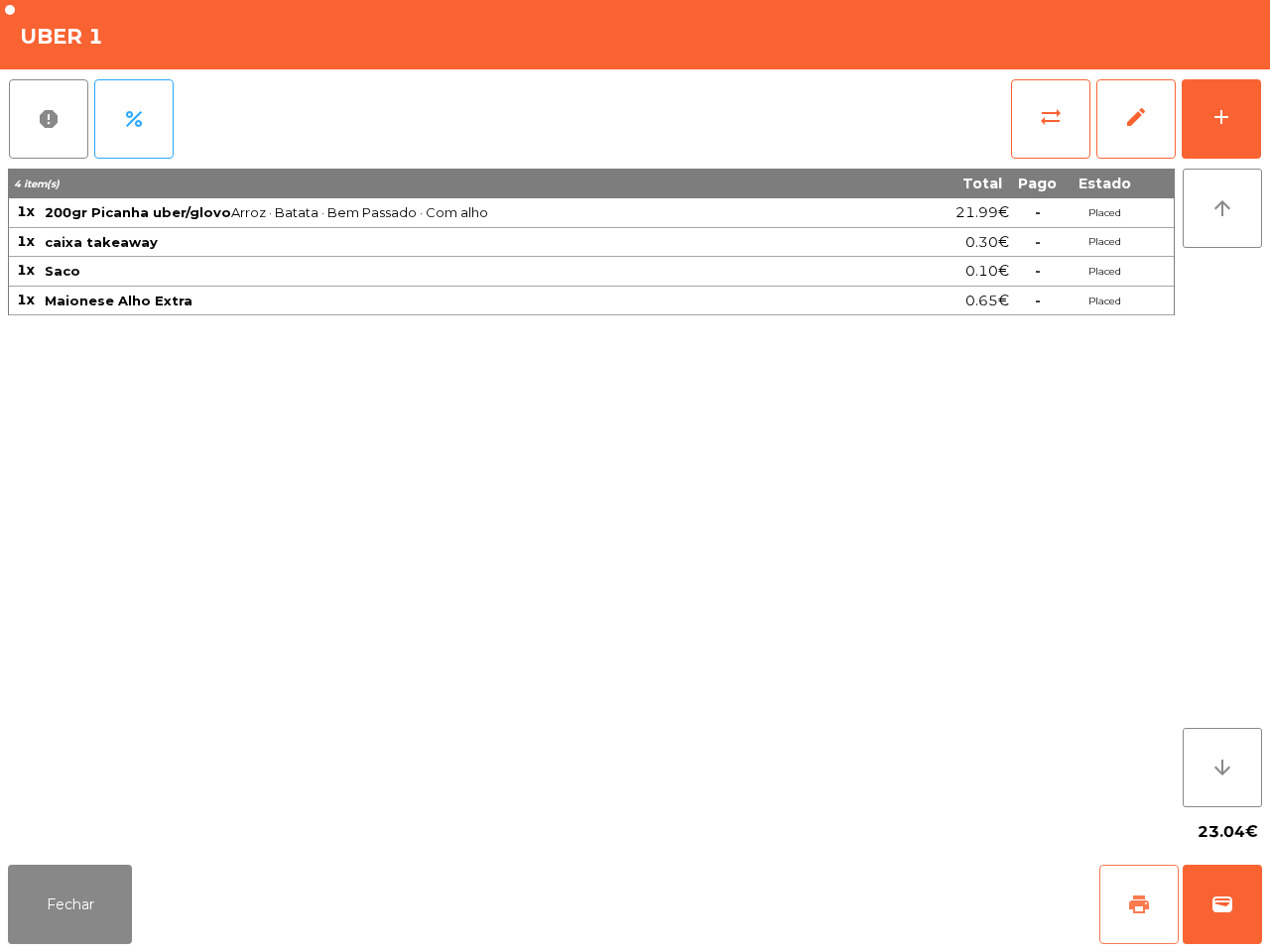click on "print" 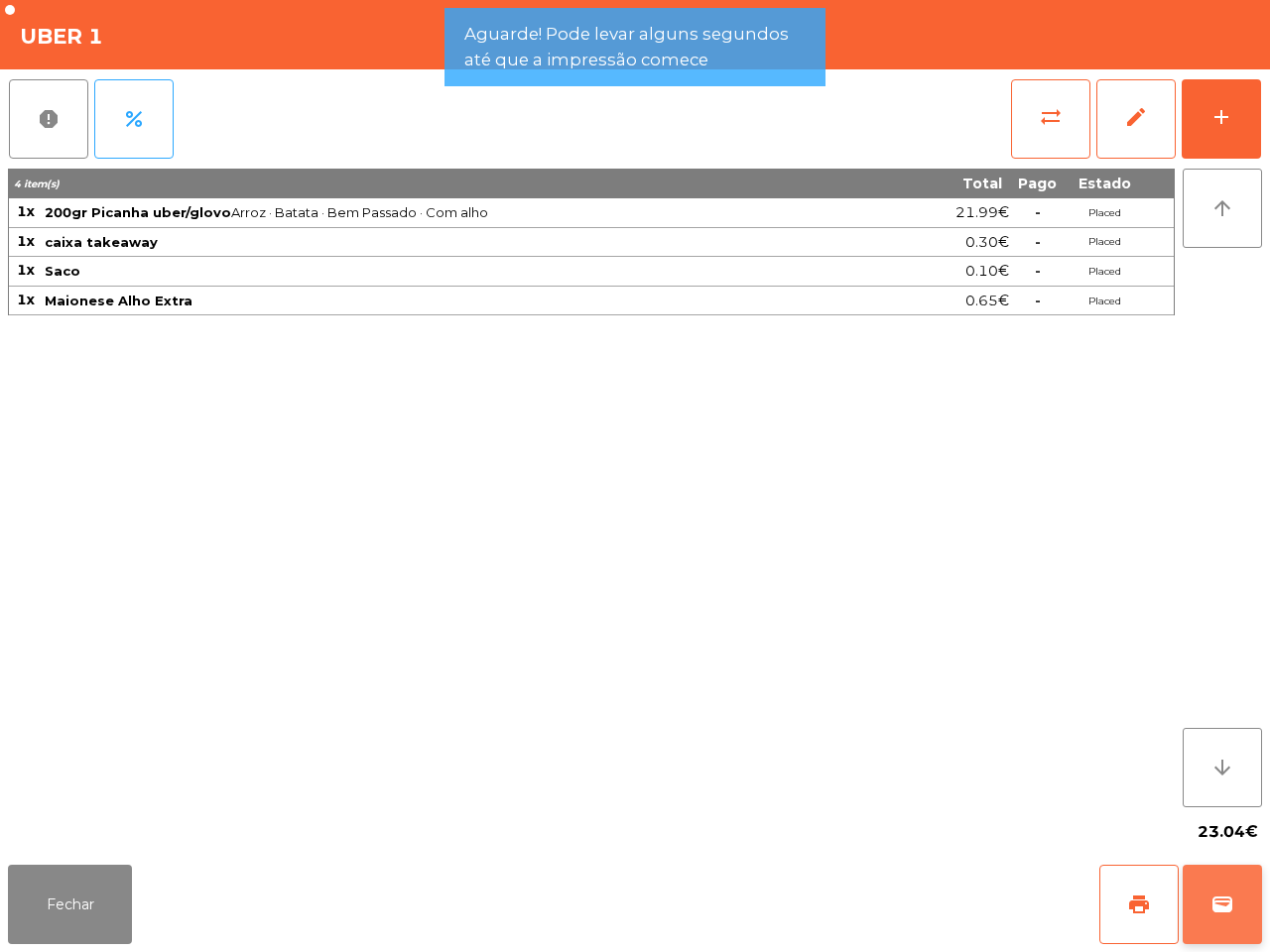 click on "wallet" 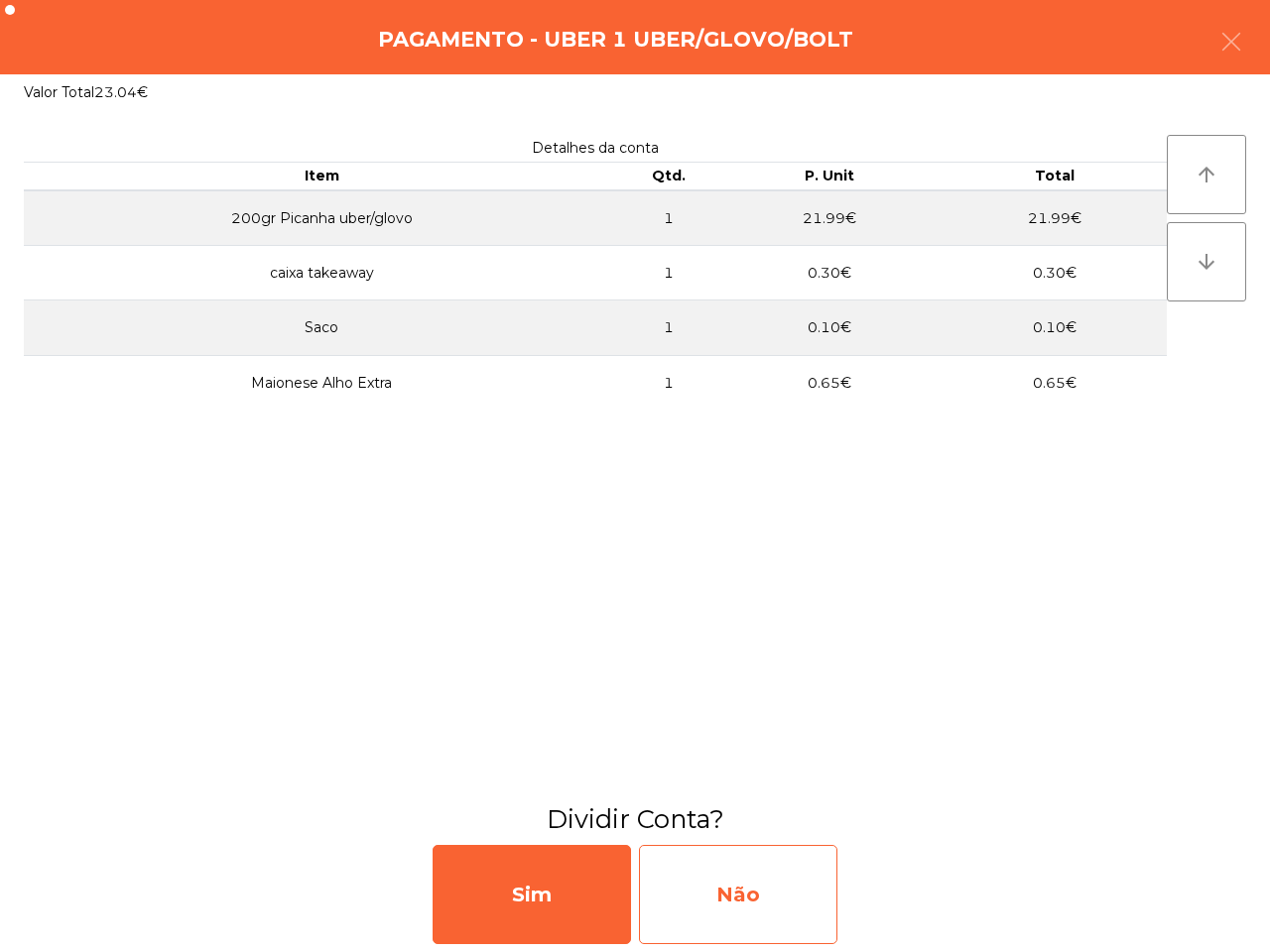 click on "Não" 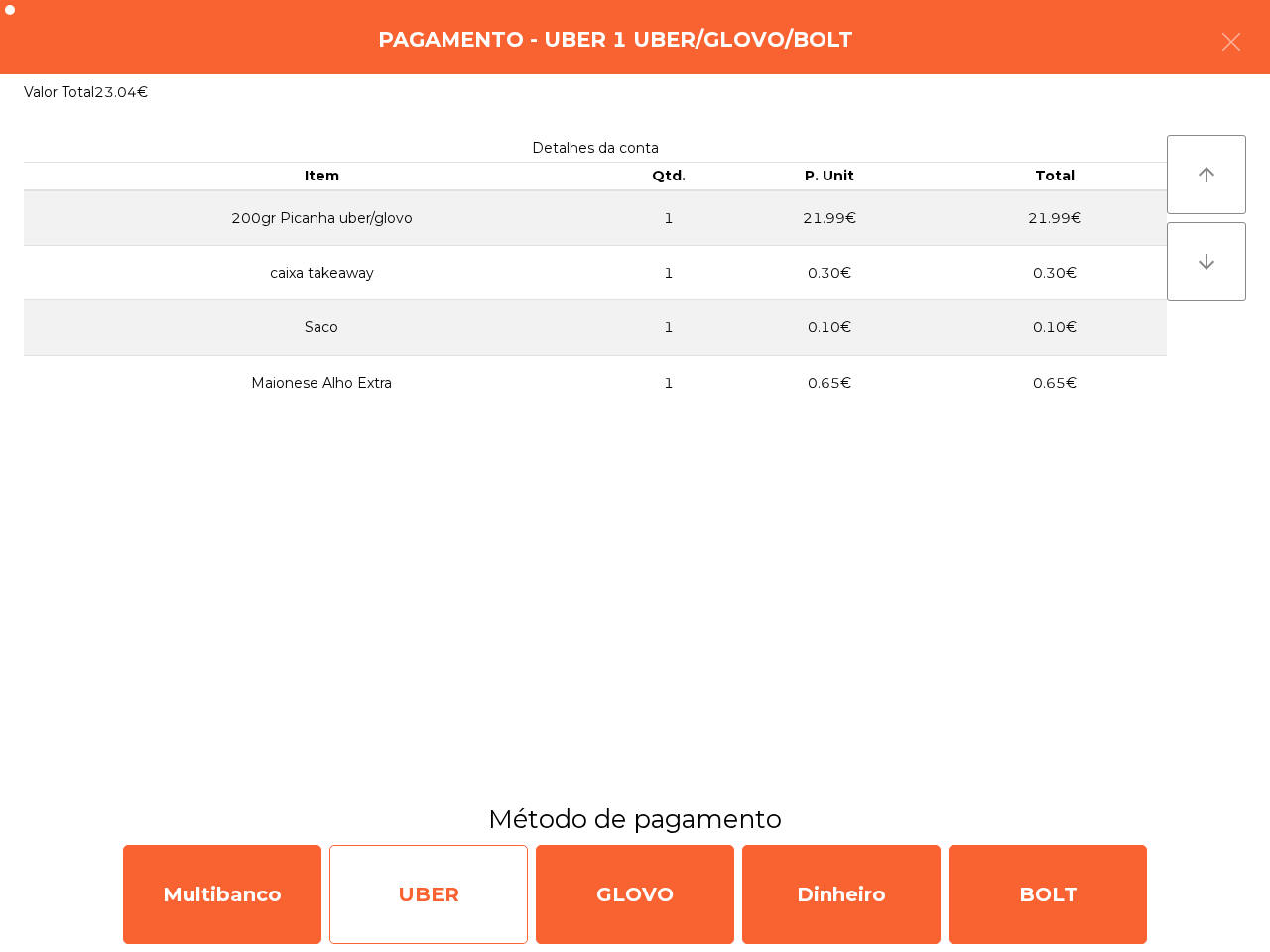 click on "UBER" 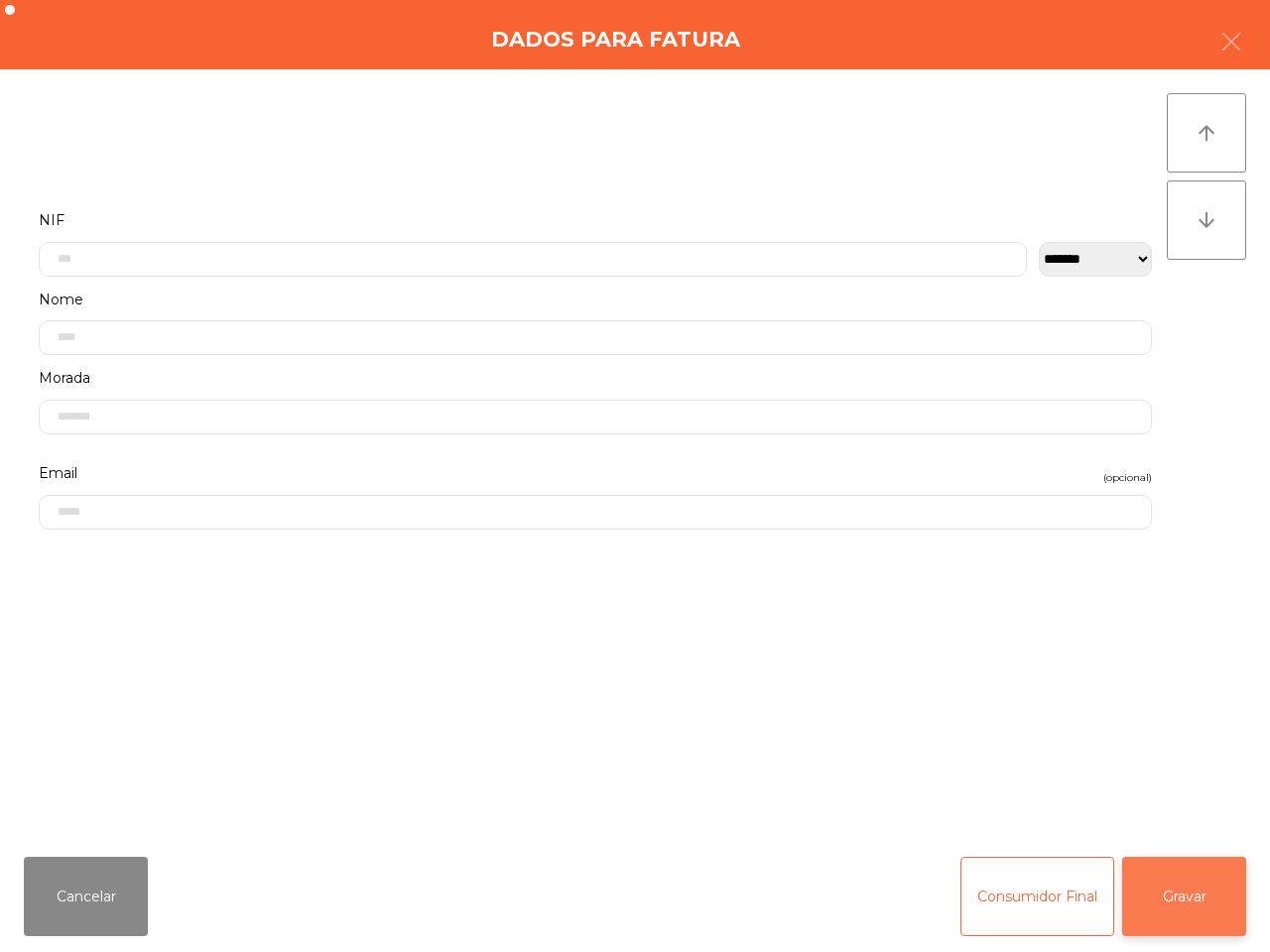click on "Gravar" 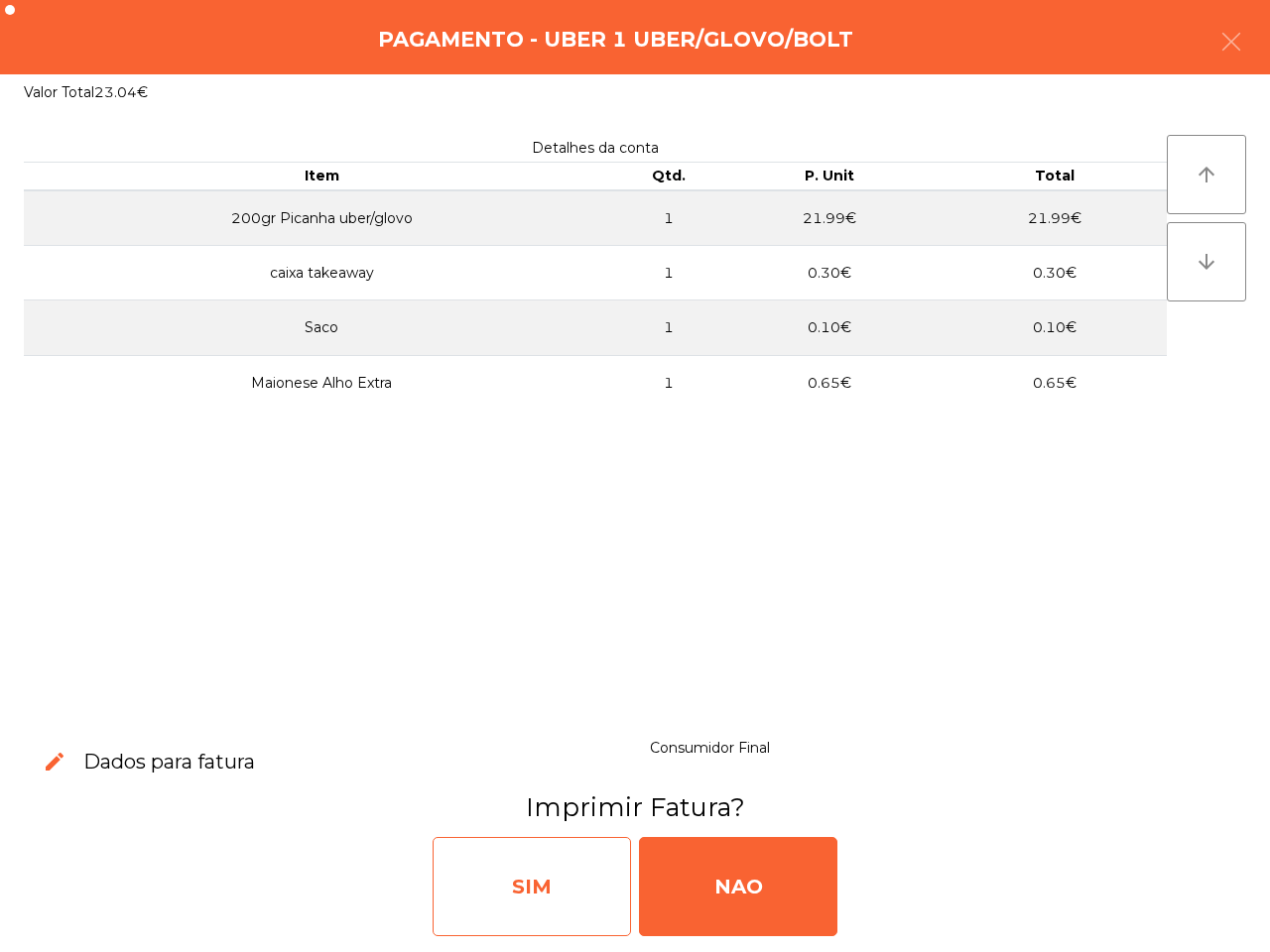 click on "SIM" 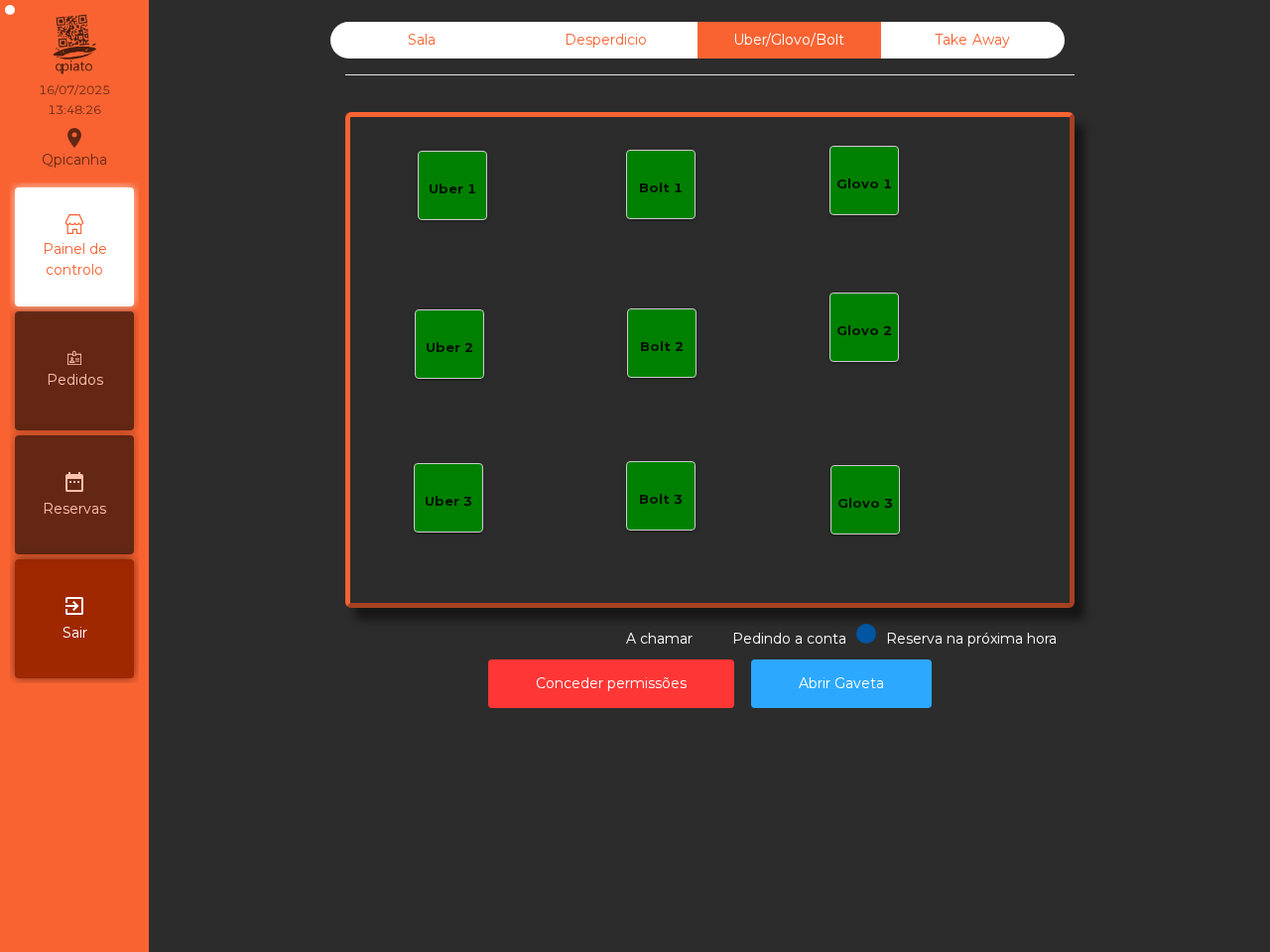 drag, startPoint x: 499, startPoint y: 905, endPoint x: 443, endPoint y: 950, distance: 71.8401 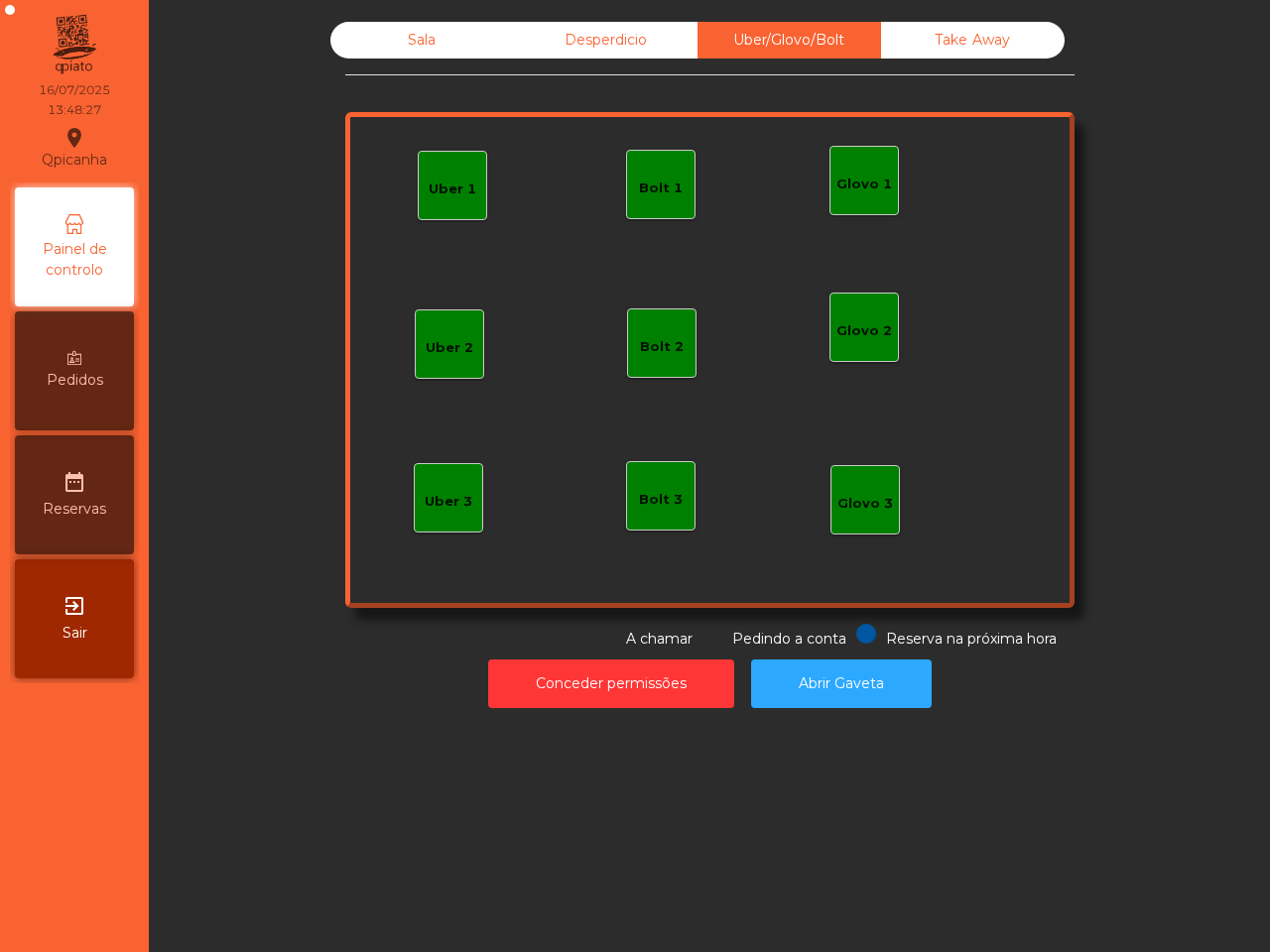 click on "Sala" 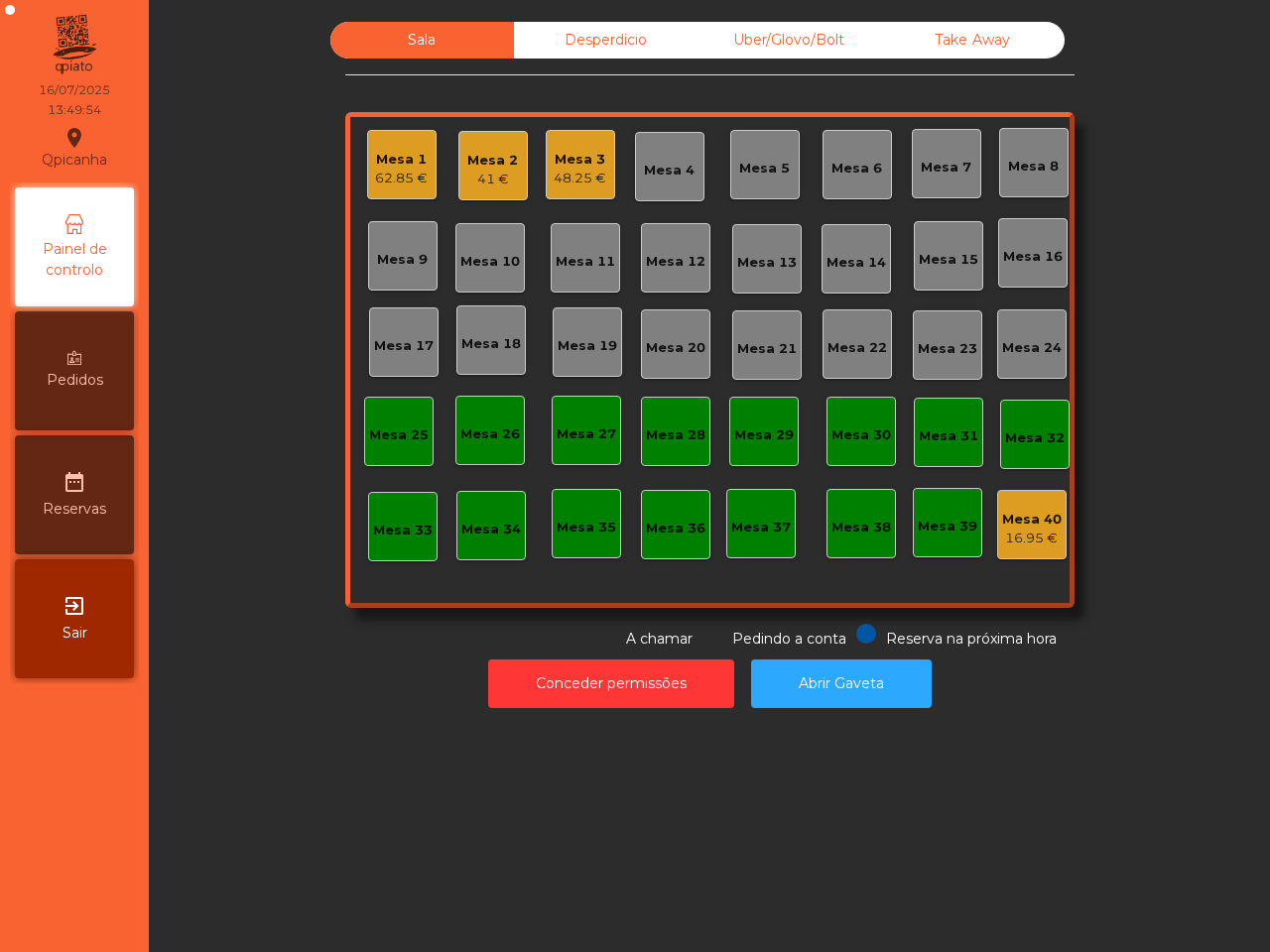 click on "Mesa 1   62.85 €   Mesa 2   41 €   Mesa 3   48.25 €   Mesa 4   Mesa 5   Mesa 6   Mesa 7   Mesa 8   Mesa 9   Mesa 10   Mesa 11   Mesa 12   Mesa 13   Mesa 14   Mesa 15   Mesa 16   Mesa 17   Mesa 18   Mesa 19   Mesa 20   Mesa 21   Mesa 22   Mesa 23   Mesa 24   Mesa 25   Mesa 26   Mesa 27   Mesa 28   Mesa 29   Mesa 30   Mesa 31   Mesa 32   Mesa 33   Mesa 34   Mesa 35   Mesa 36   Mesa 37   Mesa 38   Mesa 39   Mesa 40   16.95 €" 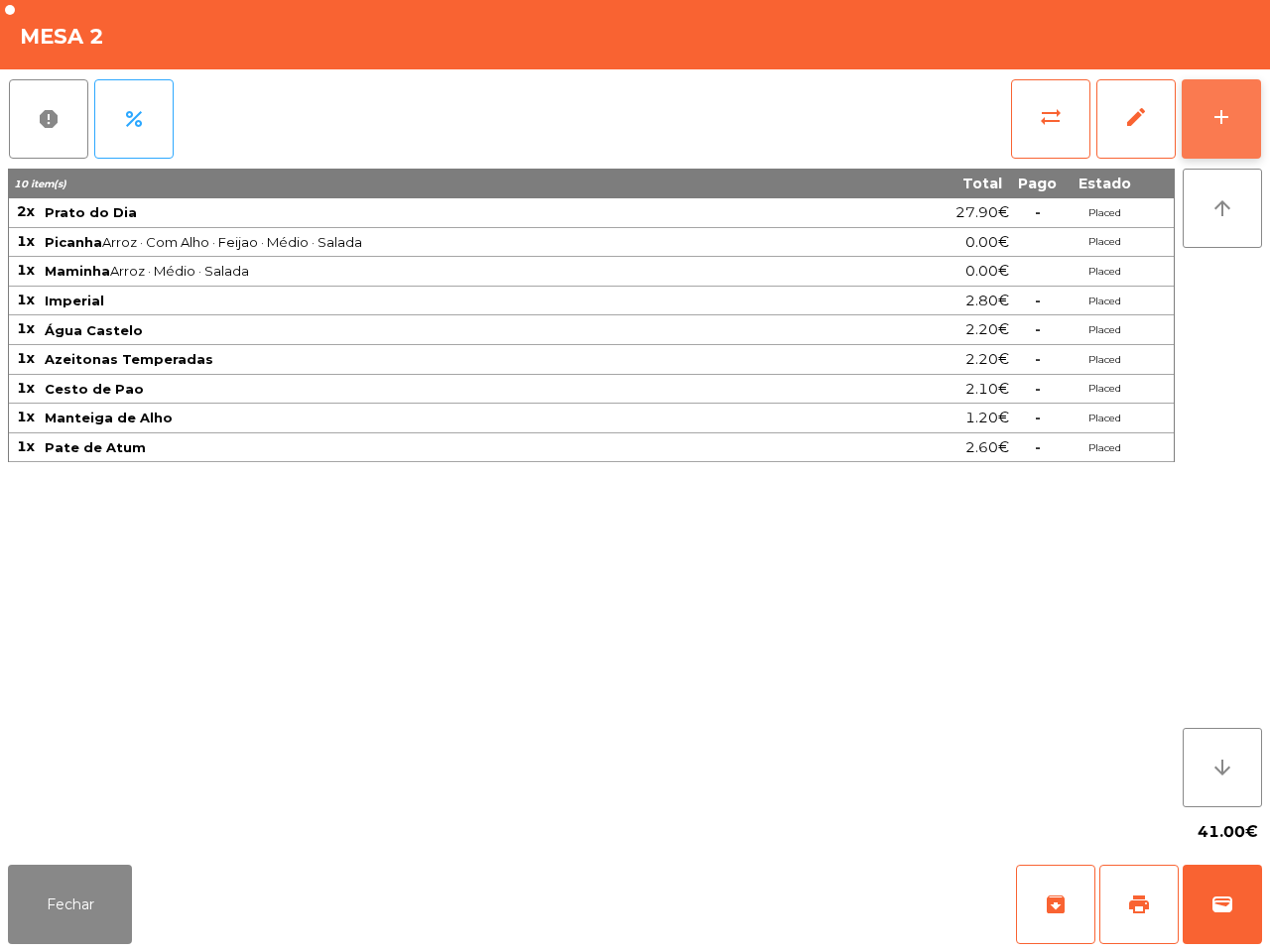 click on "add" 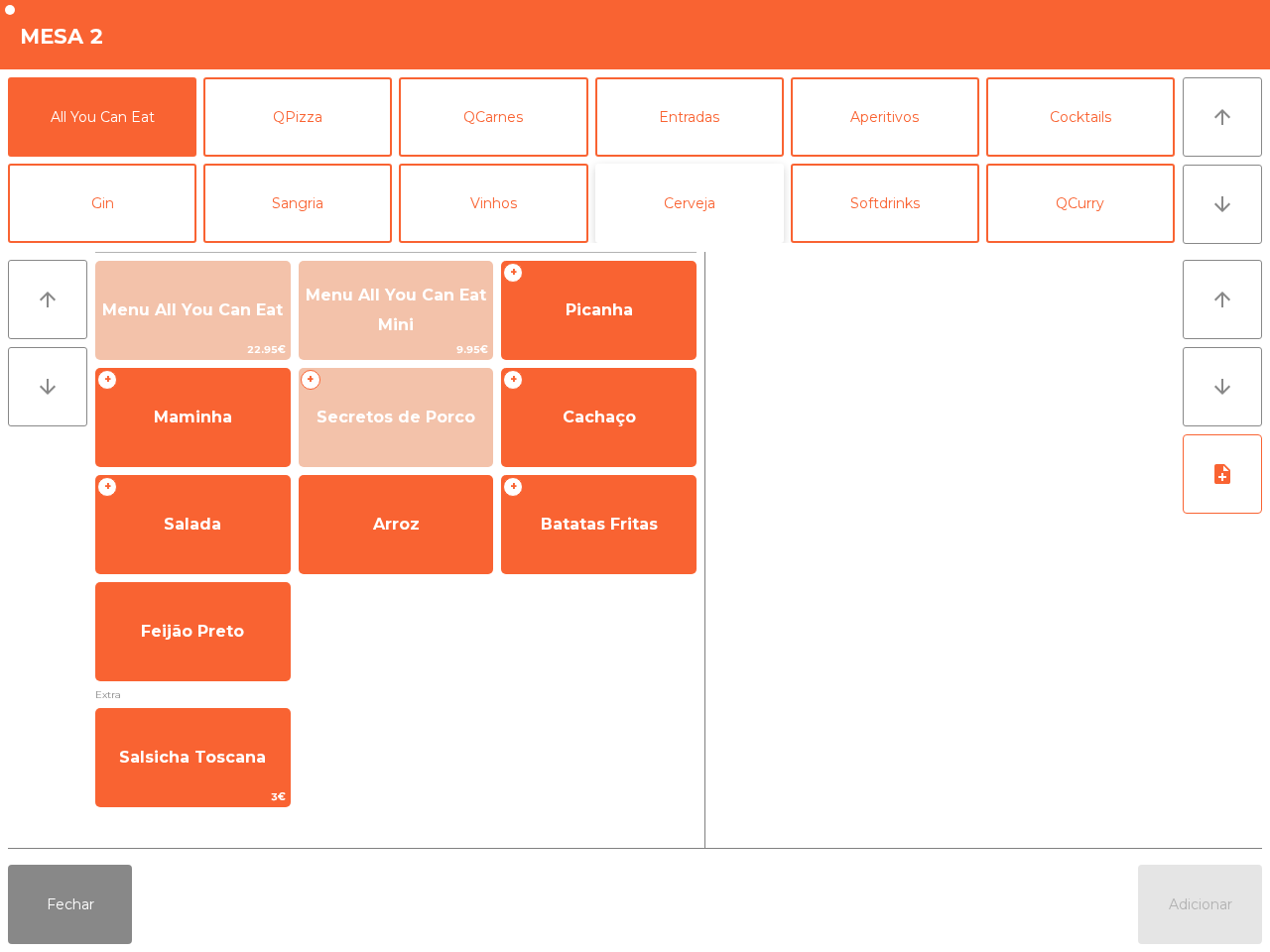 click on "Cerveja" 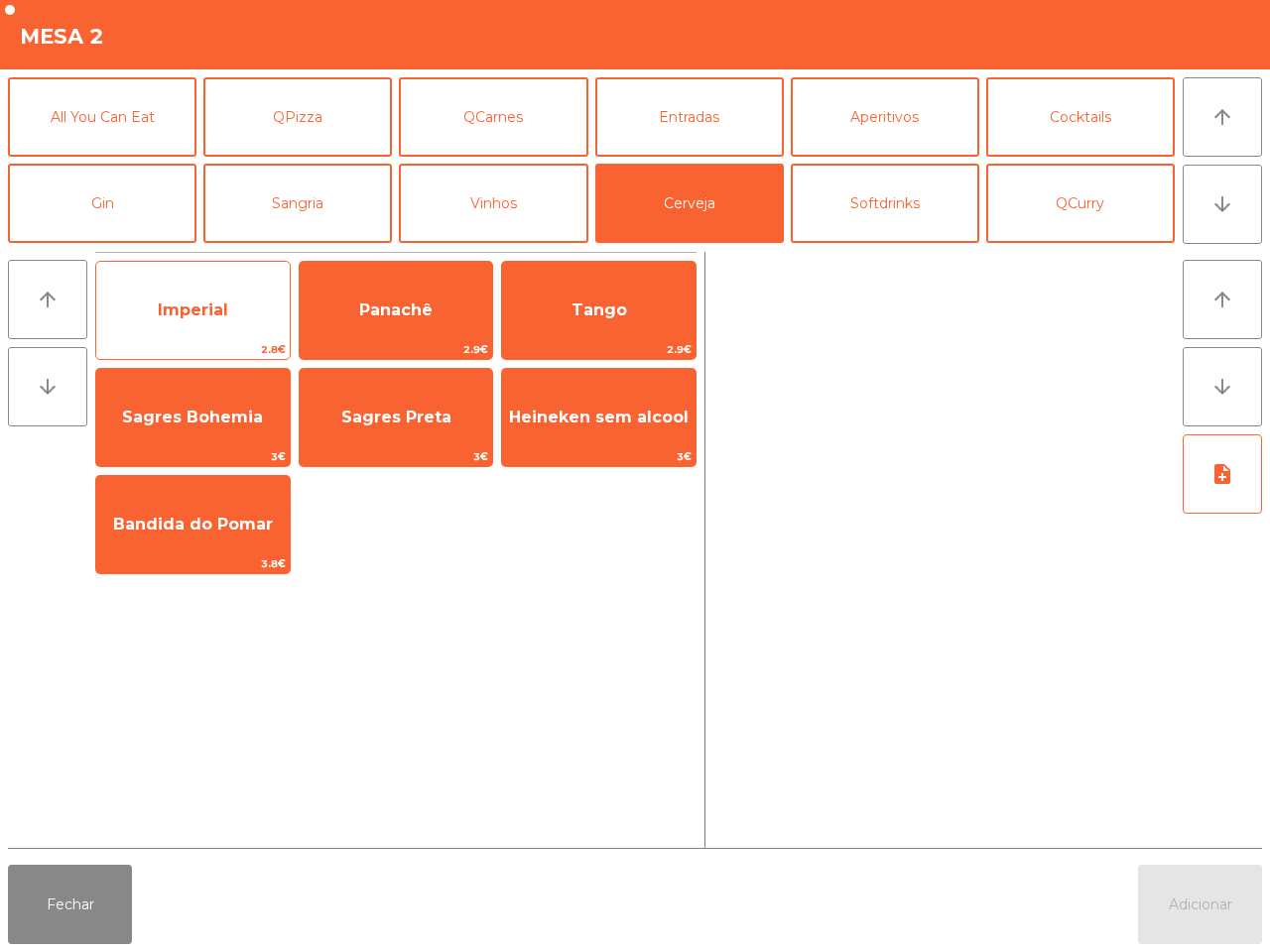click on "Imperial" 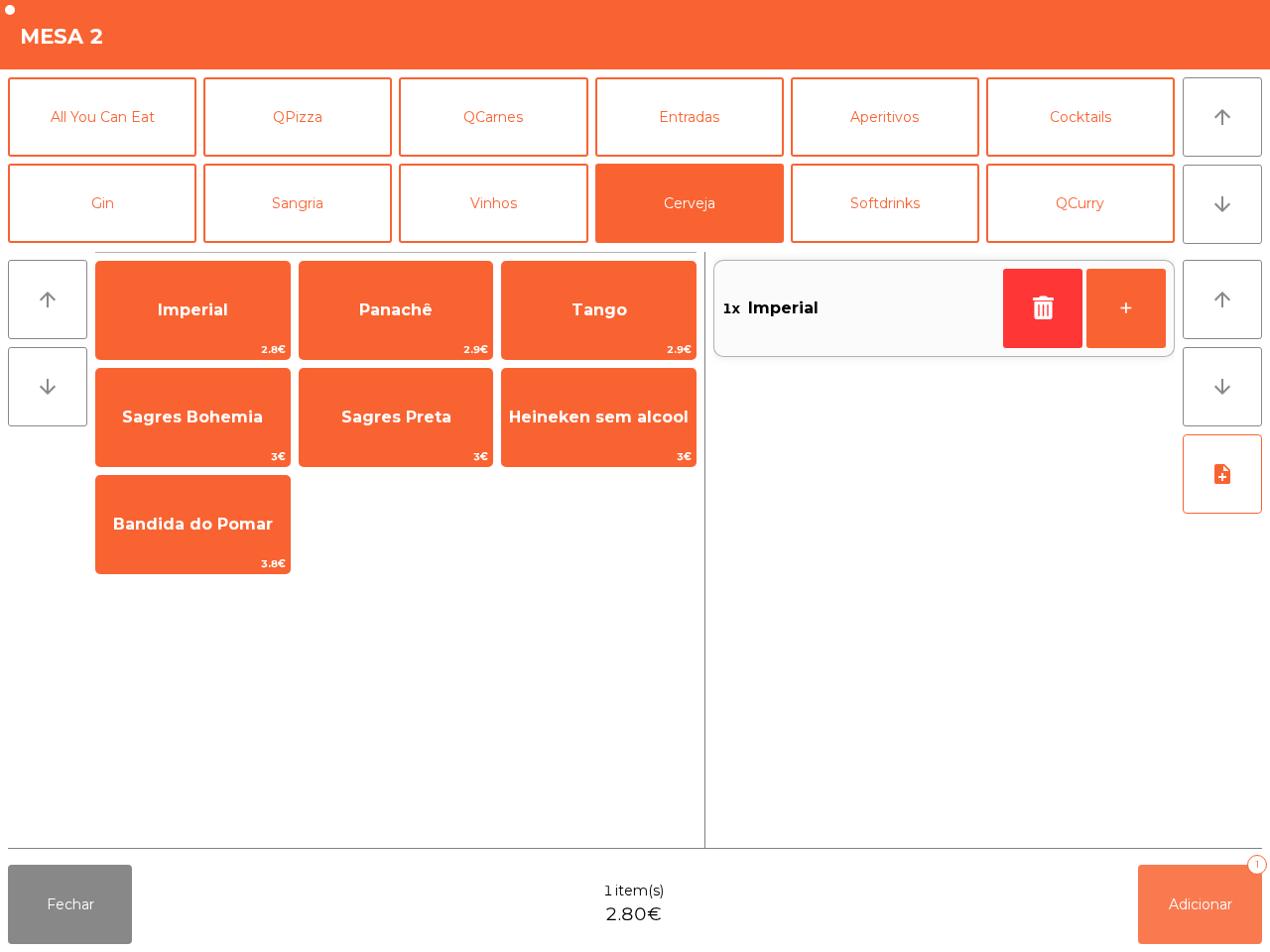 click on "Adicionar" 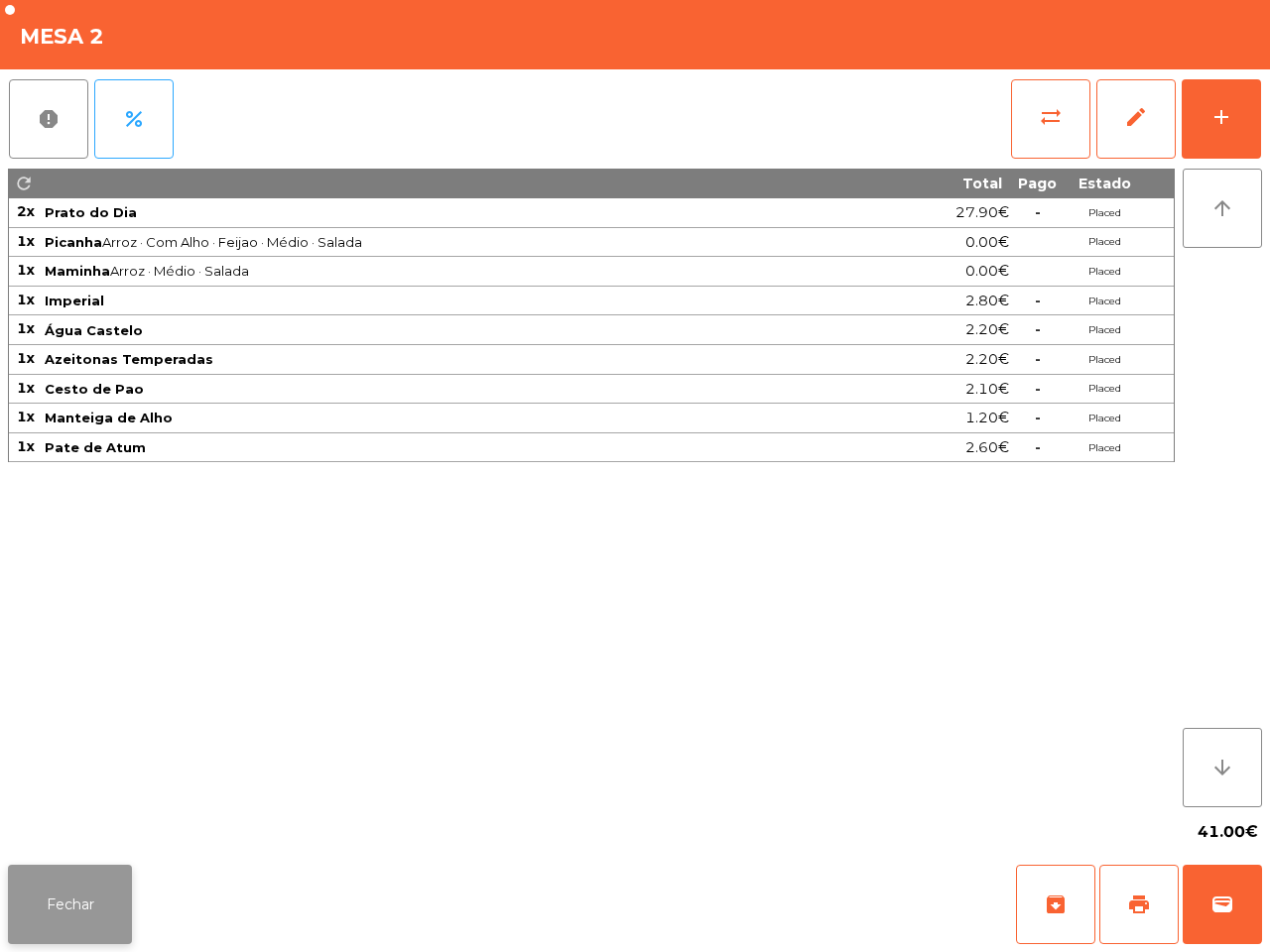 click on "Fechar" 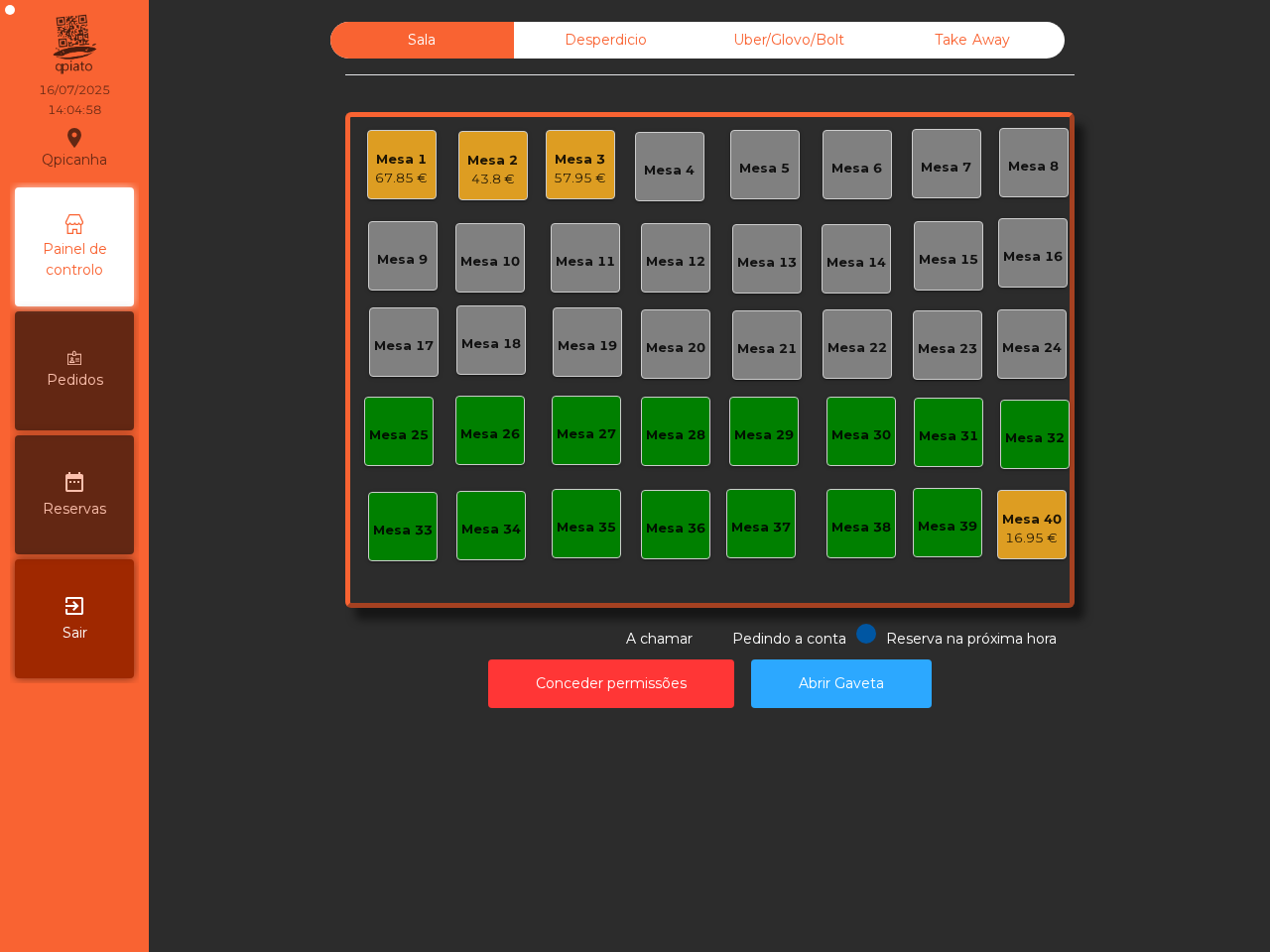 click on "Mesa 1   67.85 €   Mesa 2   43.8 €   Mesa 3   57.95 €   Mesa 4   Mesa 5   Mesa 6   Mesa 7   Mesa 8   Mesa 9   Mesa 10   Mesa 11   Mesa 12   Mesa 13   Mesa 14   Mesa 15   Mesa 16   Mesa 17   Mesa 18   Mesa 19   Mesa 20   Mesa 21   Mesa 22   Mesa 23   Mesa 24   Mesa 25   Mesa 26   Mesa 27   Mesa 28   Mesa 29   Mesa 30   Mesa 31   Mesa 32   Mesa 33   Mesa 34   Mesa 35   Mesa 36   Mesa 37   Mesa 38   Mesa 39   Mesa 40   16.95 €" 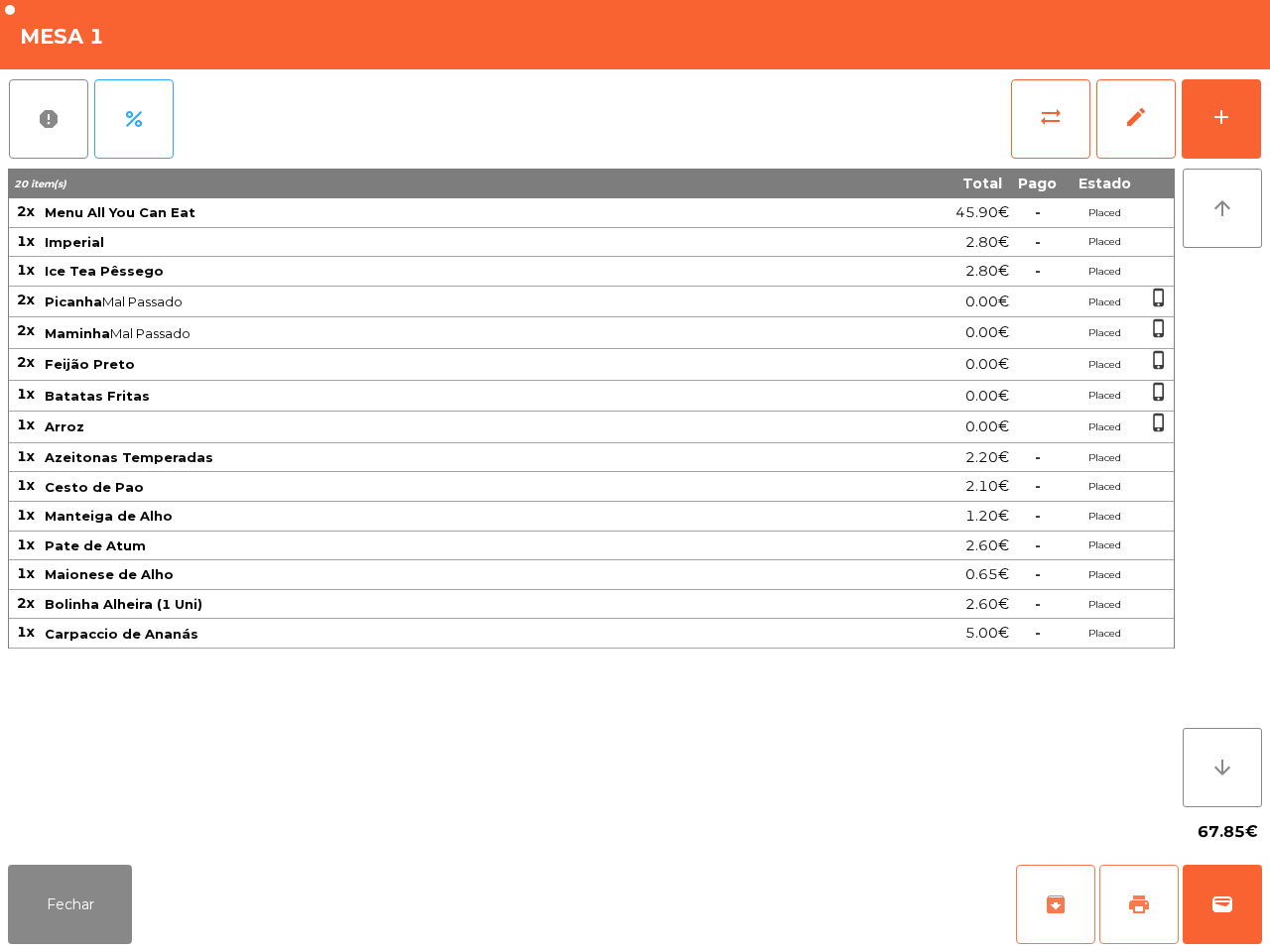 drag, startPoint x: 1134, startPoint y: 917, endPoint x: 1086, endPoint y: 890, distance: 55.072679 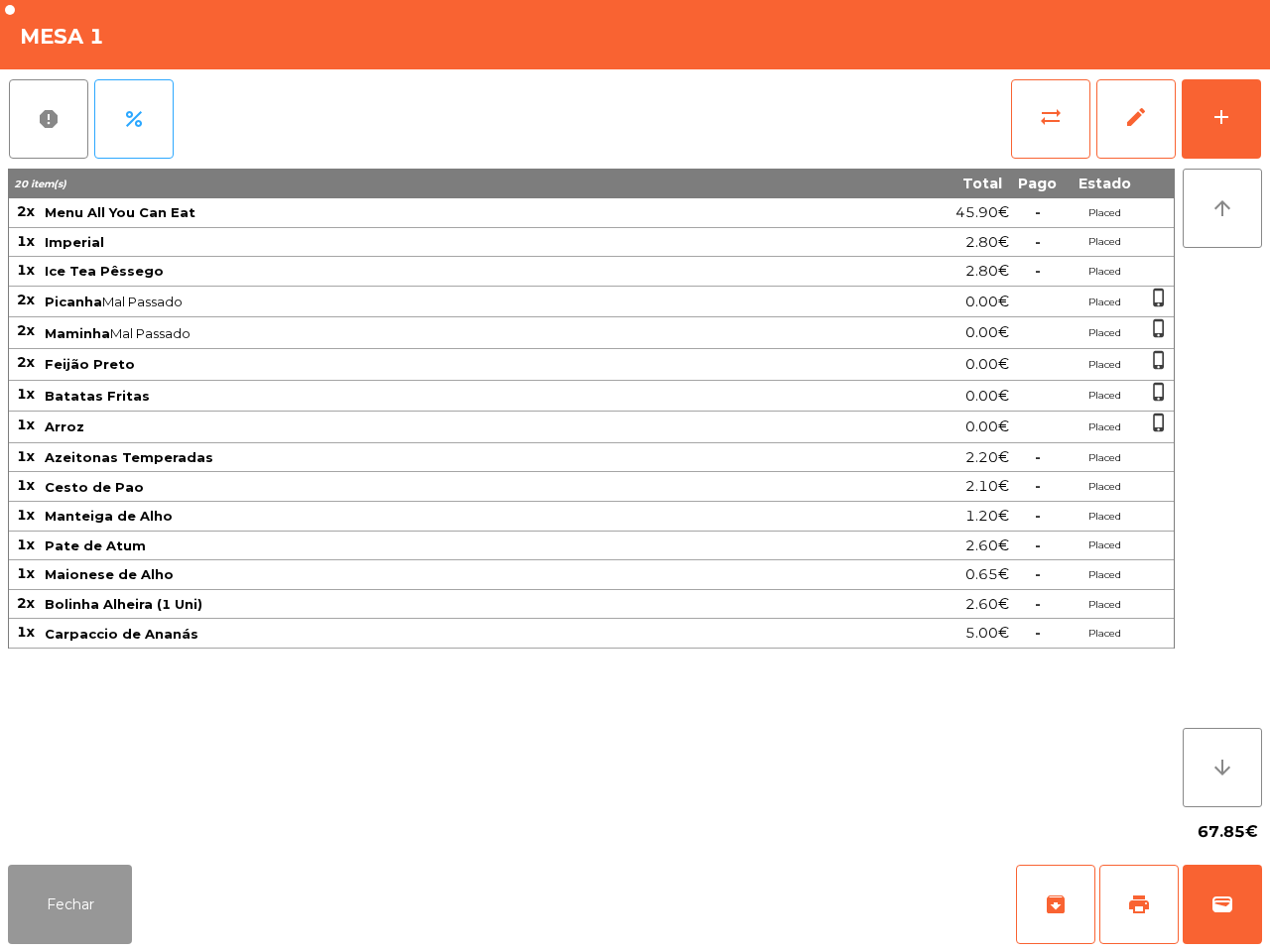 click on "Fechar" 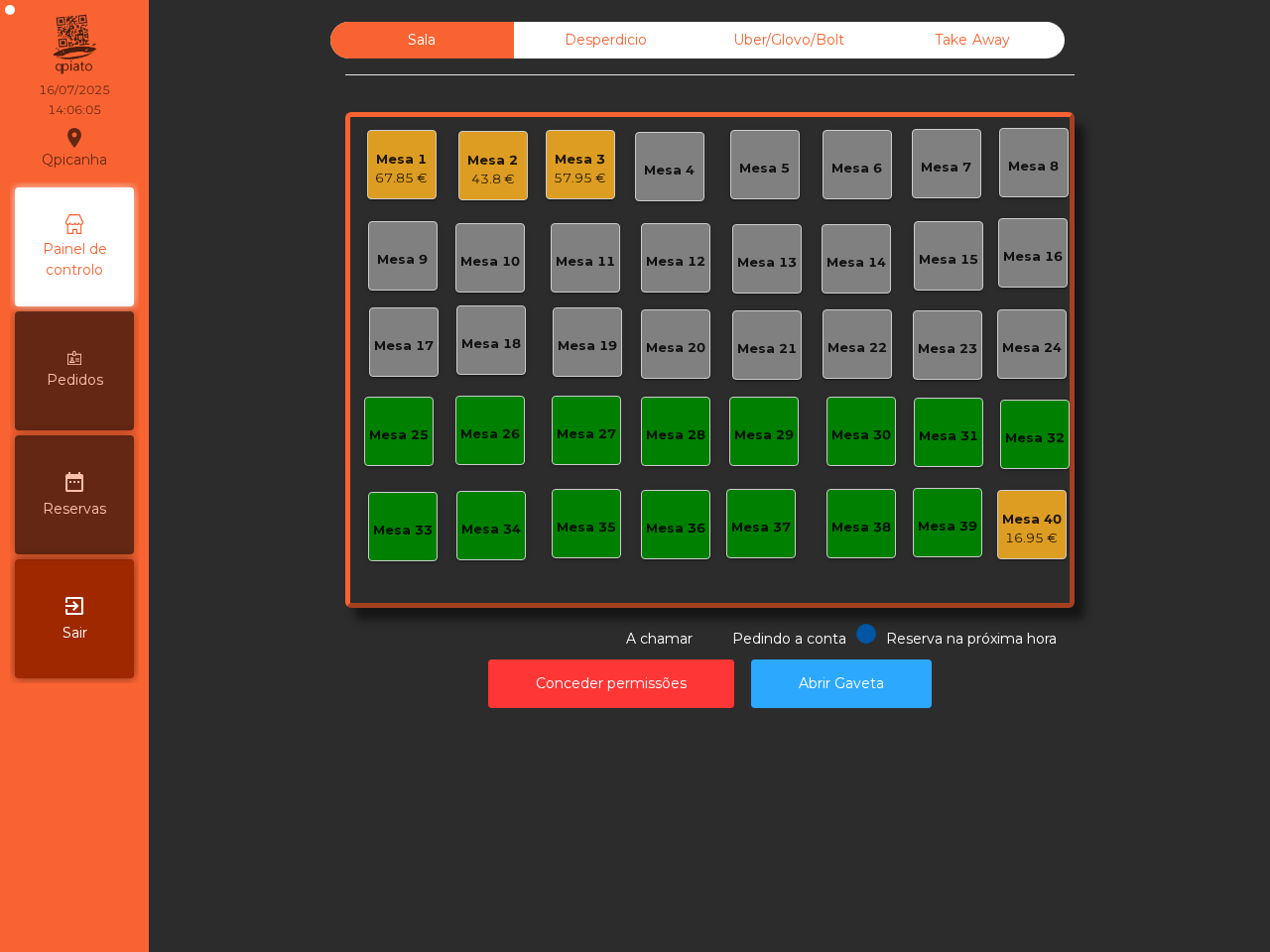 click on "Qpicanha  location_on  16/07/2025   14:06:05   Painel de controlo   Pedidos  date_range  Reservas  exit_to_app  Sair" 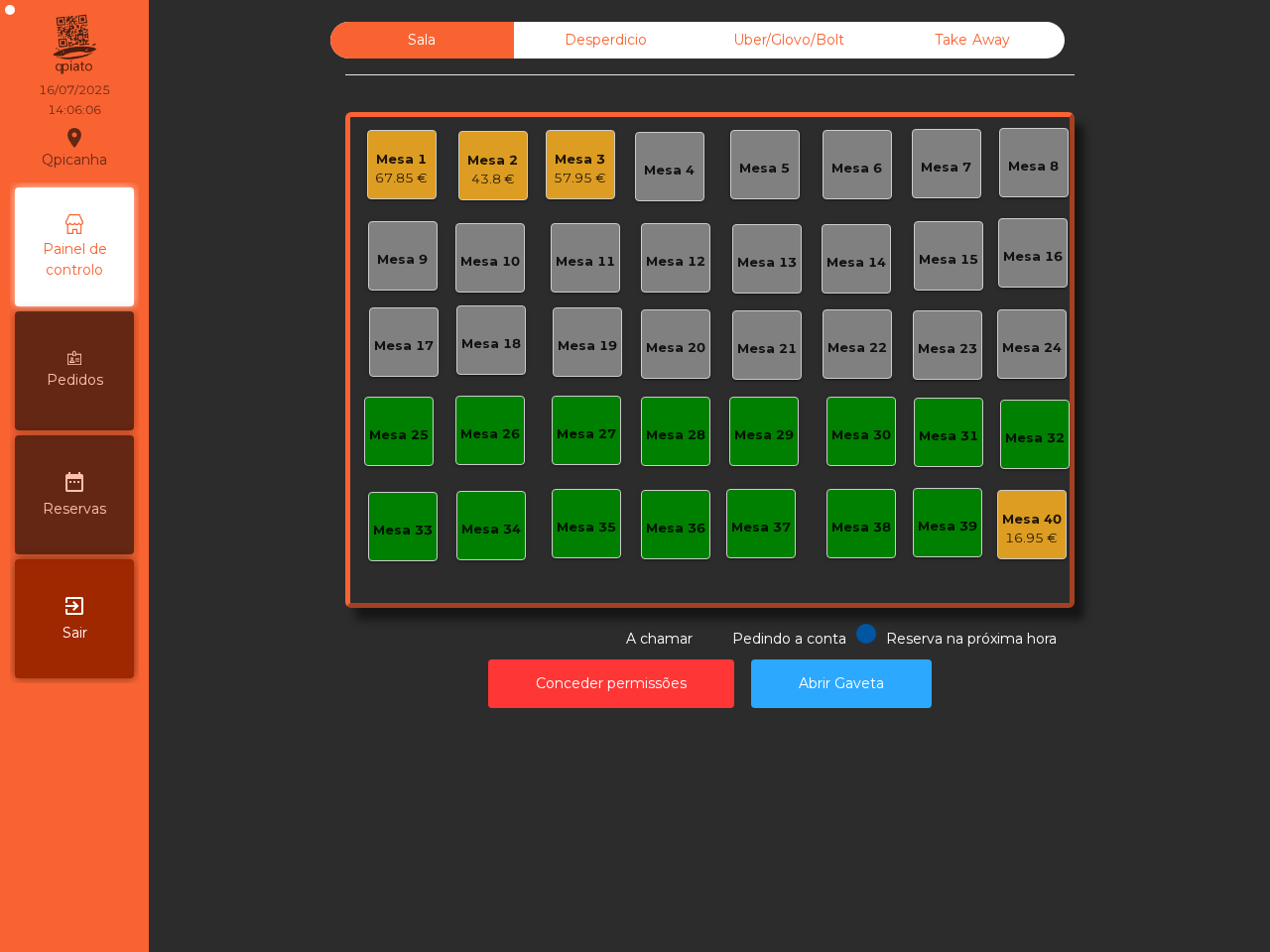 click on "Mesa 15" 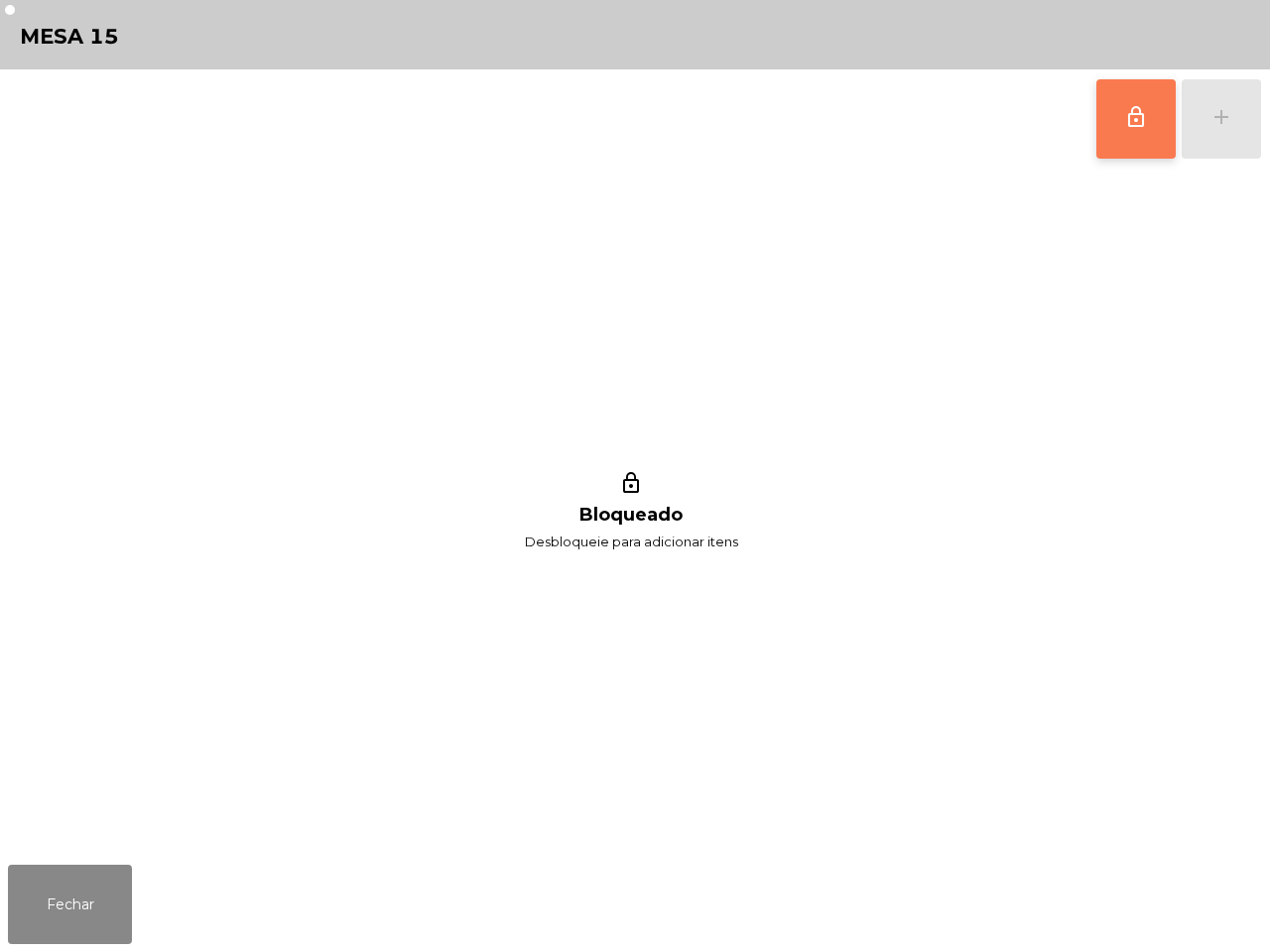 click on "lock_outline" 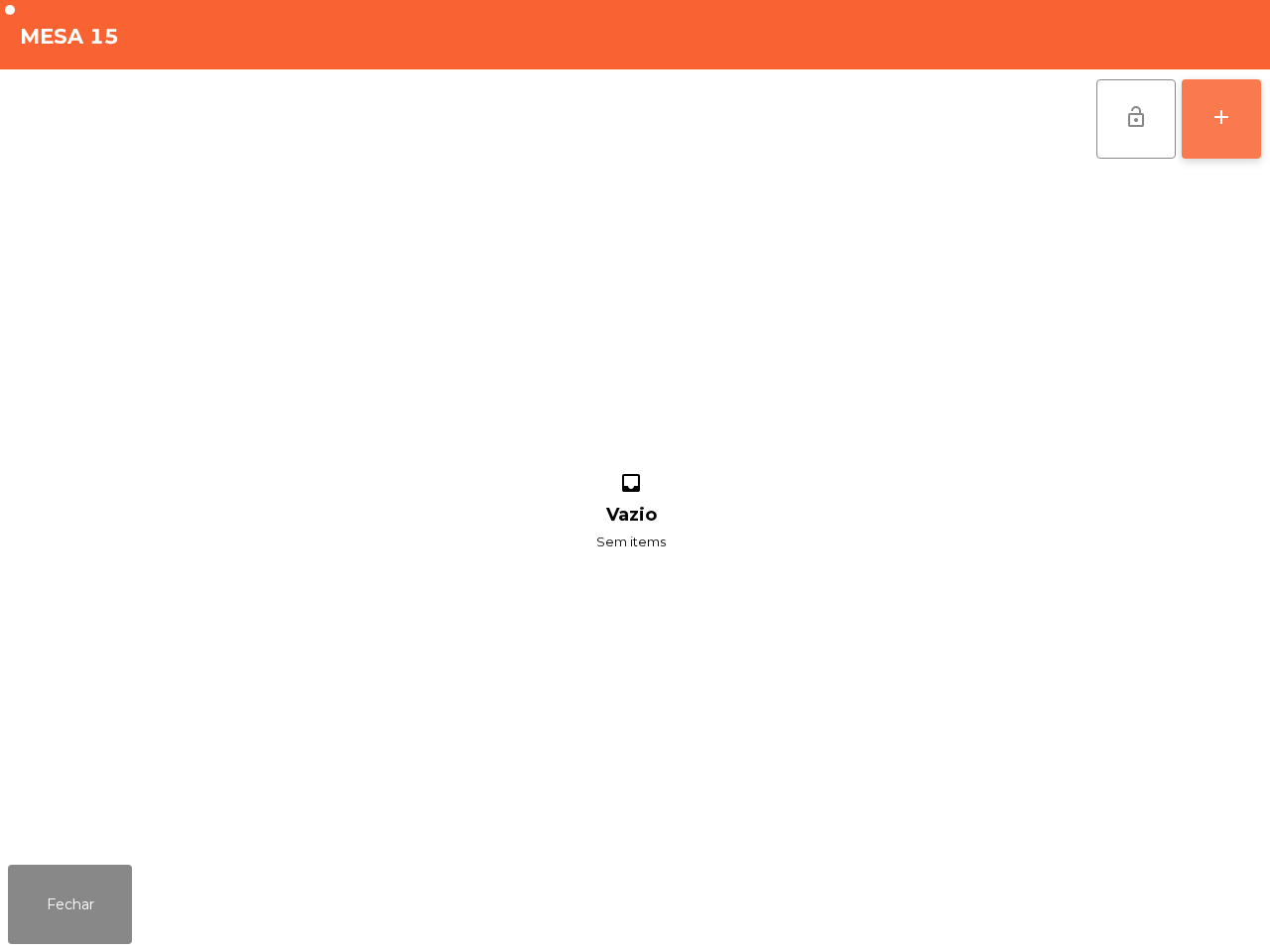 click on "add" 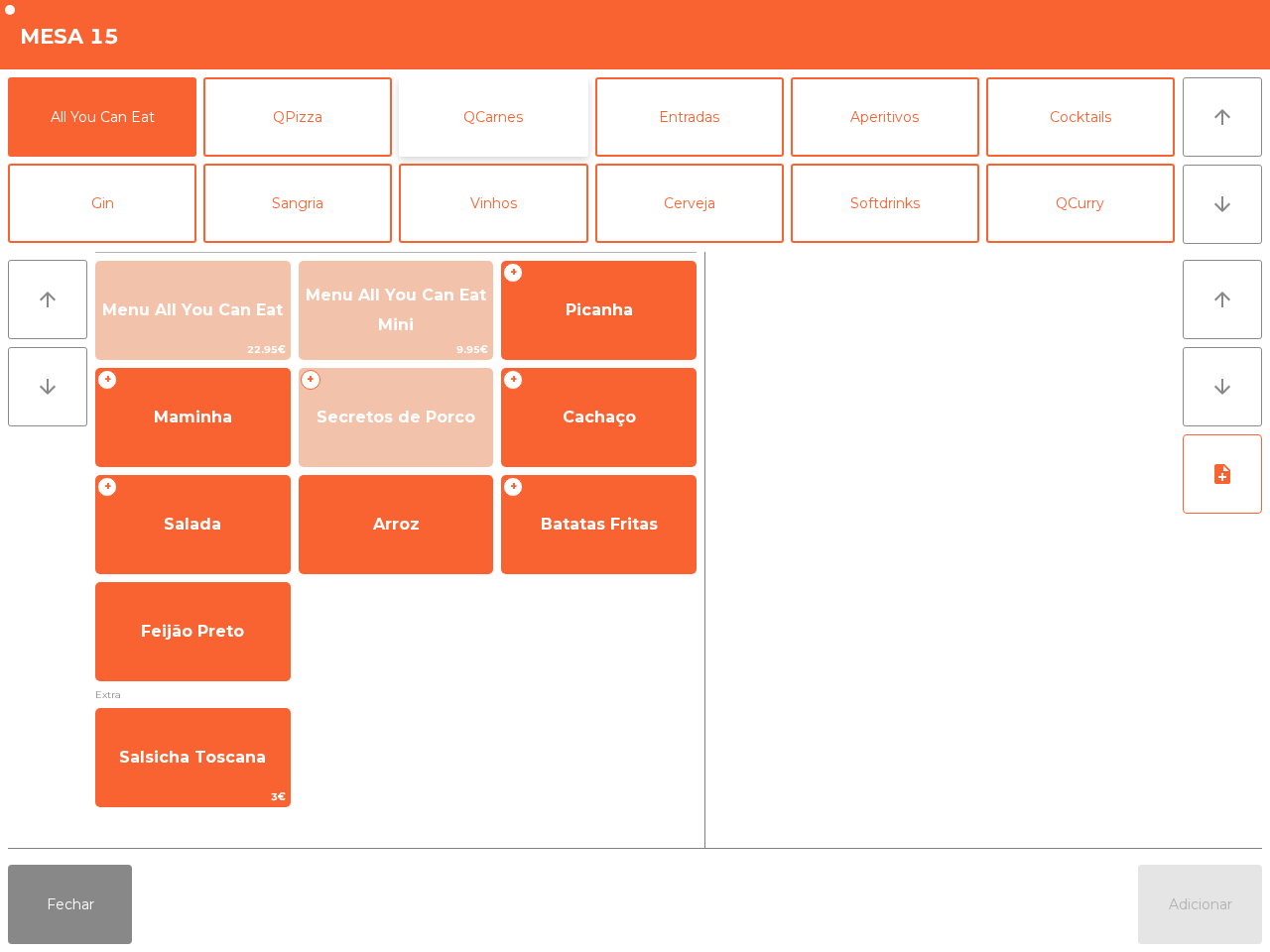 click on "QCarnes" 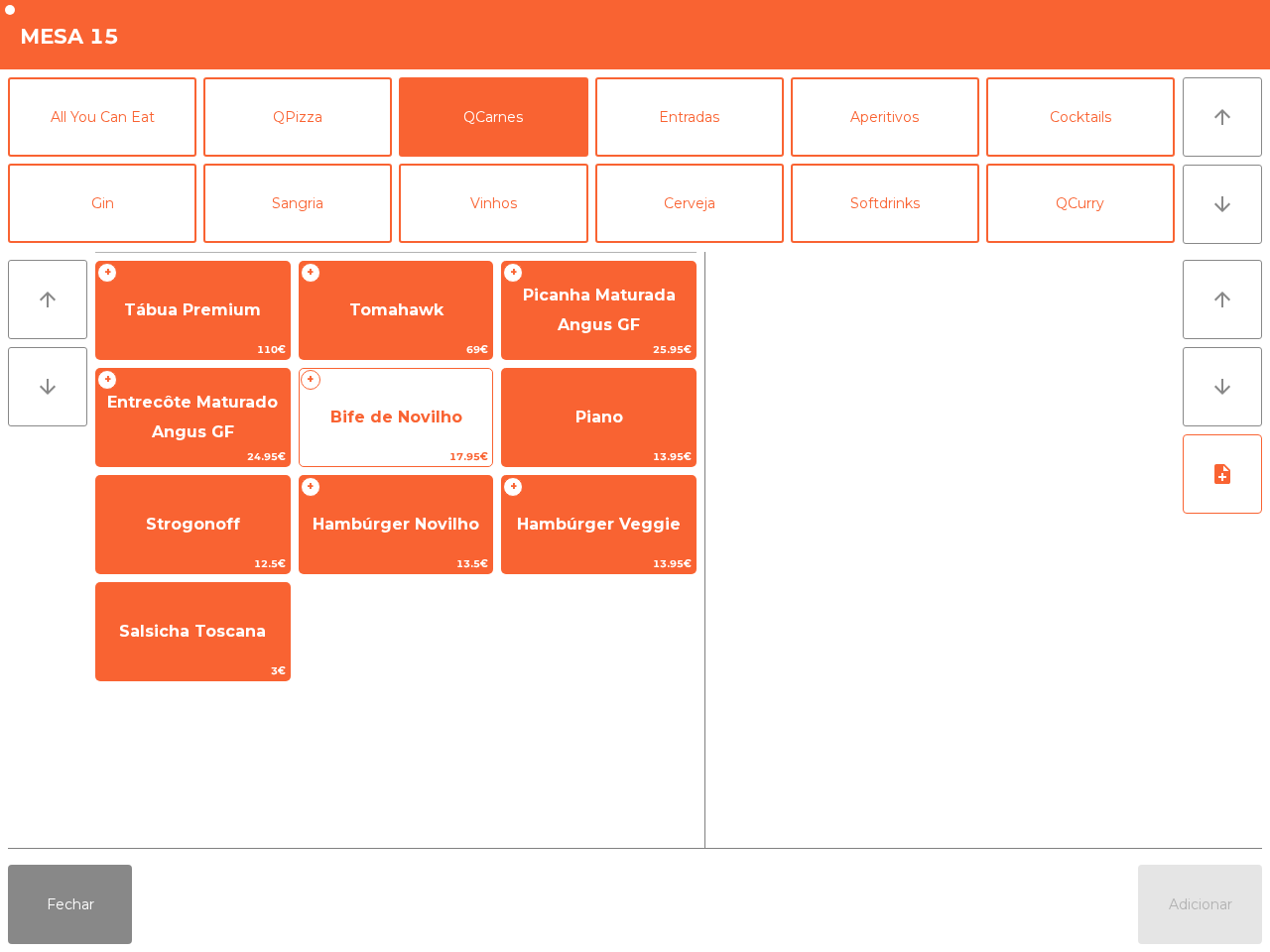 click on "Bife de Novilho" 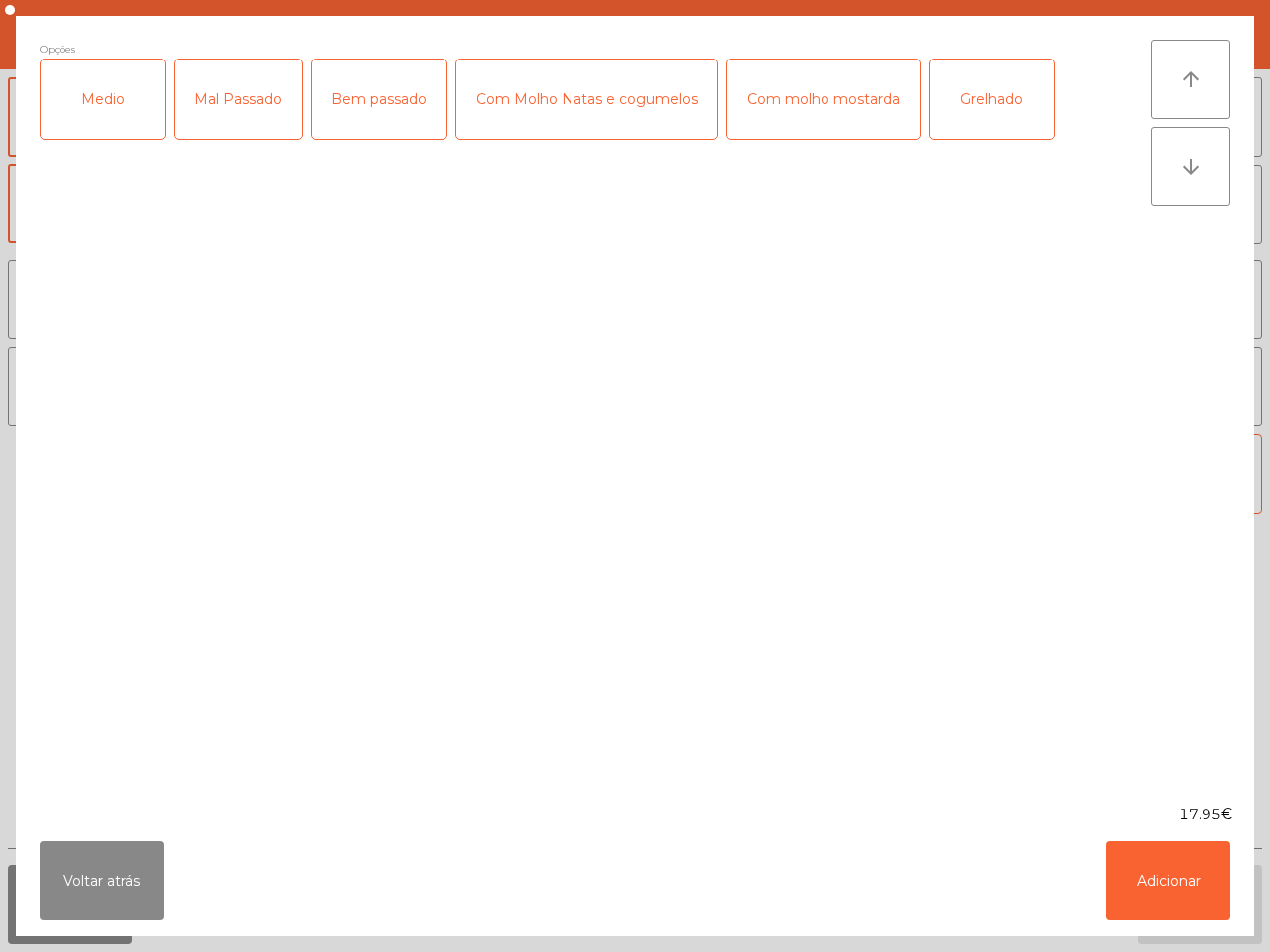 click on "Medio" 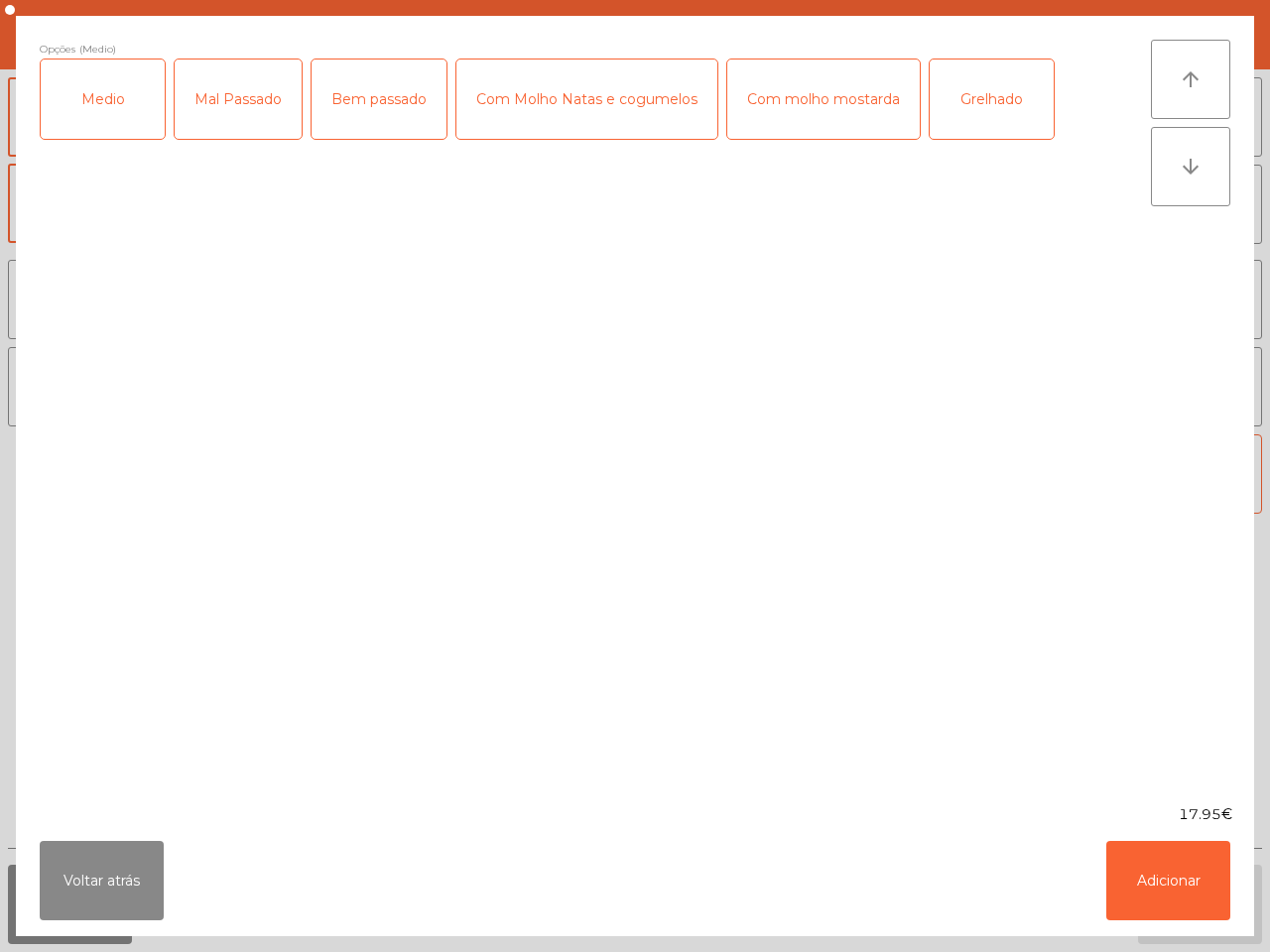 click on "Grelhado" 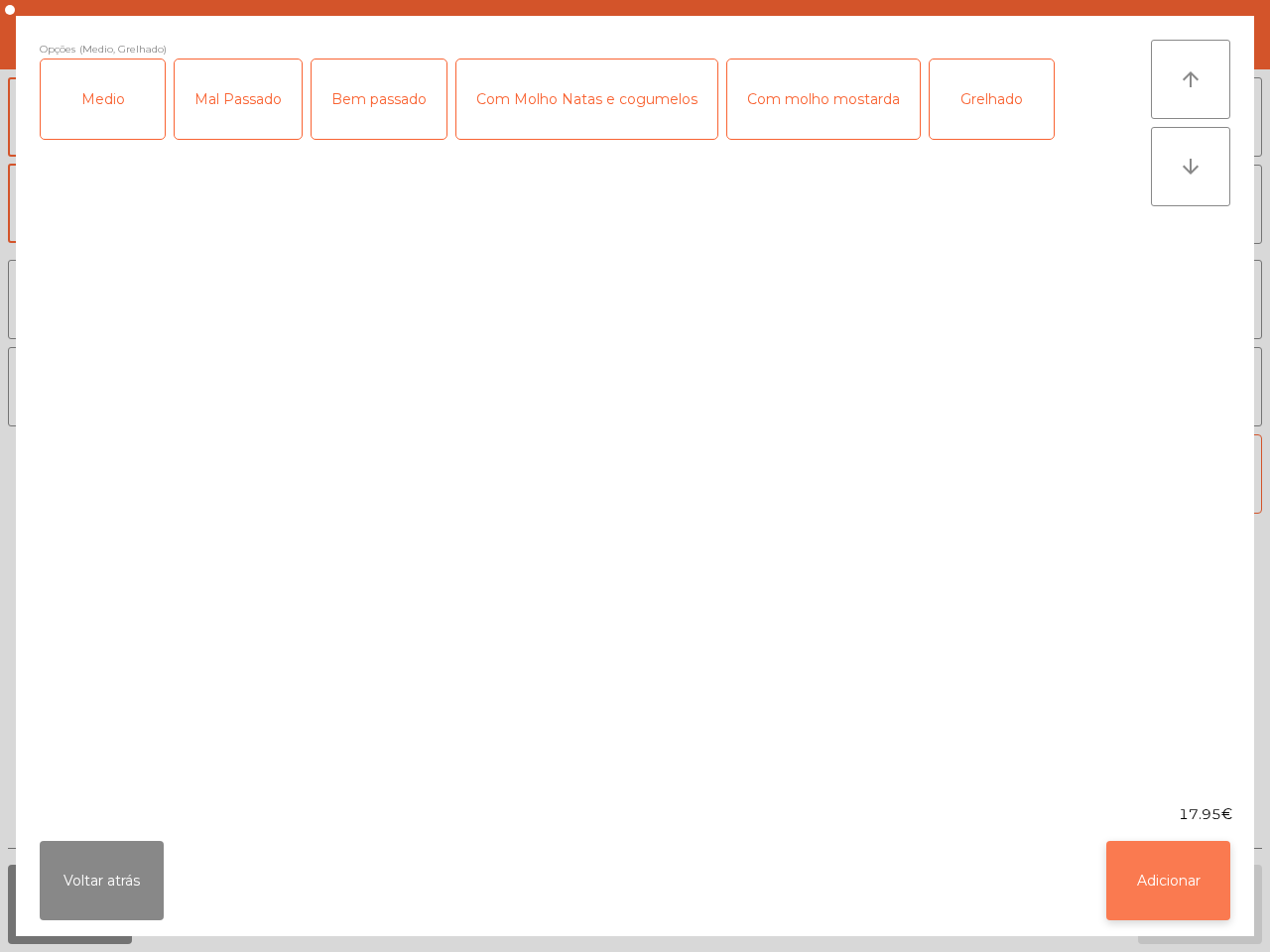 click on "Adicionar" 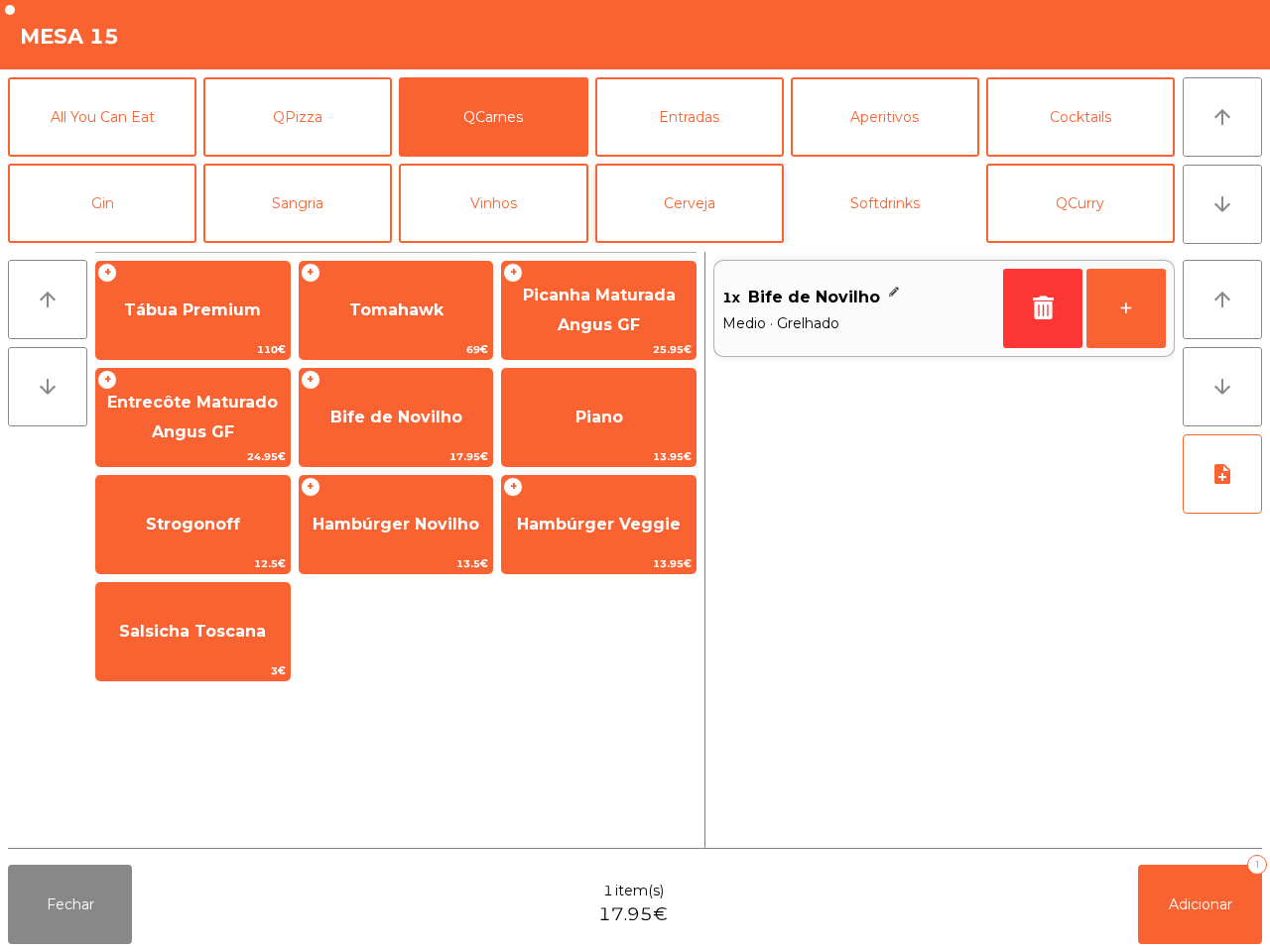 drag, startPoint x: 864, startPoint y: 181, endPoint x: 638, endPoint y: 169, distance: 226.31836 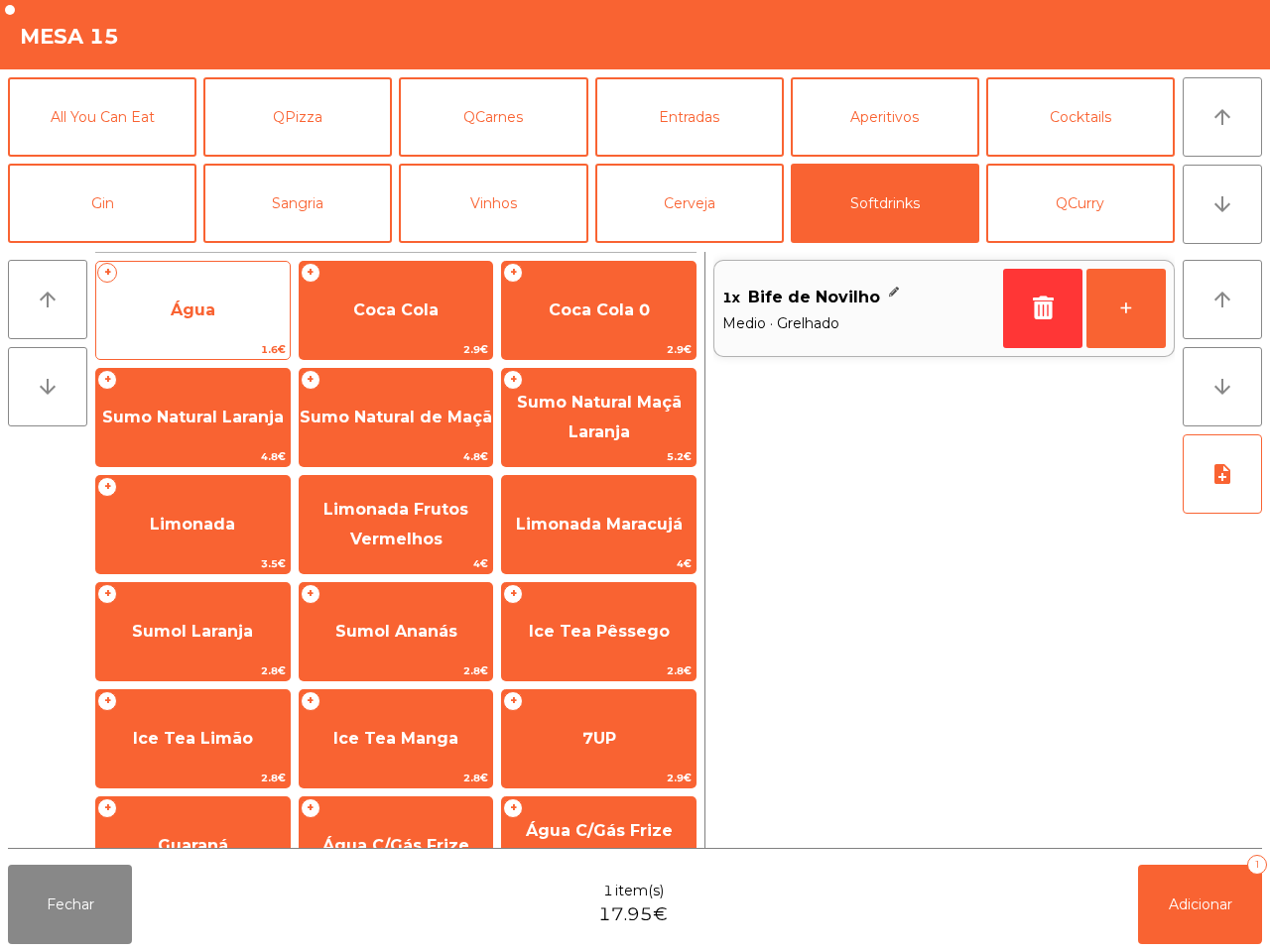click on "Água" 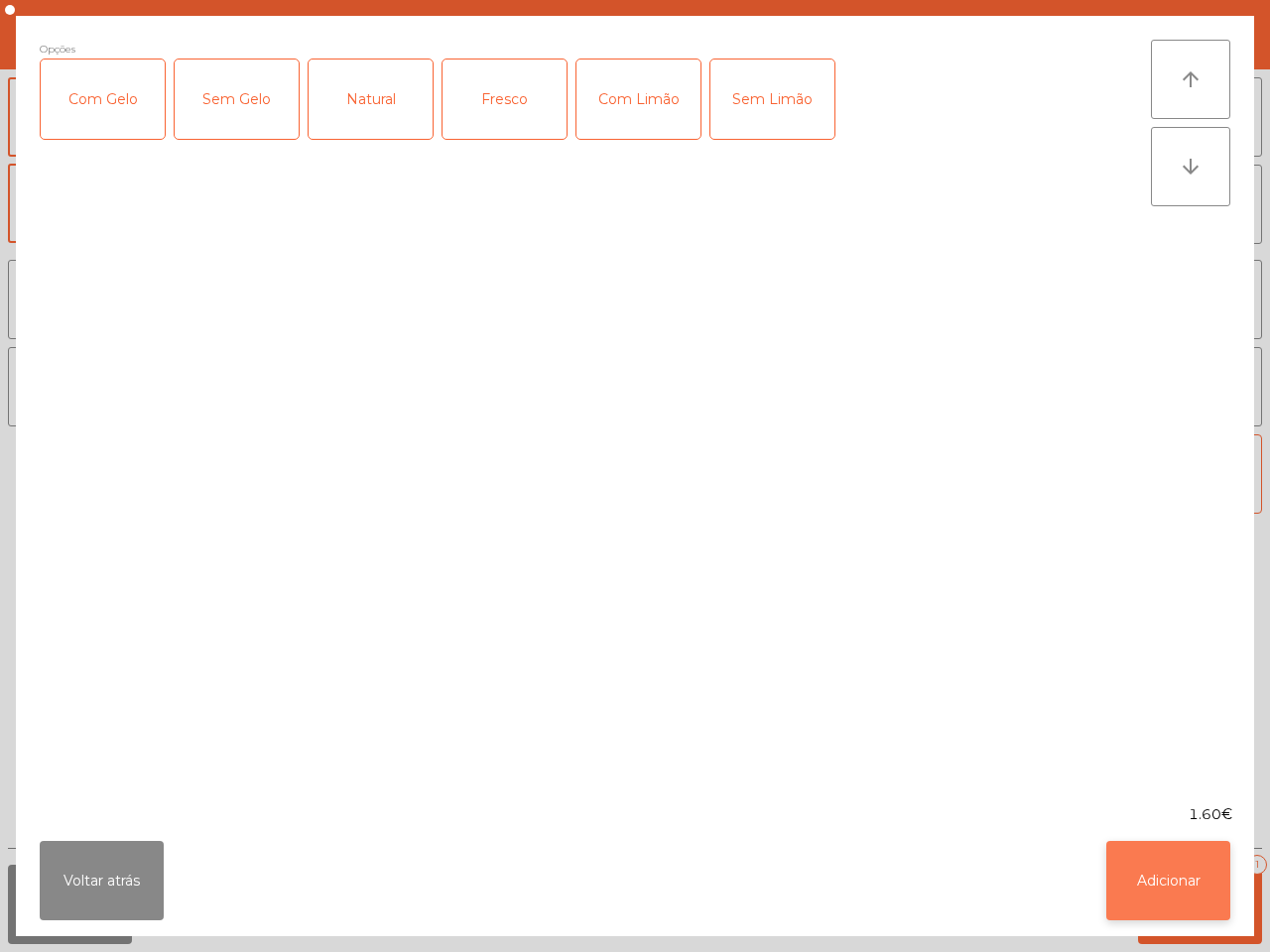 click on "Adicionar" 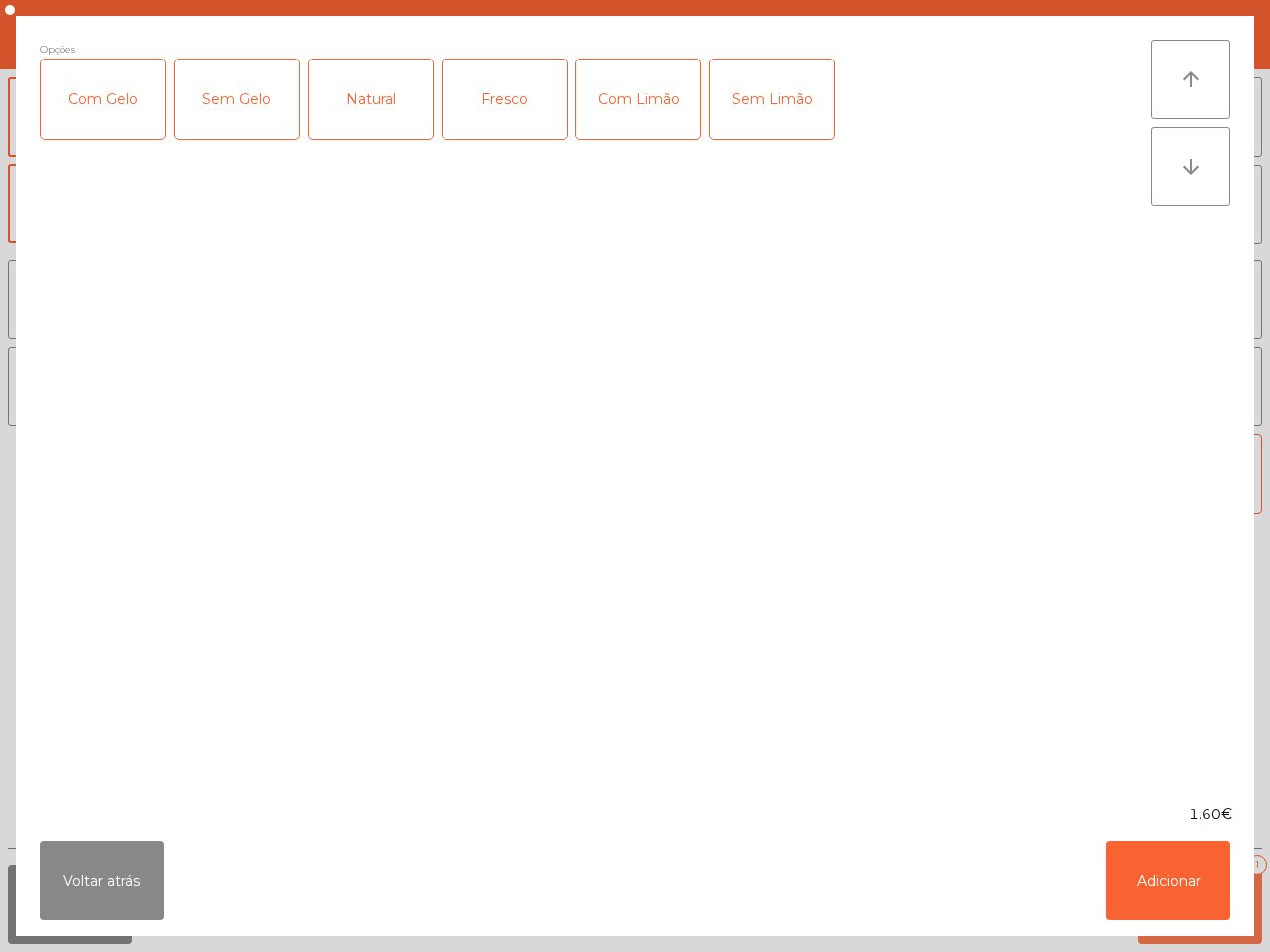 click on "Adicionar" 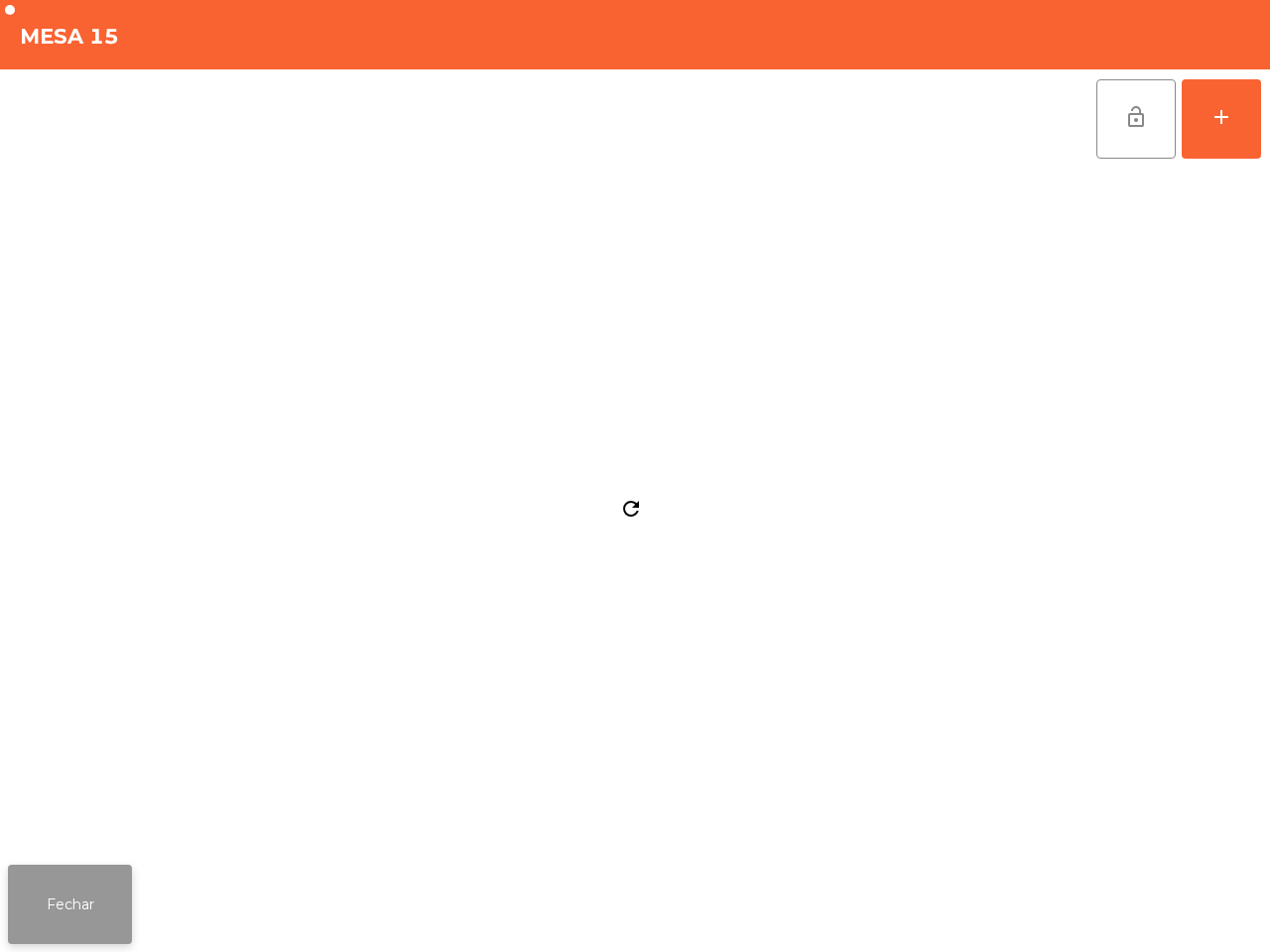 click on "Fechar" 